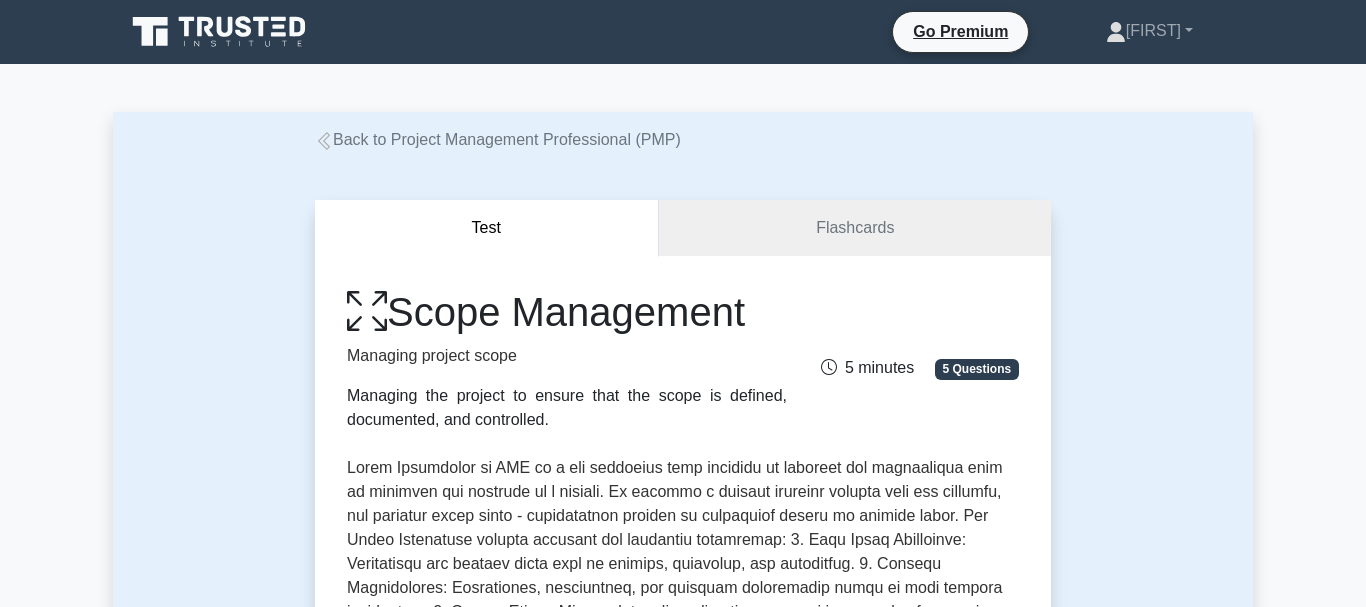scroll, scrollTop: 1632, scrollLeft: 0, axis: vertical 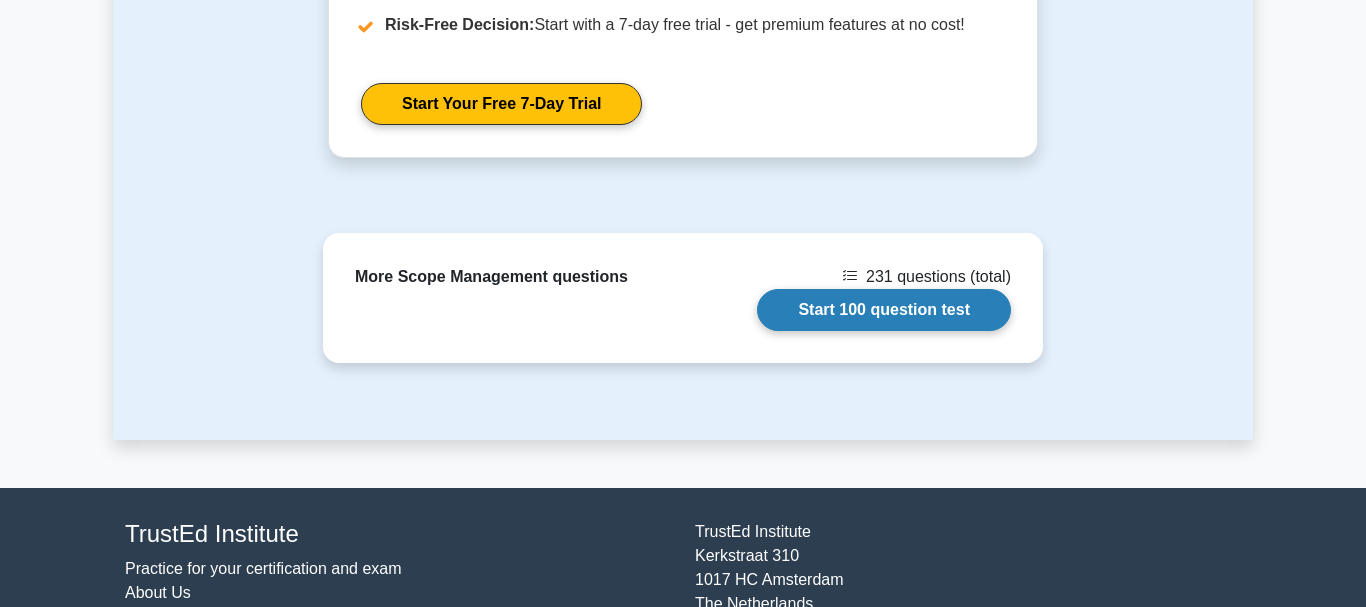click on "Start 100 question test" at bounding box center [884, 310] 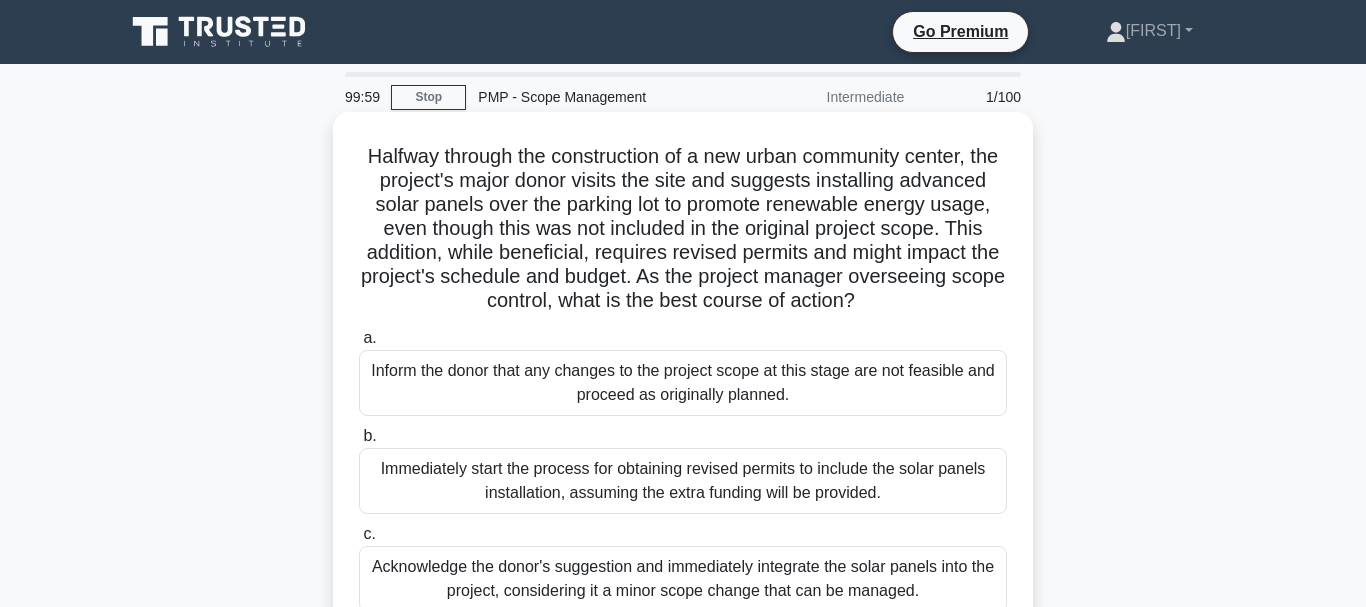scroll, scrollTop: 0, scrollLeft: 0, axis: both 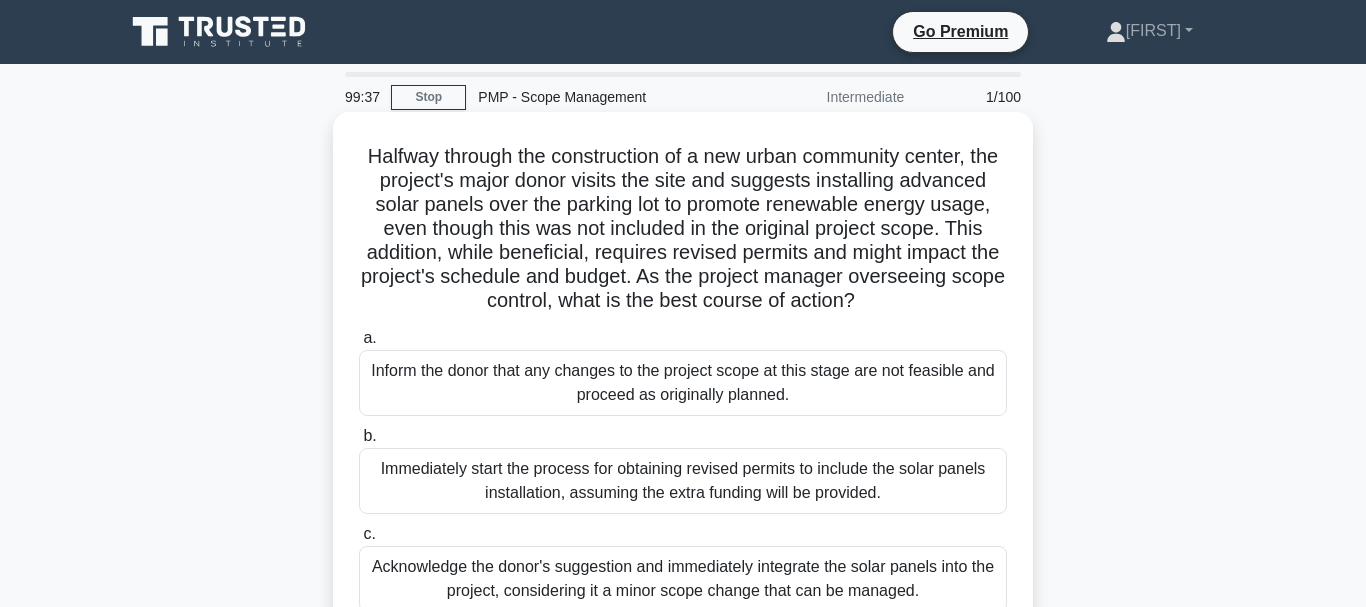 click on "Halfway through the construction of a new urban community center, the project's major donor visits the site and suggests installing advanced solar panels over the parking lot to promote renewable energy usage, even though this was not included in the original project scope. This addition, while beneficial, requires revised permits and might impact the project's schedule and budget. As the project manager overseeing scope control, what is the best course of action?
.spinner_0XTQ{transform-origin:center;animation:spinner_y6GP .75s linear infinite}@keyframes spinner_y6GP{100%{transform:rotate(360deg)}}" at bounding box center (683, 229) 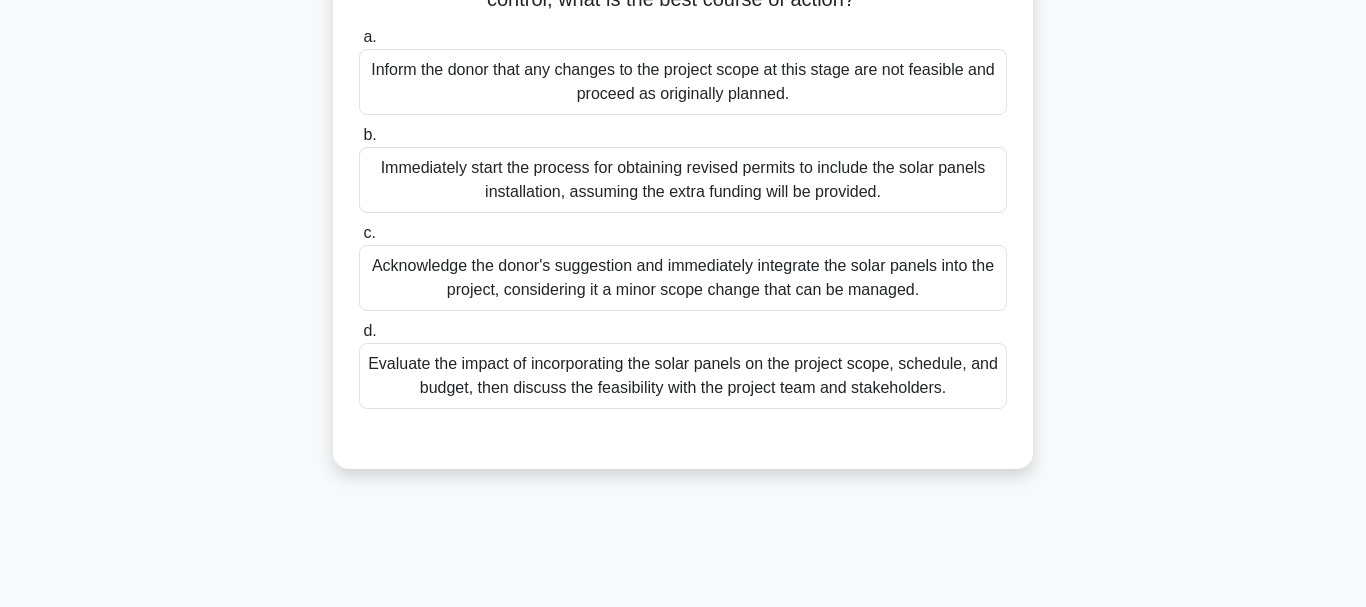 scroll, scrollTop: 357, scrollLeft: 0, axis: vertical 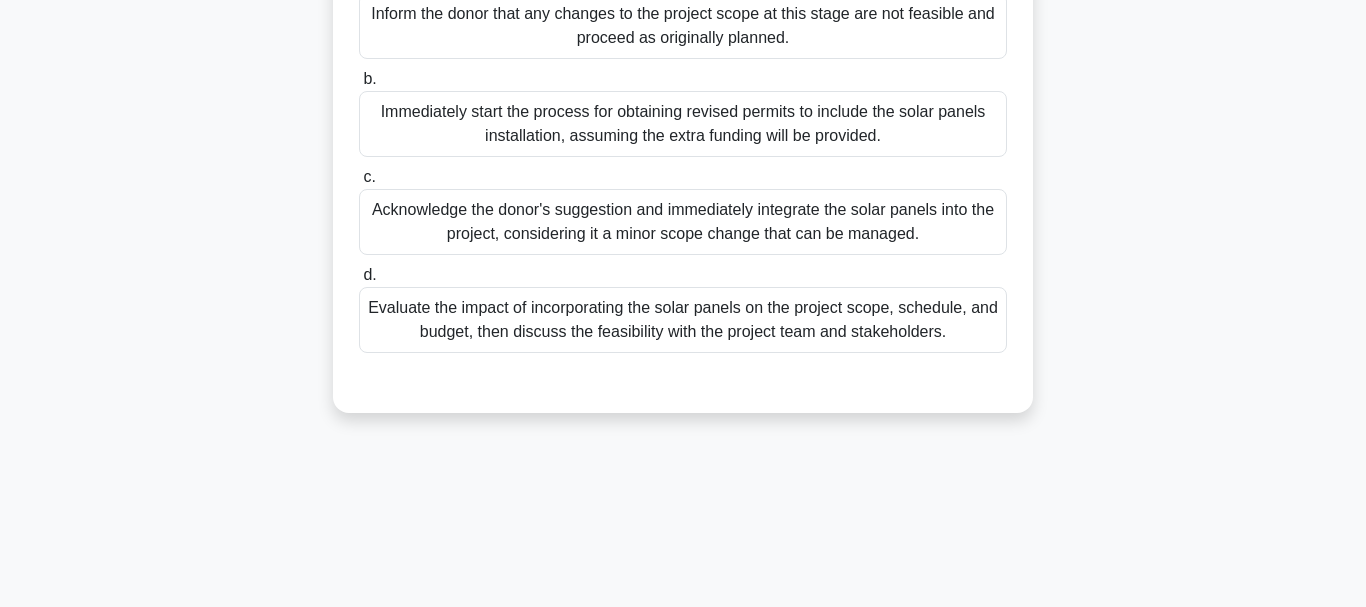 click on "Evaluate the impact of incorporating the solar panels on the project scope, schedule, and budget, then discuss the feasibility with the project team and stakeholders." at bounding box center [683, 320] 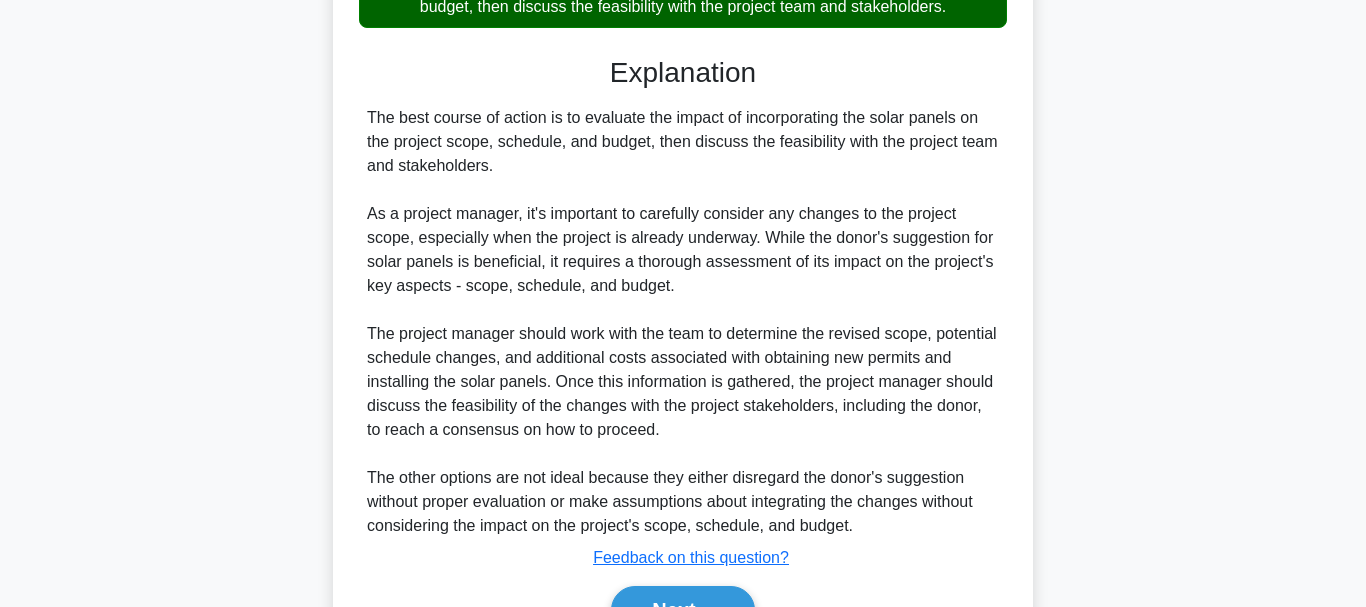 scroll, scrollTop: 796, scrollLeft: 0, axis: vertical 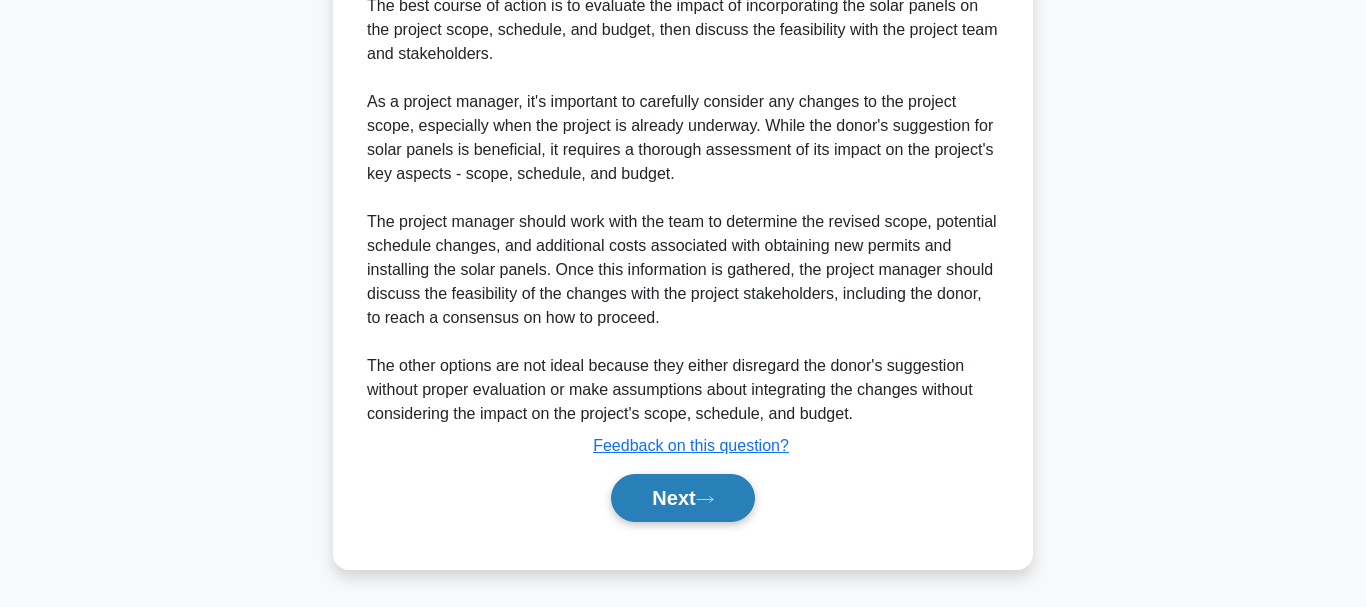 click on "Next" at bounding box center (682, 498) 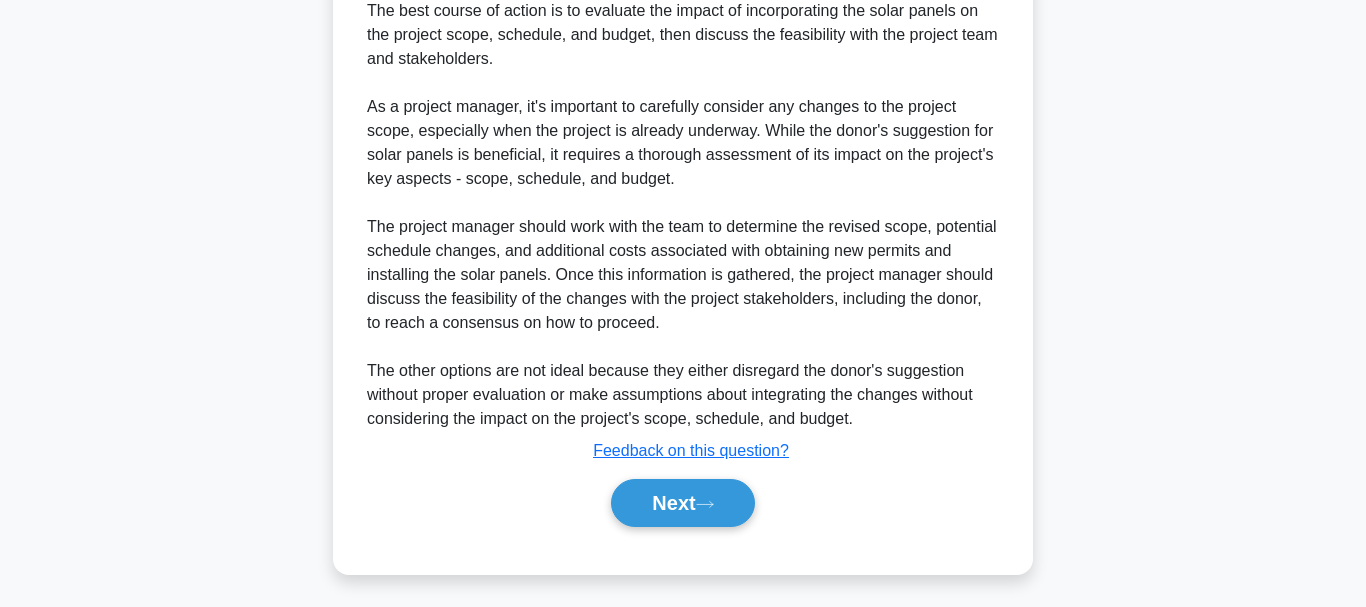 scroll, scrollTop: 473, scrollLeft: 0, axis: vertical 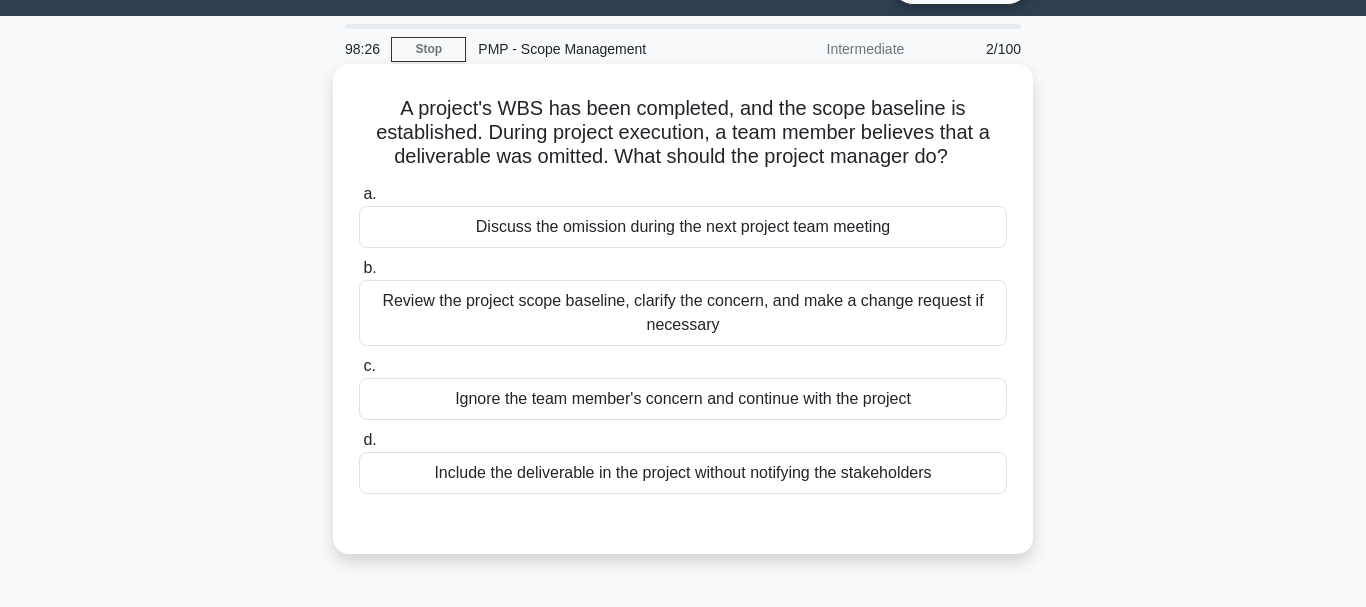 click on "Review the project scope baseline, clarify the concern, and make a change request if necessary" at bounding box center [683, 313] 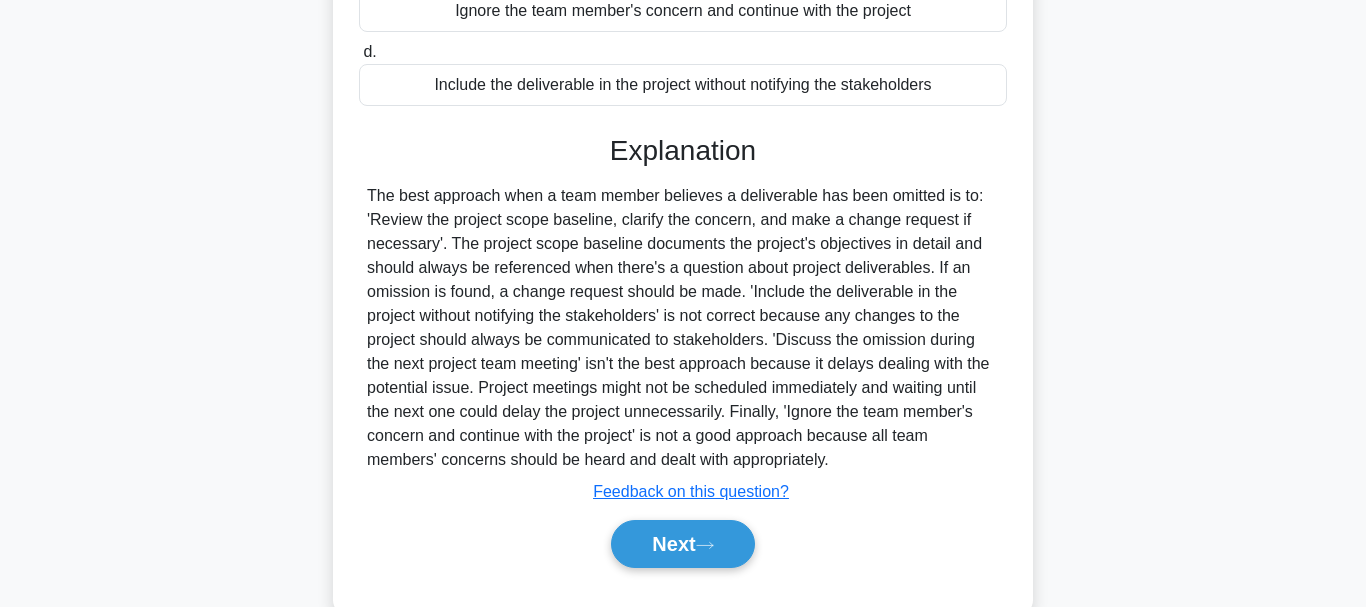 scroll, scrollTop: 484, scrollLeft: 0, axis: vertical 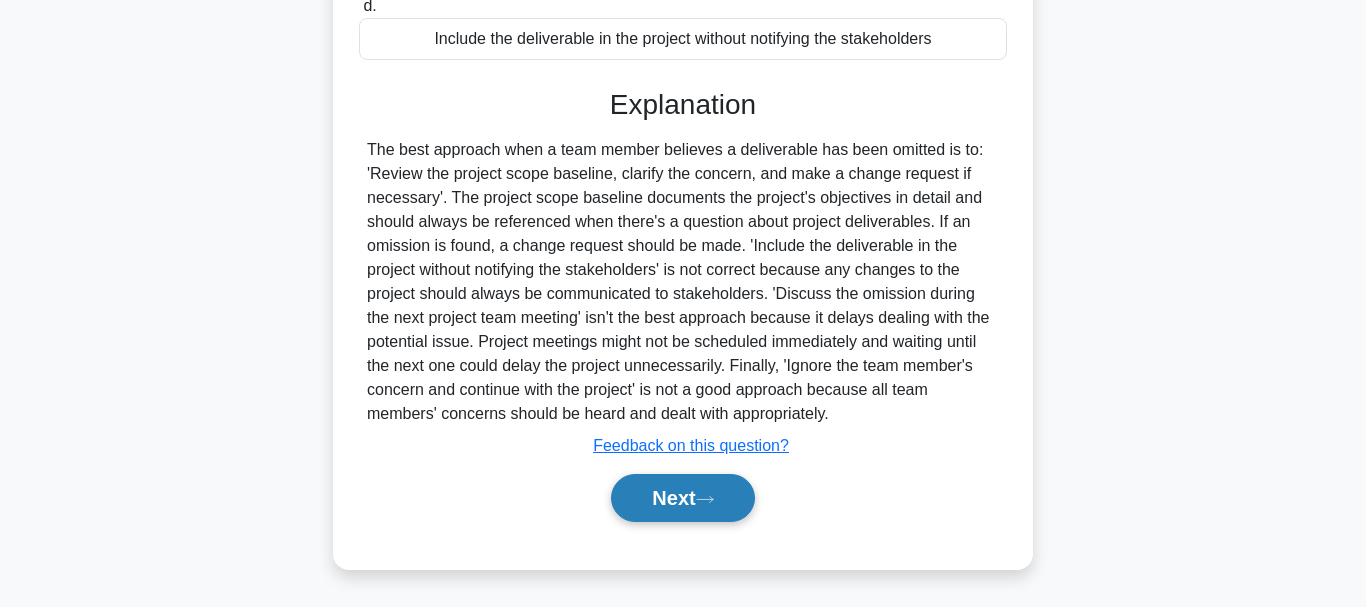 click 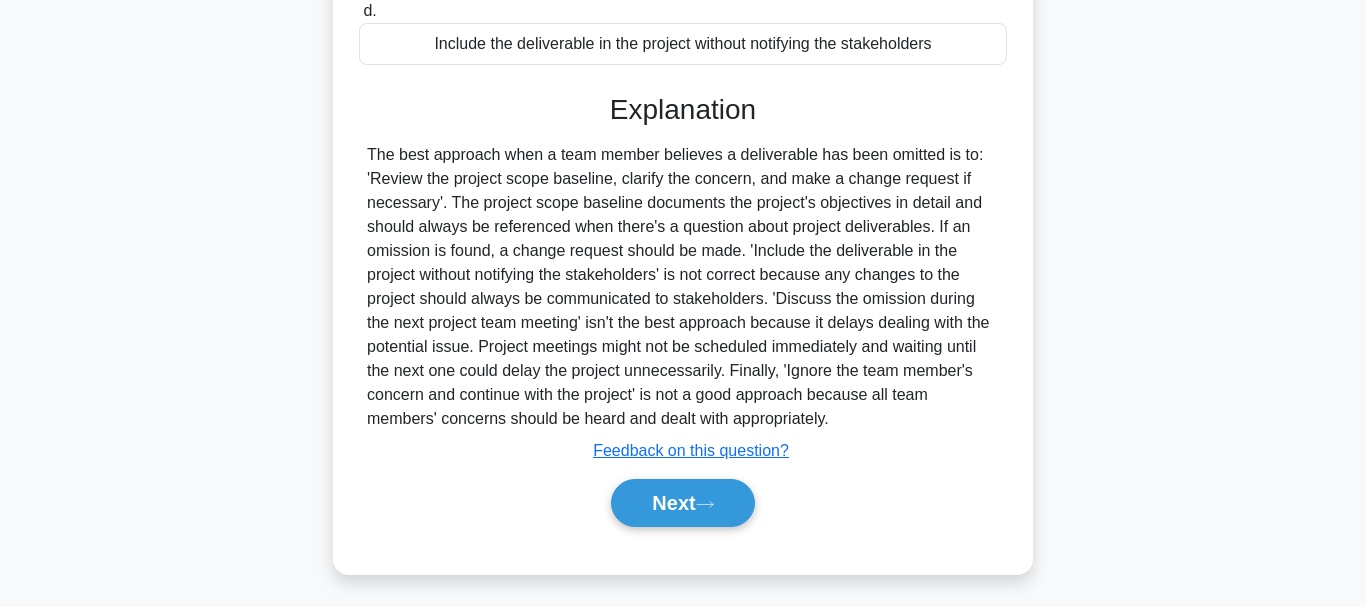 scroll, scrollTop: 473, scrollLeft: 0, axis: vertical 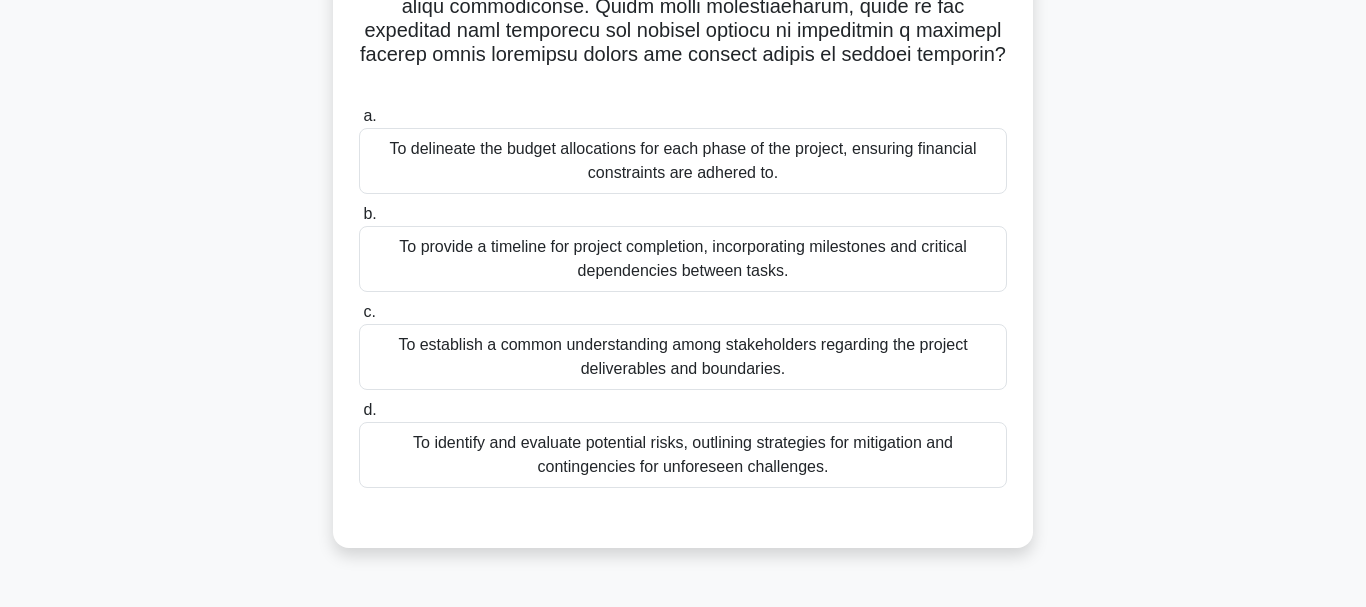 drag, startPoint x: 1365, startPoint y: 212, endPoint x: 1349, endPoint y: 276, distance: 65.96969 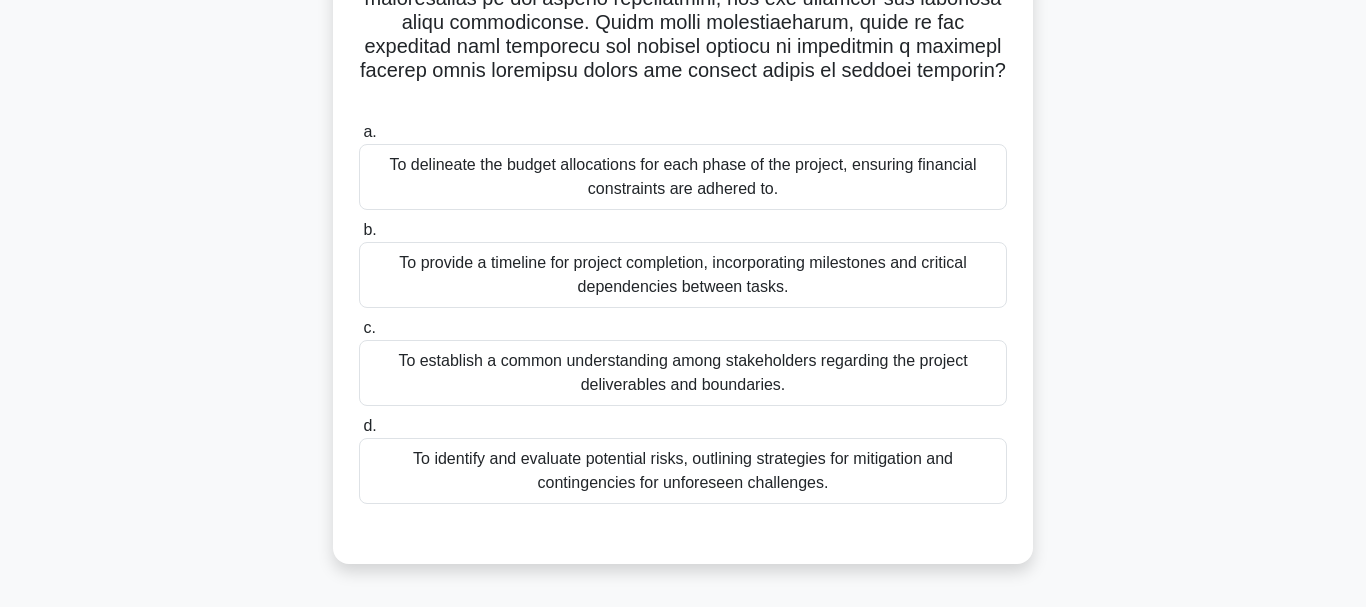 scroll, scrollTop: 429, scrollLeft: 0, axis: vertical 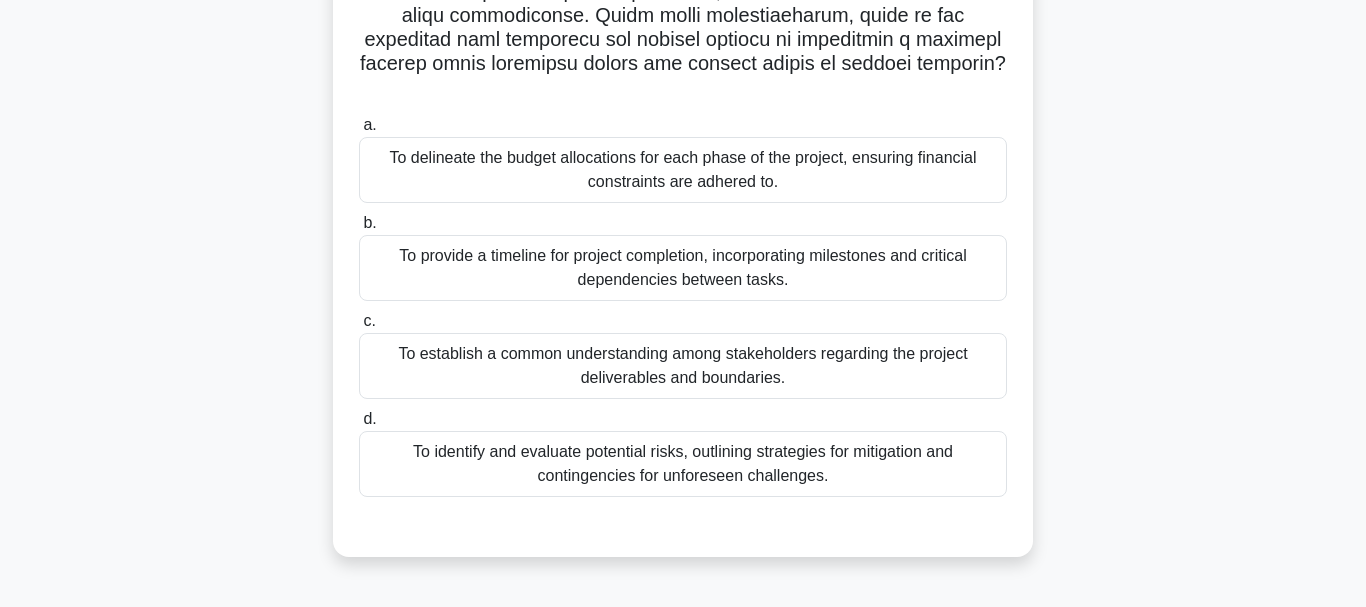click on "To establish a common understanding among stakeholders regarding the project deliverables and boundaries." at bounding box center (683, 366) 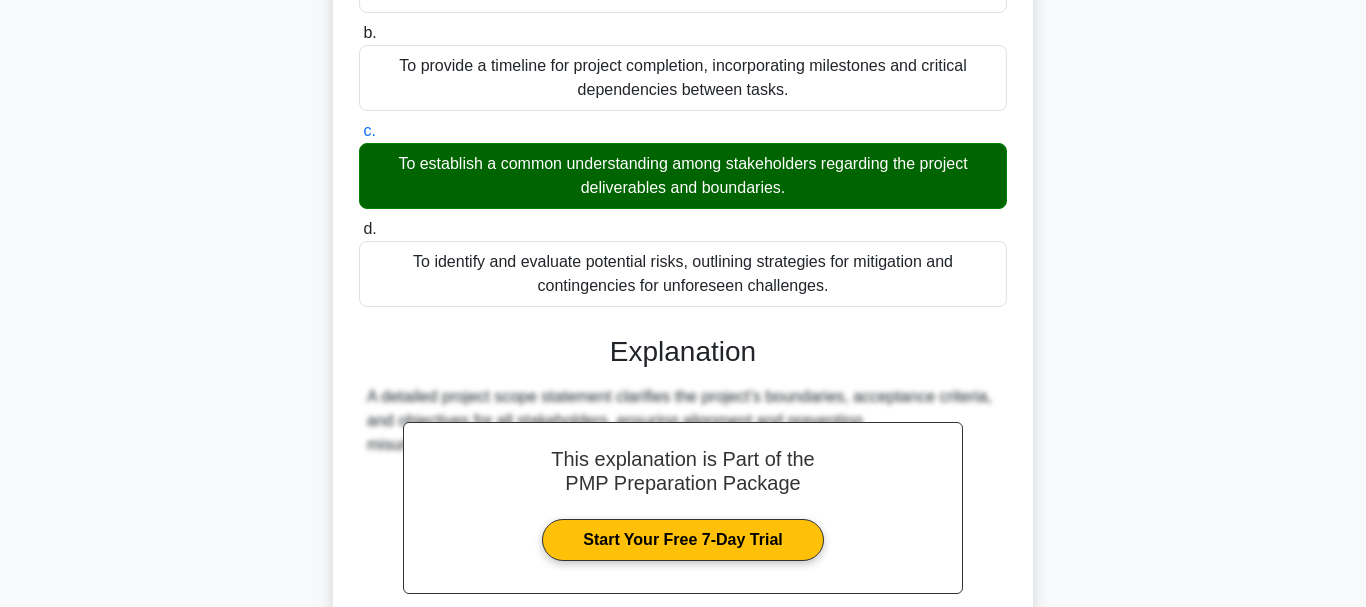 scroll, scrollTop: 796, scrollLeft: 0, axis: vertical 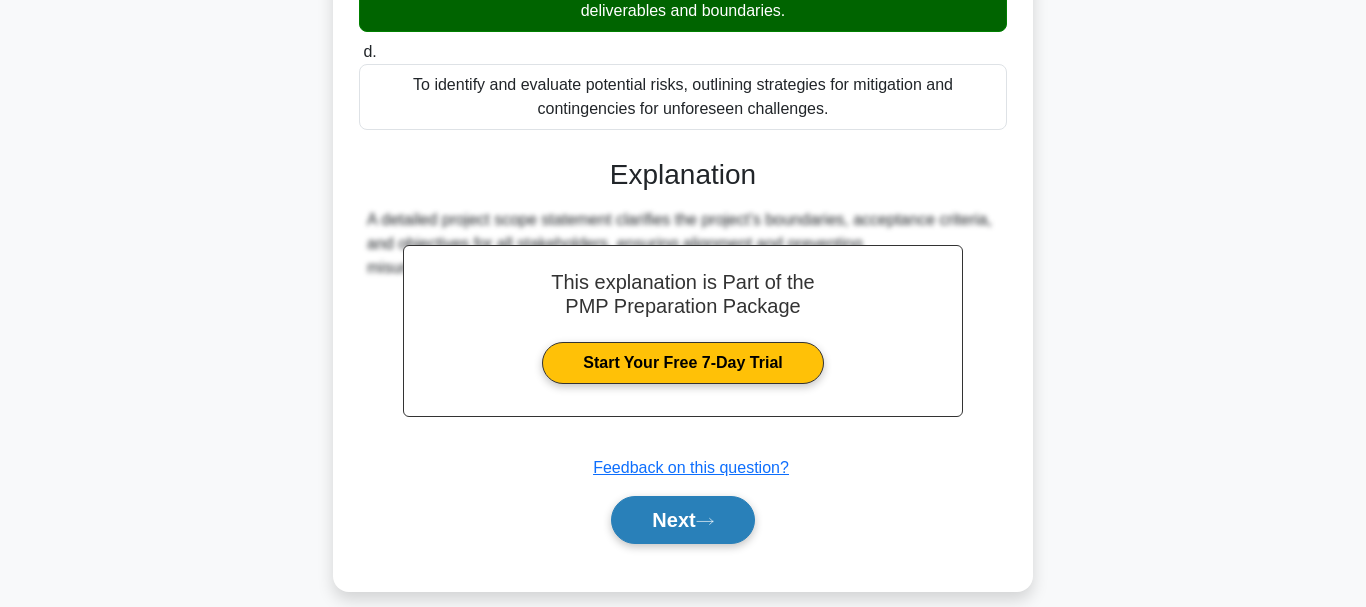 click on "Next" at bounding box center [682, 520] 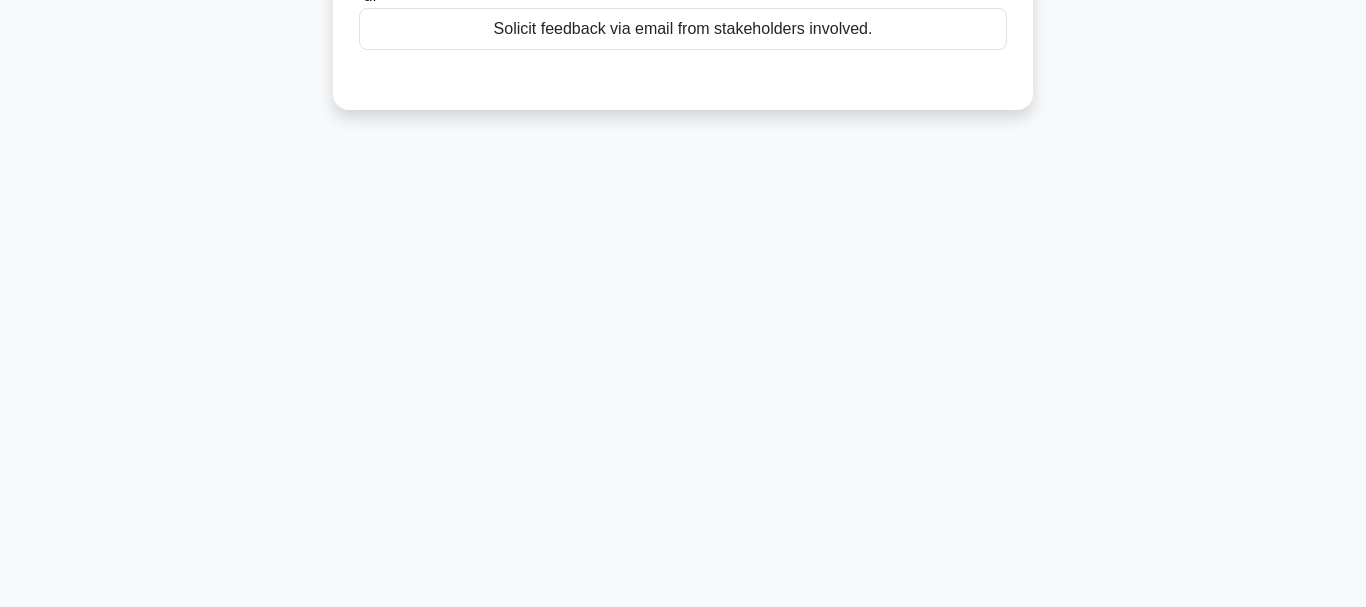 scroll, scrollTop: 473, scrollLeft: 0, axis: vertical 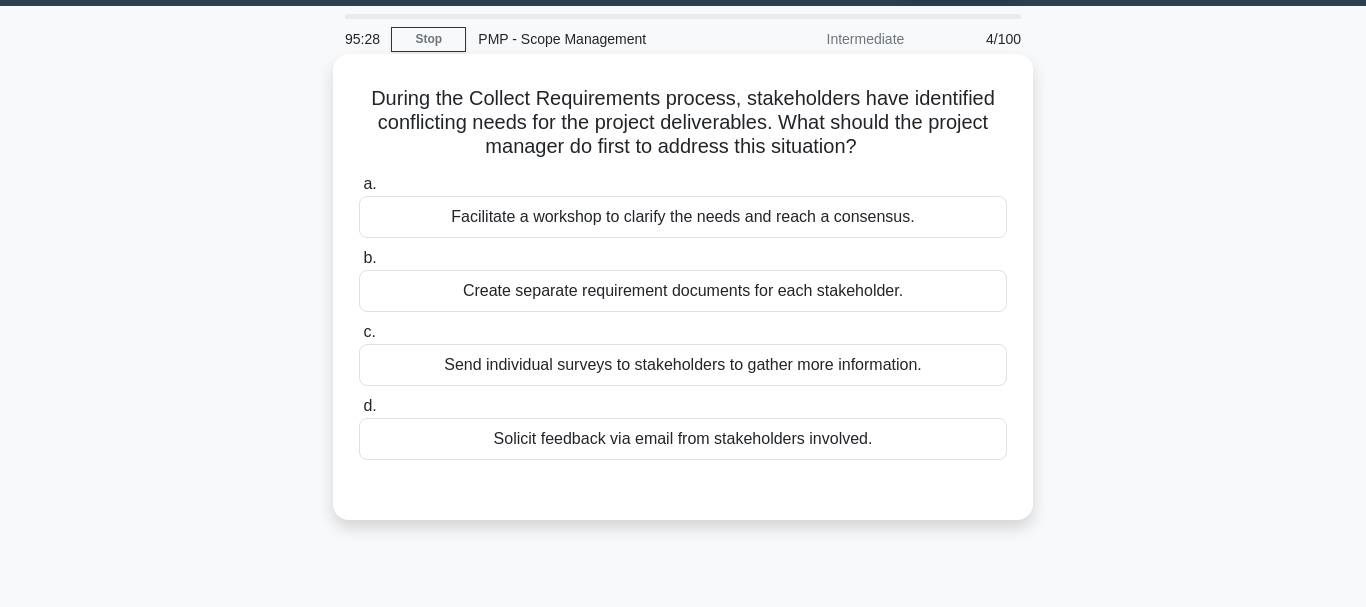 click on "Facilitate a workshop to clarify the needs and reach a consensus." at bounding box center (683, 217) 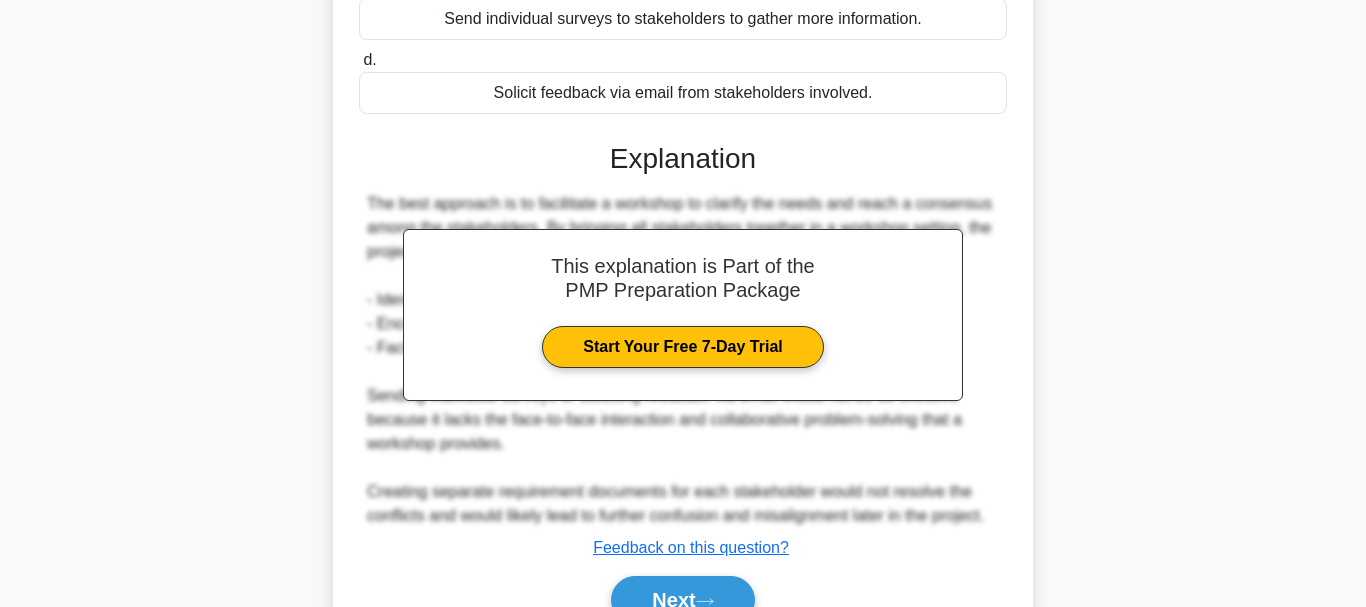 scroll, scrollTop: 508, scrollLeft: 0, axis: vertical 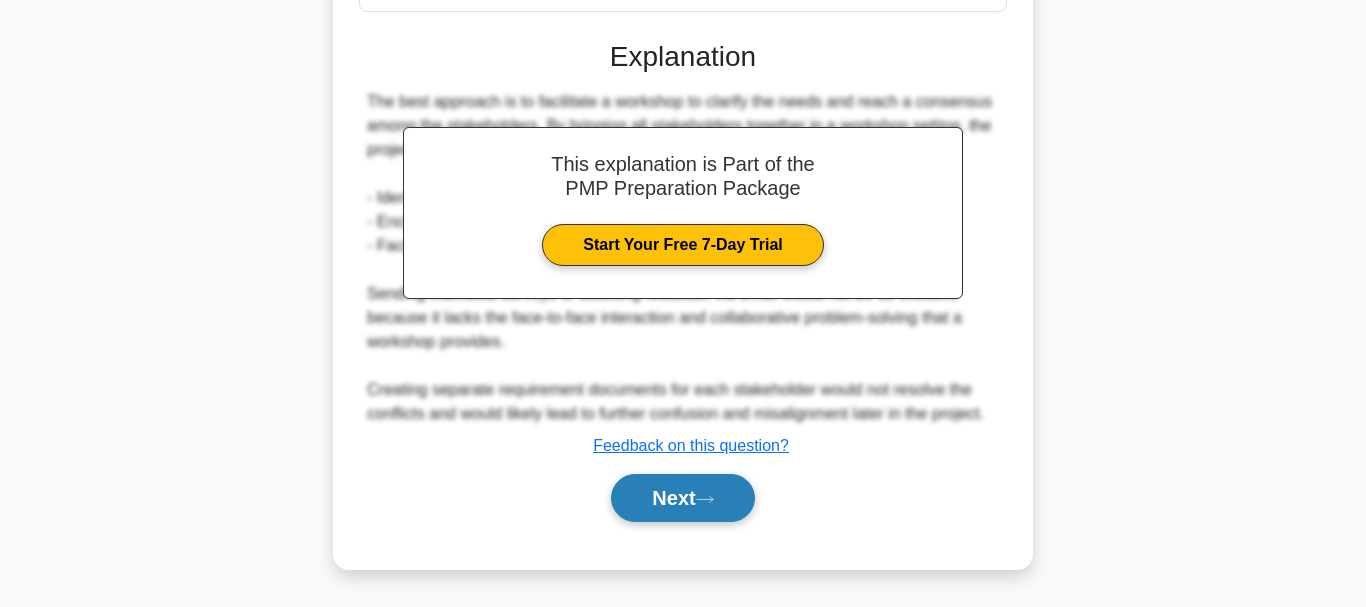 click on "Next" at bounding box center (682, 498) 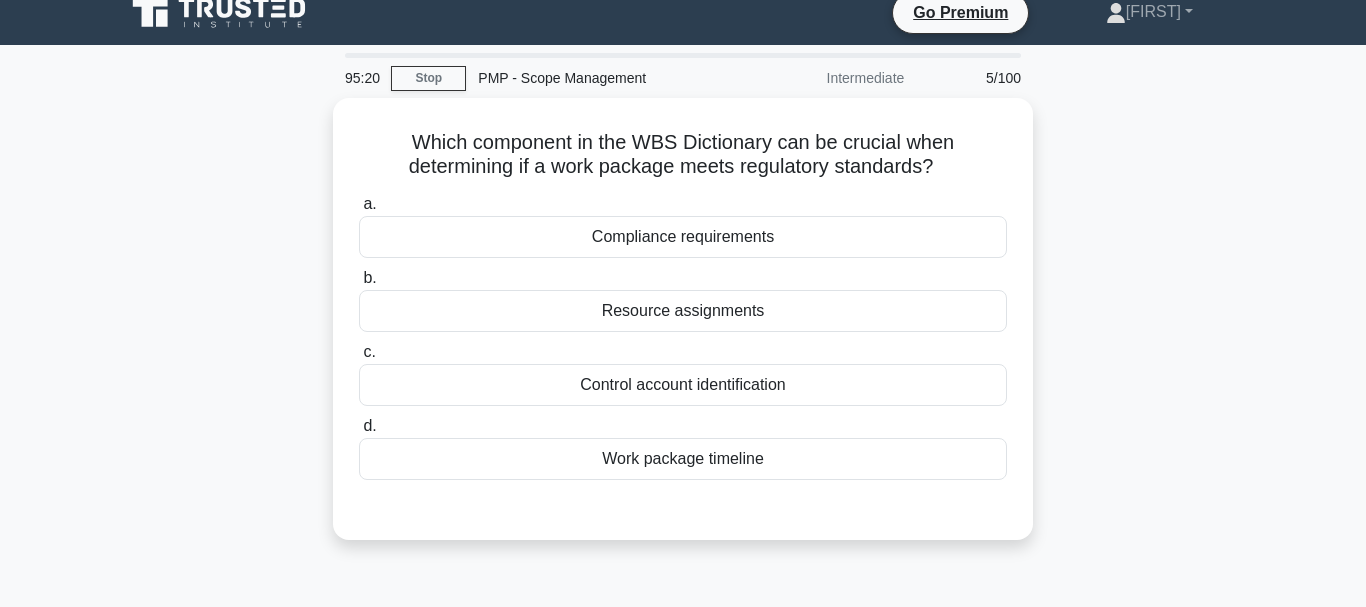 scroll, scrollTop: 34, scrollLeft: 0, axis: vertical 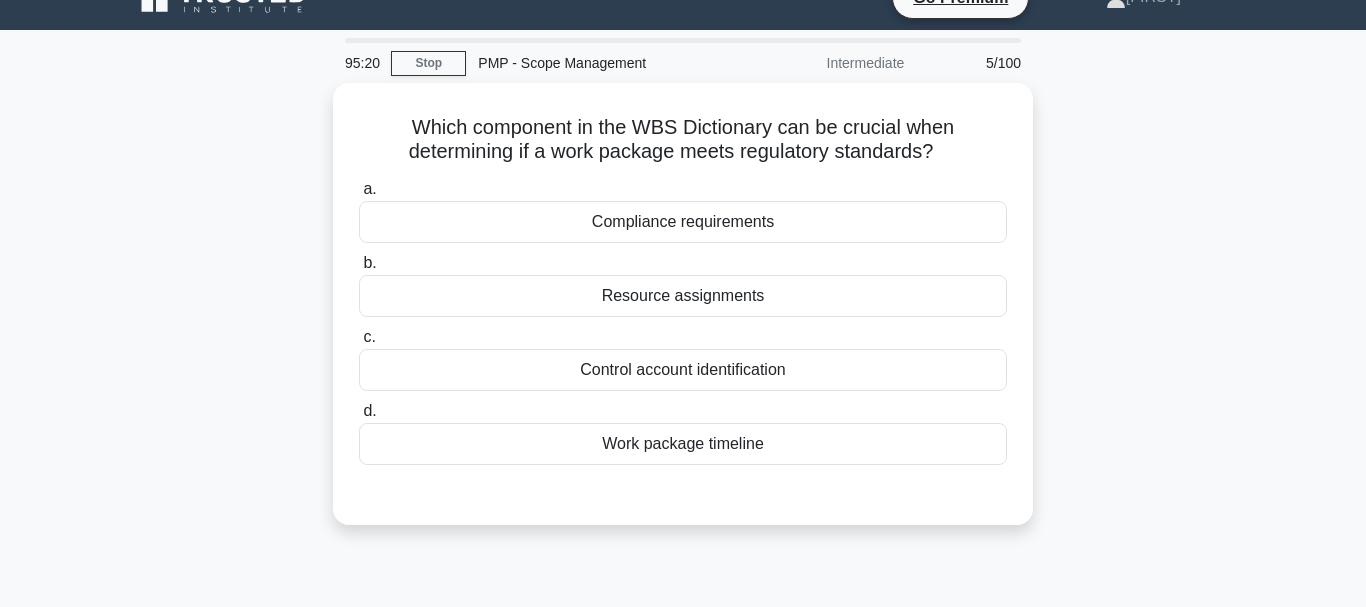 click on "95:20
Stop
PMP  - Scope Management
Intermediate
5/100
Which component in the WBS Dictionary can be crucial when determining if a work package meets regulatory standards?
.spinner_0XTQ{transform-origin:center;animation:spinner_y6GP .75s linear infinite}@keyframes spinner_y6GP{100%{transform:rotate(360deg)}}
a." at bounding box center (683, 538) 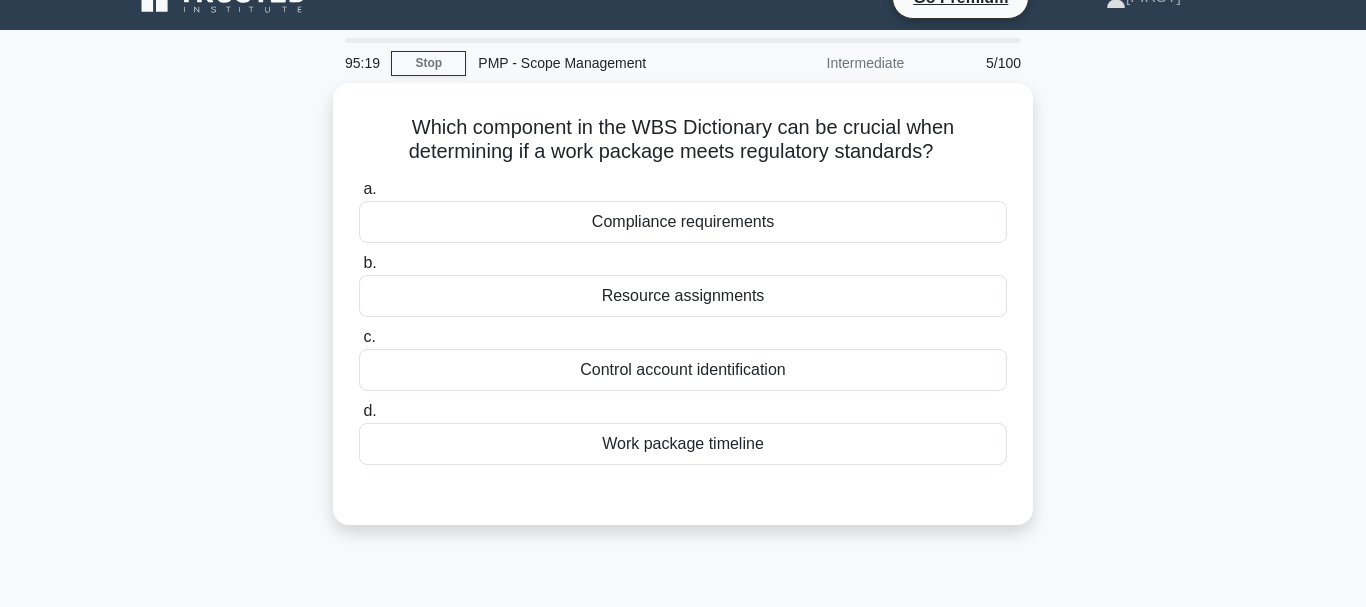 click on "95:19
Stop
PMP  - Scope Management
Intermediate
5/100
Which component in the WBS Dictionary can be crucial when determining if a work package meets regulatory standards?
.spinner_0XTQ{transform-origin:center;animation:spinner_y6GP .75s linear infinite}@keyframes spinner_y6GP{100%{transform:rotate(360deg)}}
a." at bounding box center (683, 538) 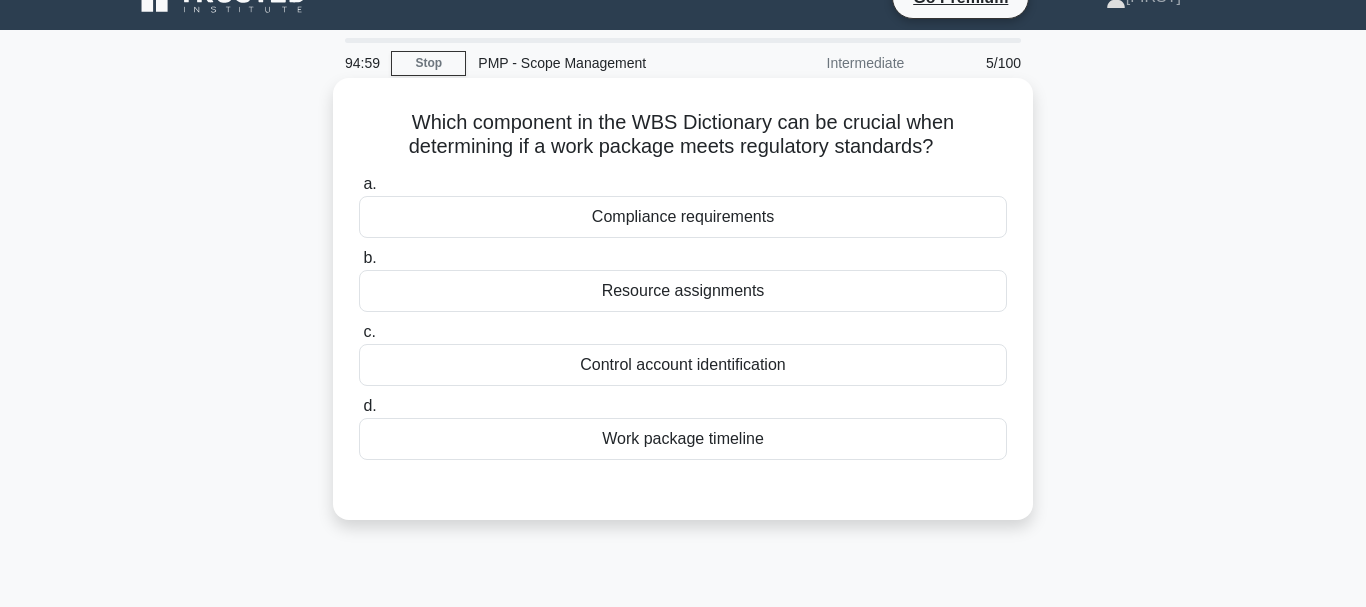 click on "Compliance requirements" at bounding box center [683, 217] 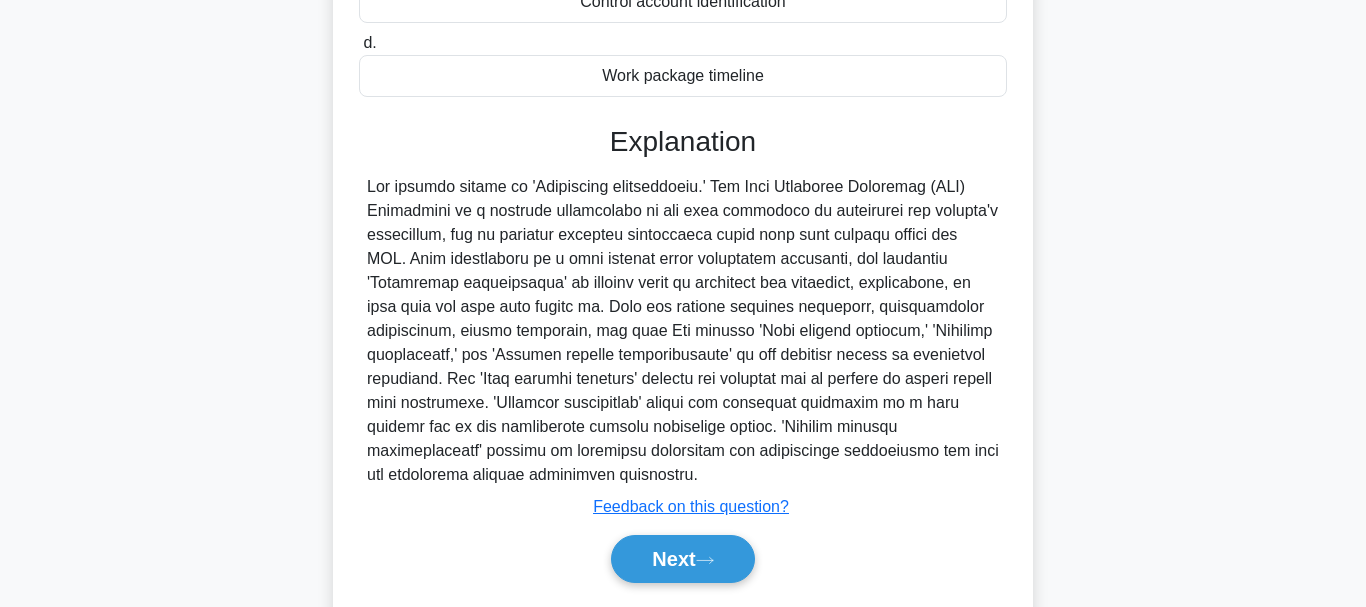 scroll, scrollTop: 473, scrollLeft: 0, axis: vertical 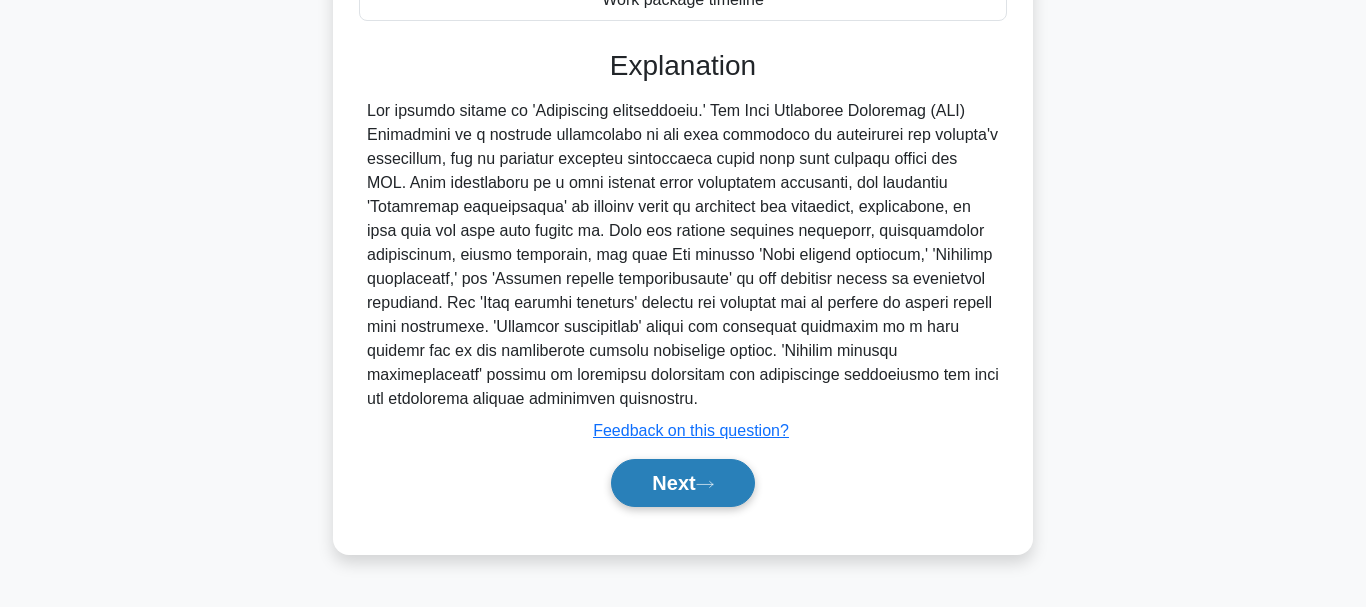 click on "Next" at bounding box center [682, 483] 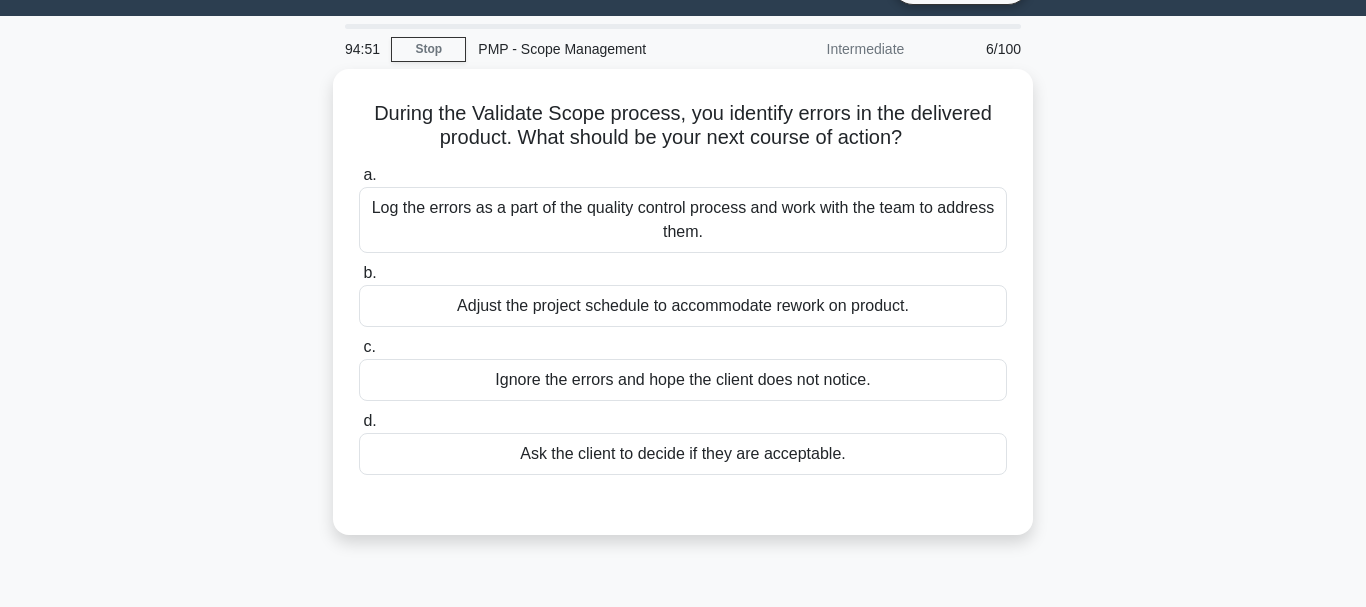 scroll, scrollTop: 44, scrollLeft: 0, axis: vertical 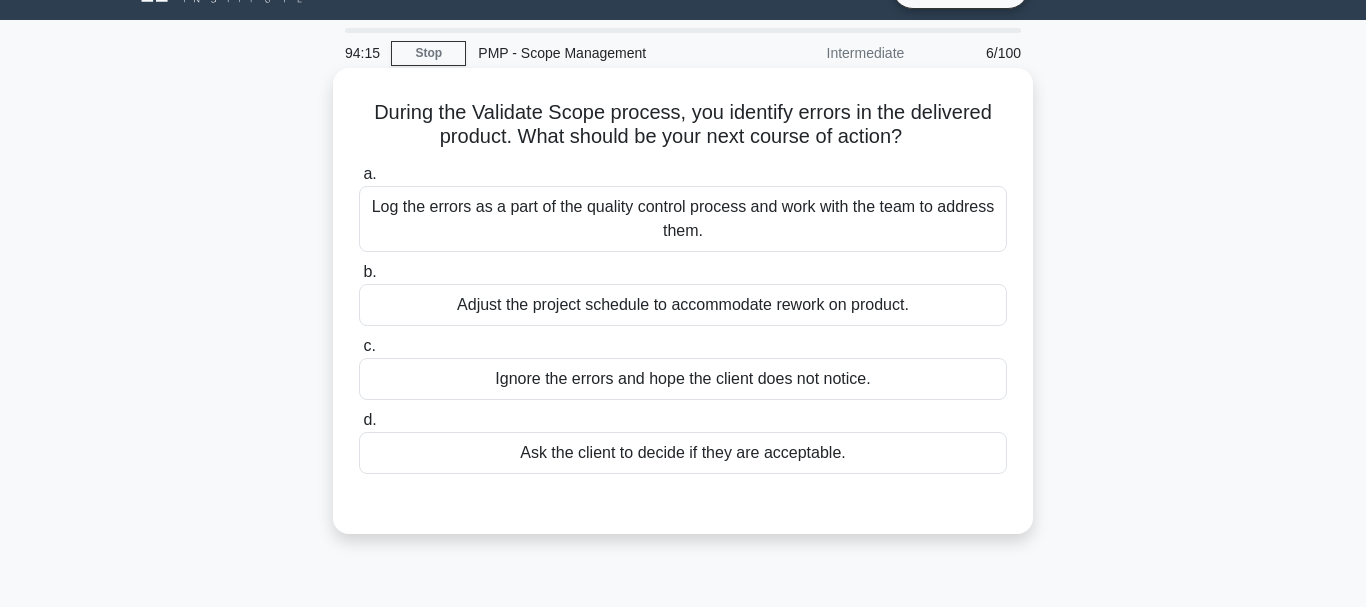 click on "Log the errors as a part of the quality control process and work with the team to address them." at bounding box center [683, 219] 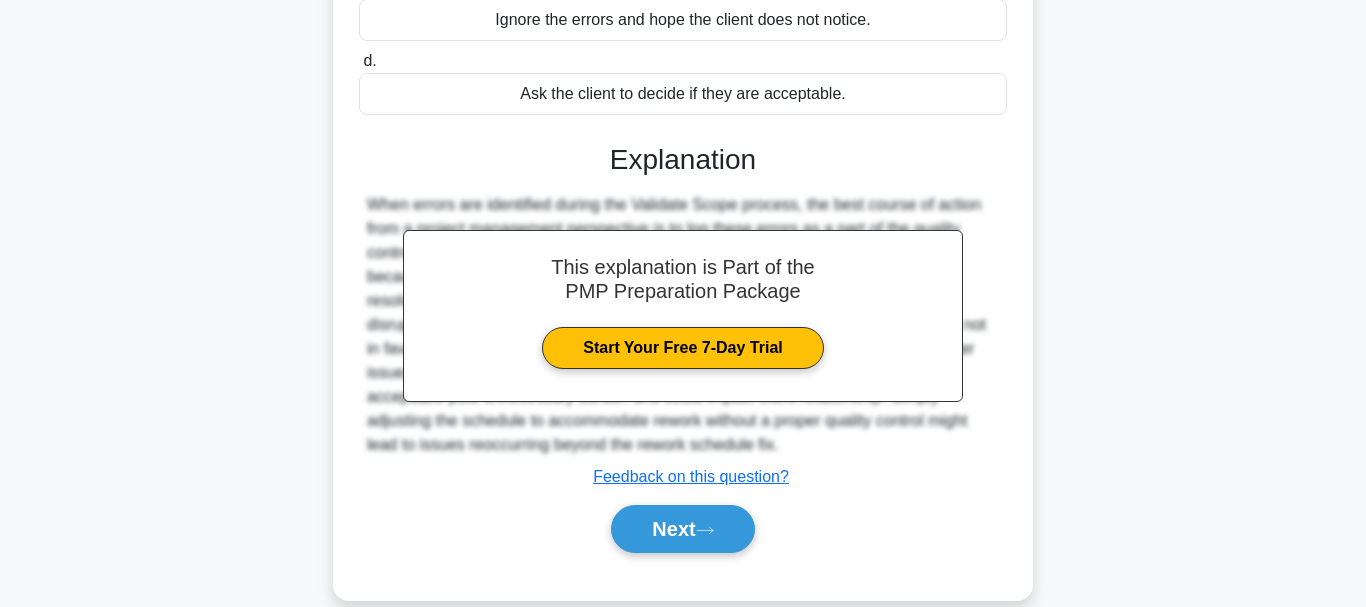 scroll, scrollTop: 424, scrollLeft: 0, axis: vertical 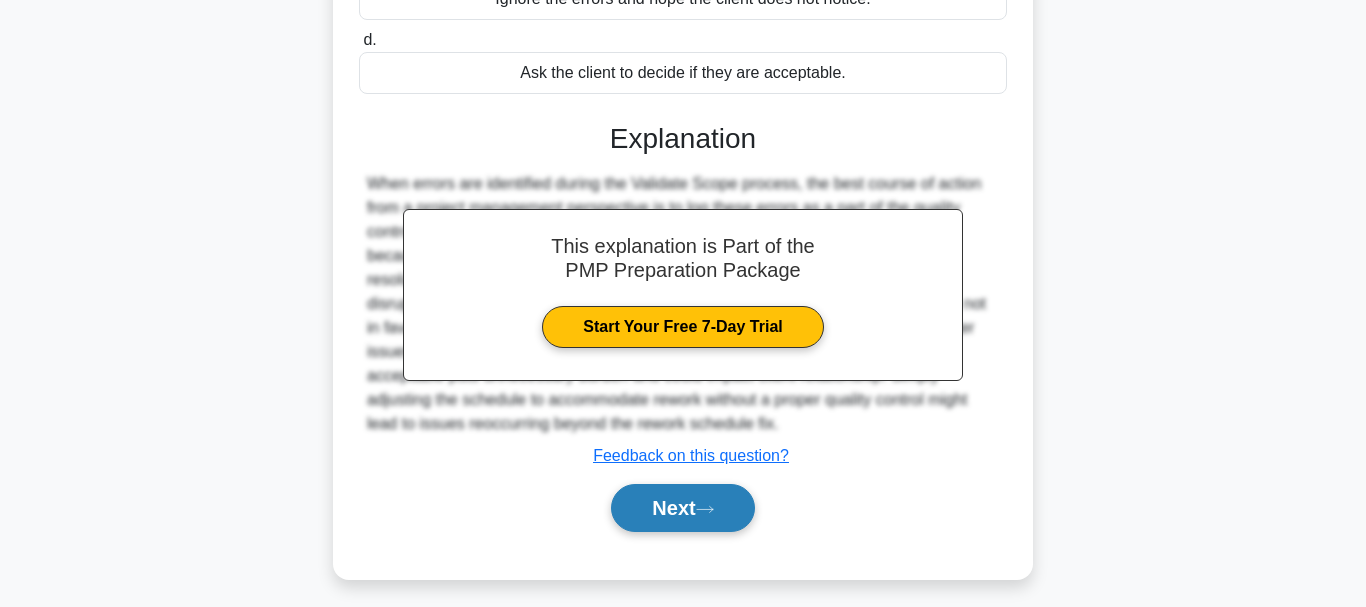 click on "Next" at bounding box center (682, 508) 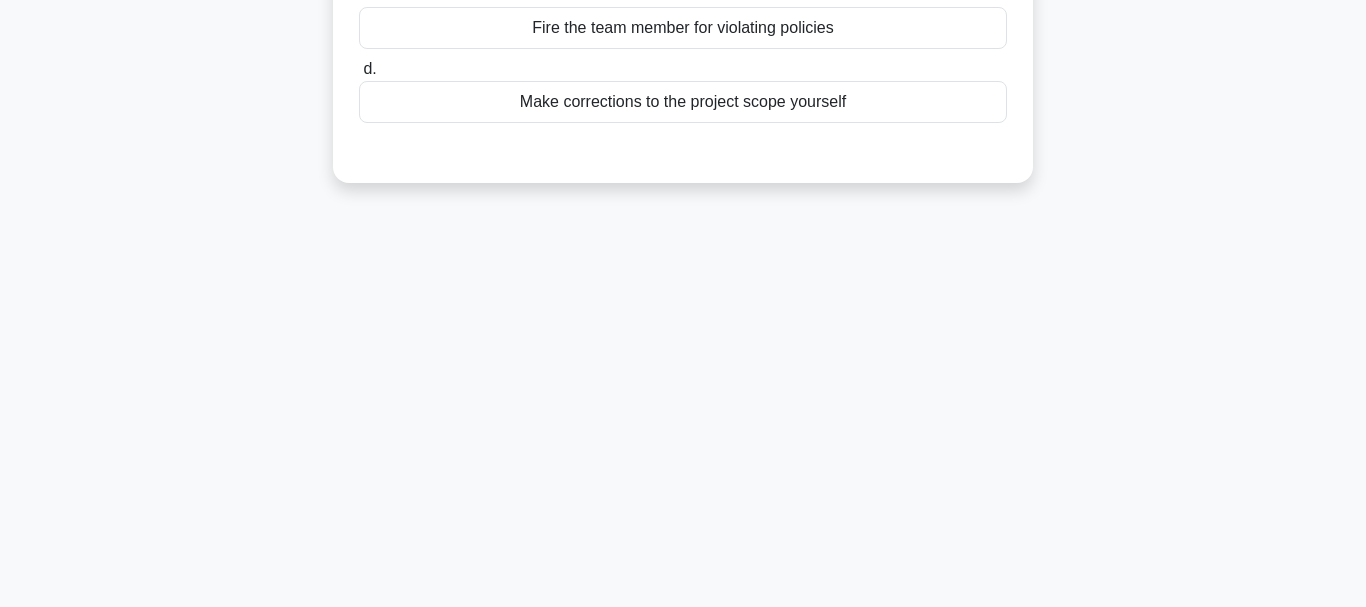 click on "94:09
Stop
PMP  - Scope Management
Intermediate
7/100
You notice during project execution a team member changing the project scope without formal approval. What should be your first course of action?
.spinner_0XTQ{transform-origin:center;animation:spinner_y6GP .75s linear infinite}@keyframes spinner_y6GP{100%{transform:rotate(360deg)}}
a.
b. c. d." at bounding box center (683, 148) 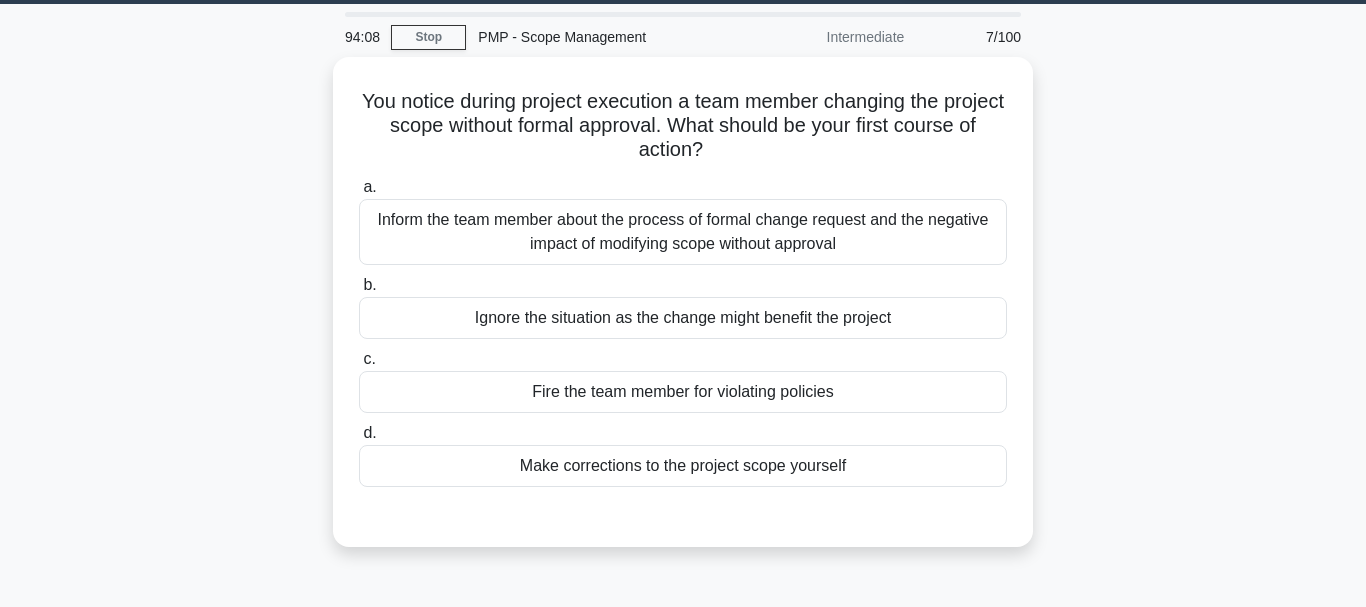 scroll, scrollTop: 56, scrollLeft: 0, axis: vertical 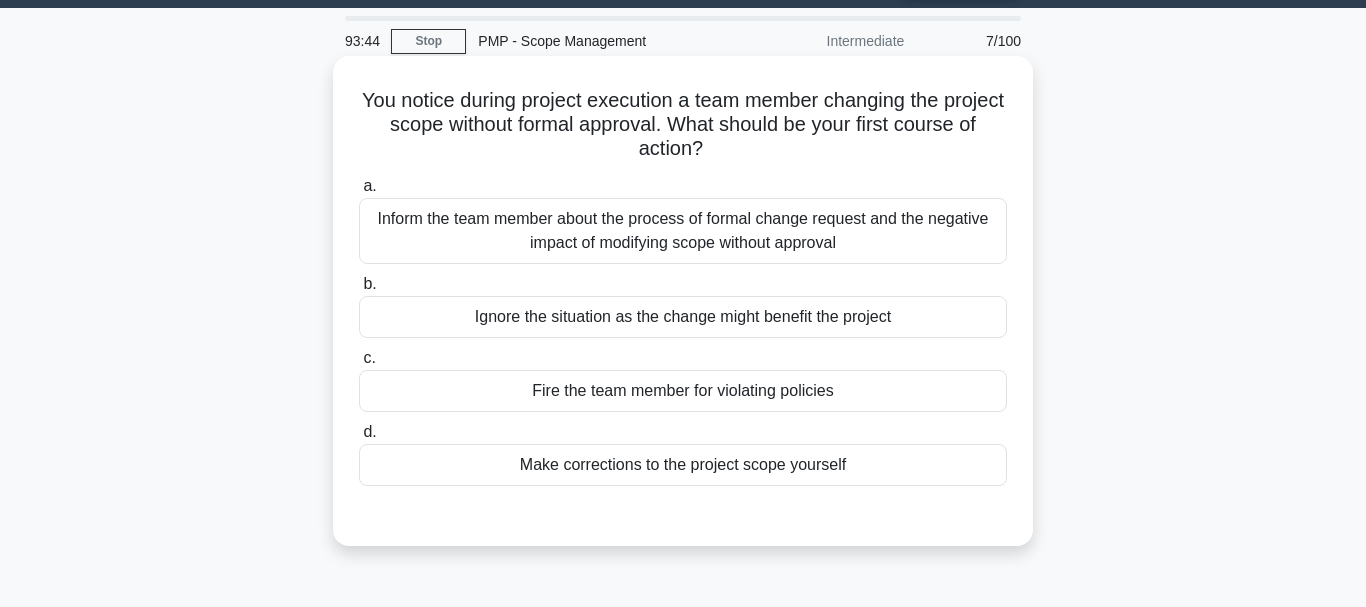 click on "Inform the team member about the process of formal change request and the negative impact of modifying scope without approval" at bounding box center (683, 231) 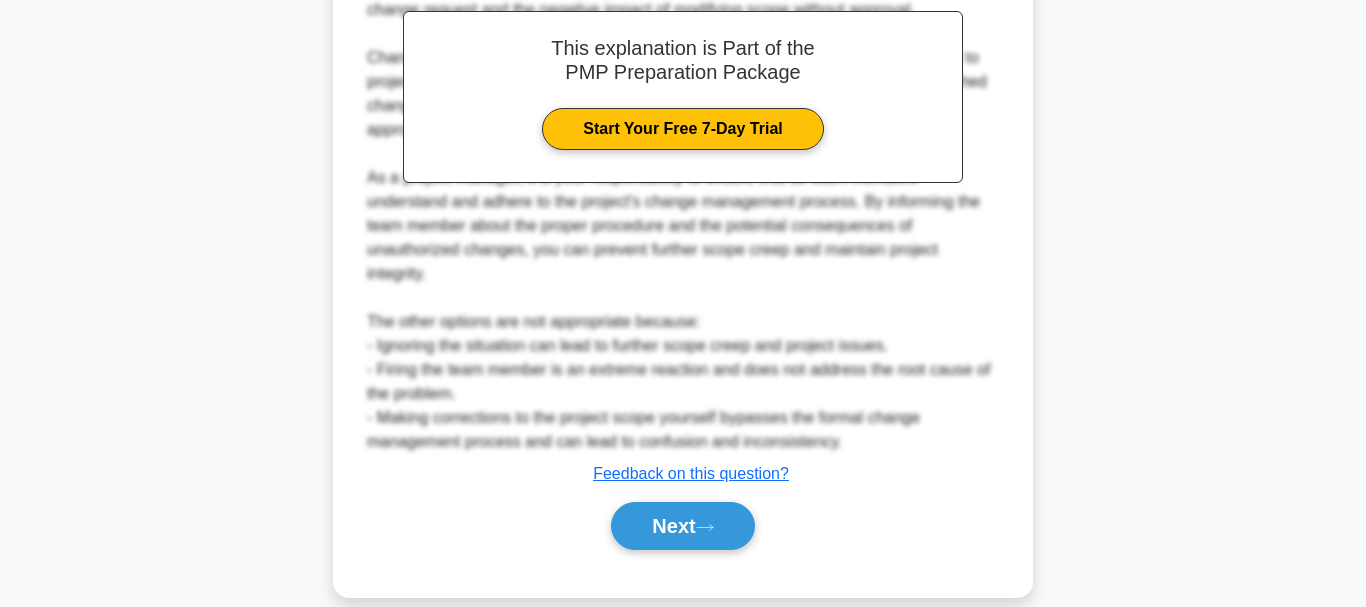 scroll, scrollTop: 651, scrollLeft: 0, axis: vertical 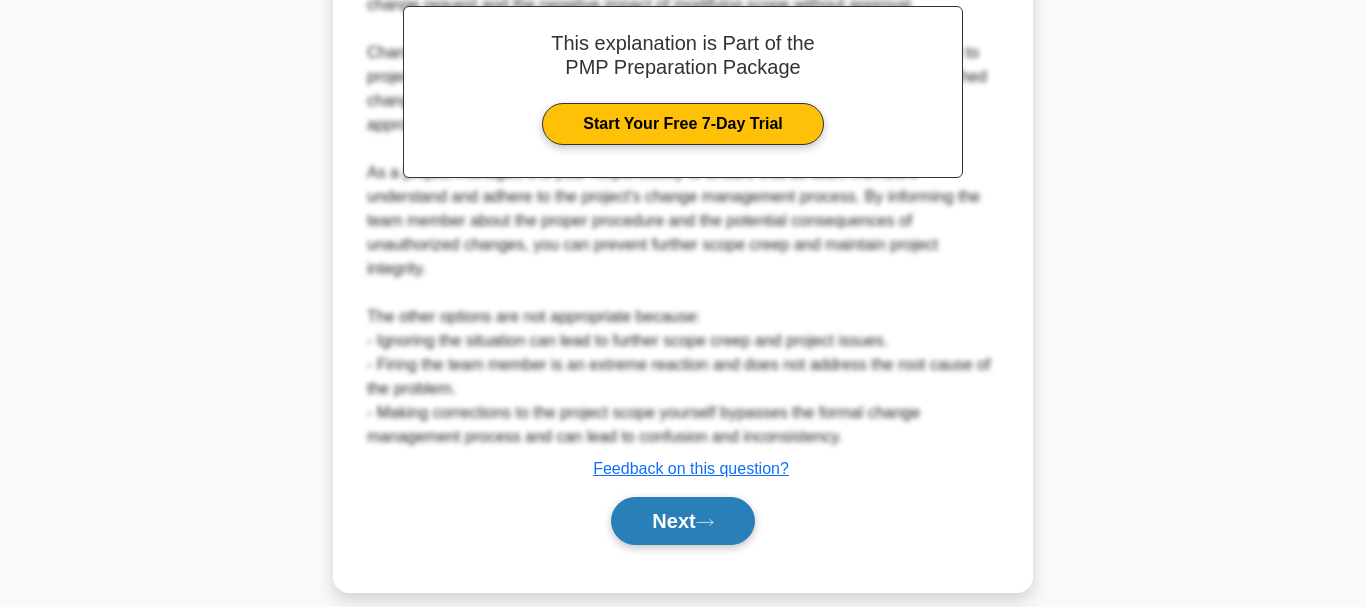 click on "Next" at bounding box center (682, 521) 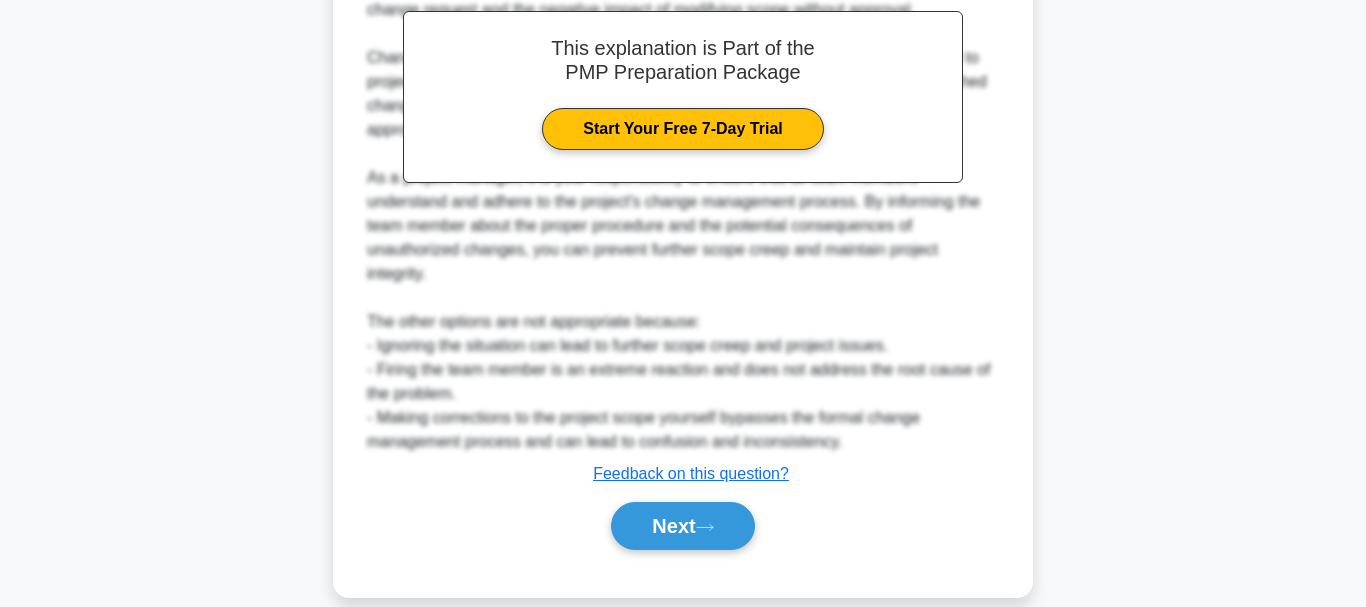 scroll, scrollTop: 473, scrollLeft: 0, axis: vertical 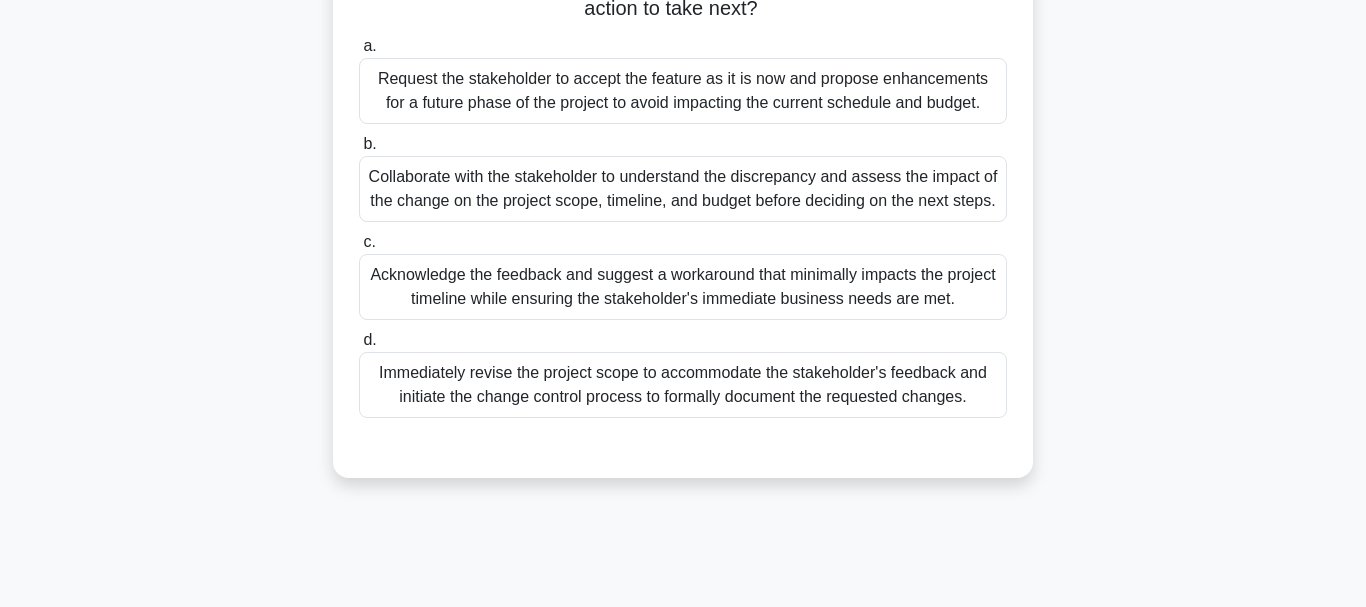 click on "Acknowledge the feedback and suggest a workaround that minimally impacts the project timeline while ensuring the stakeholder's immediate business needs are met." at bounding box center (683, 287) 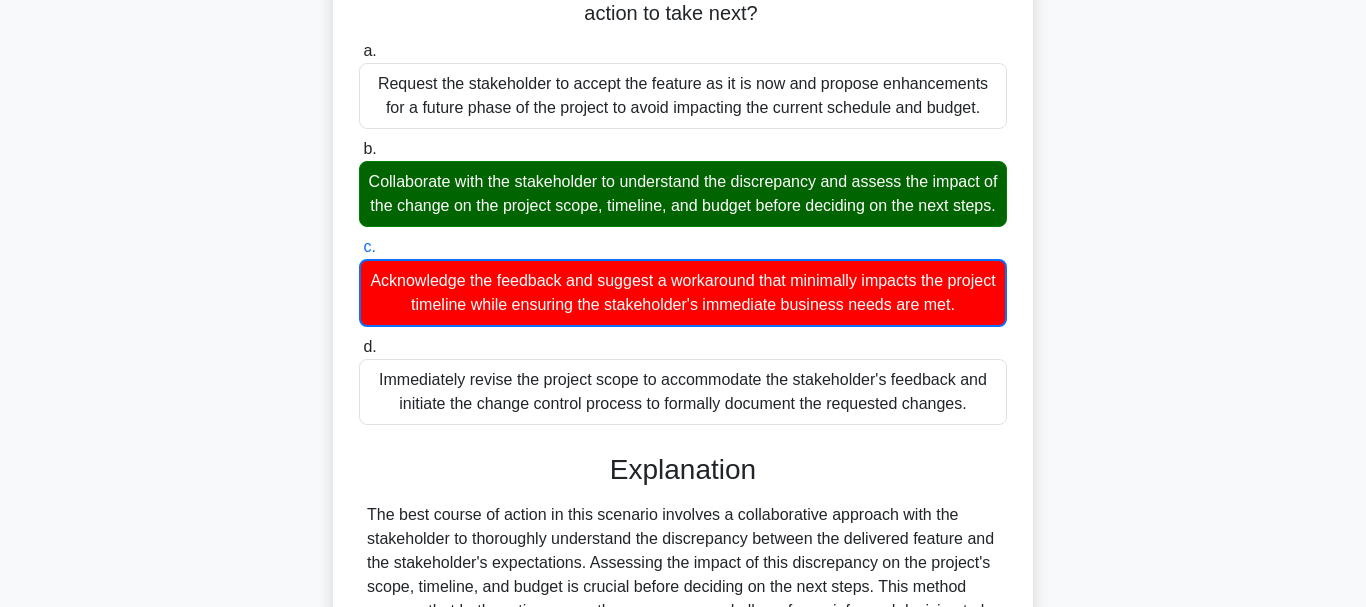 drag, startPoint x: 1353, startPoint y: 283, endPoint x: 1354, endPoint y: 430, distance: 147.0034 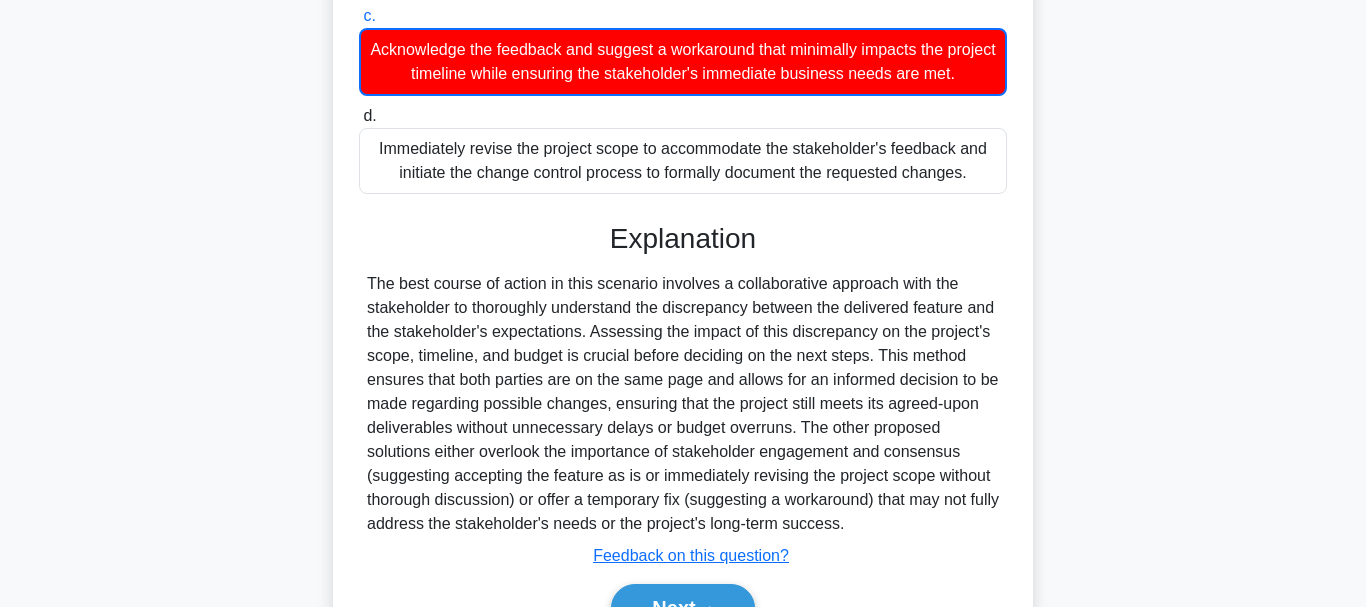 scroll, scrollTop: 774, scrollLeft: 0, axis: vertical 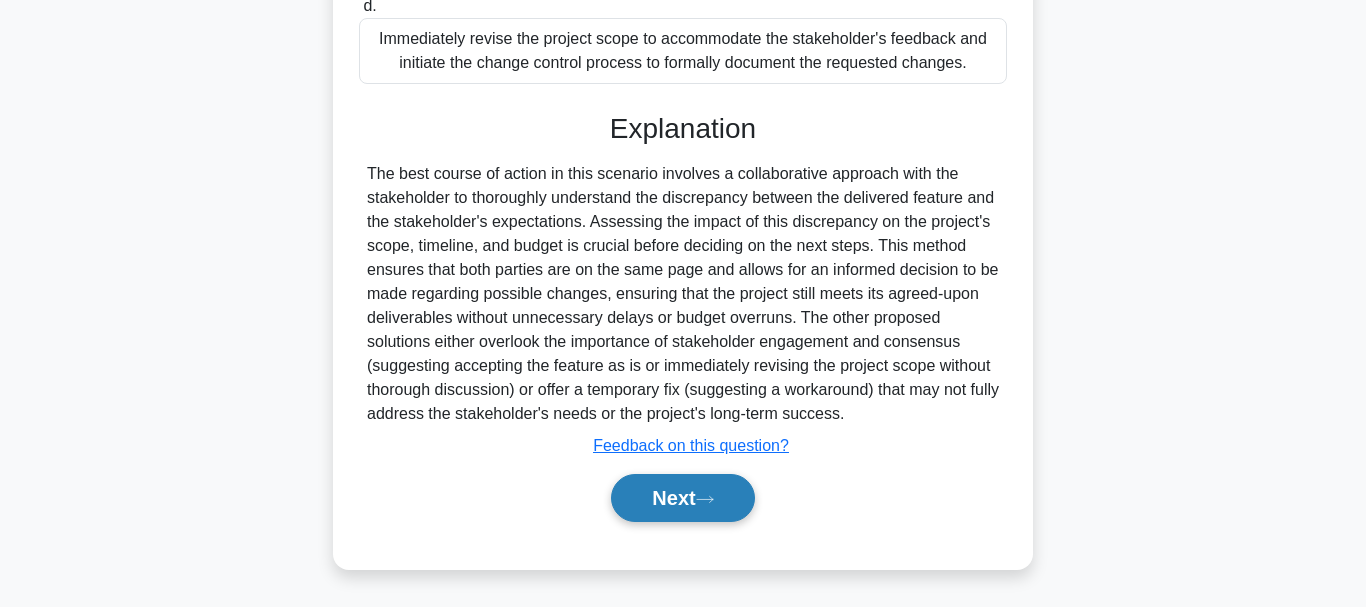 click on "Next" at bounding box center (682, 498) 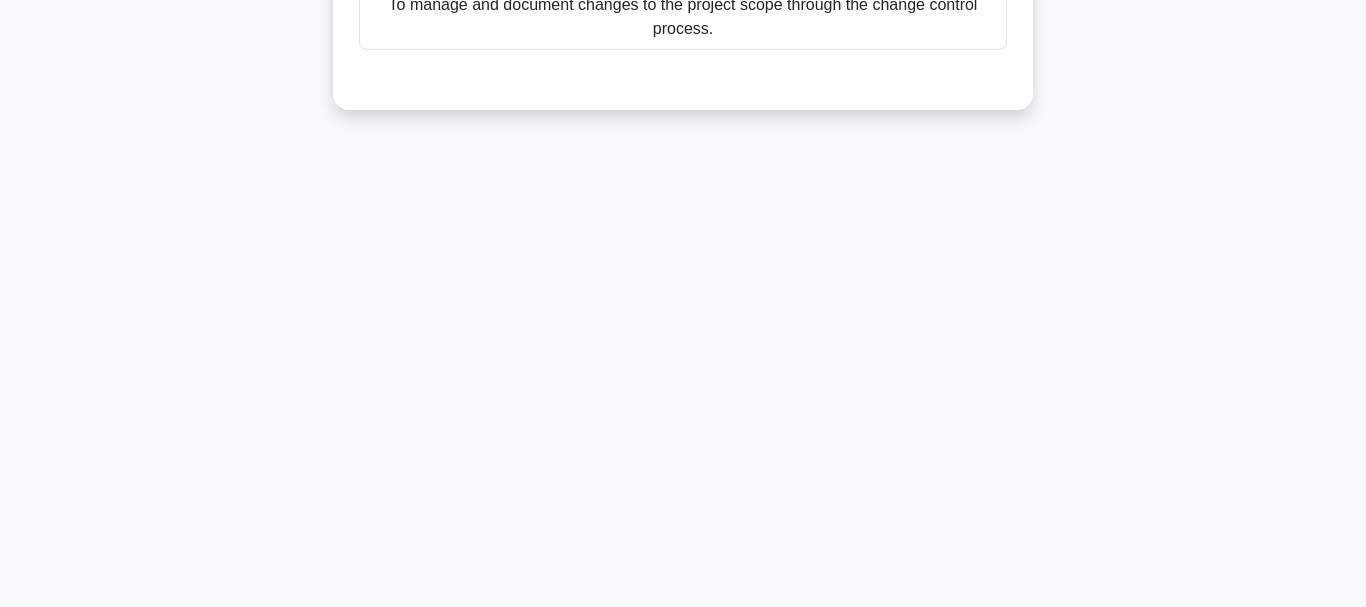 scroll, scrollTop: 473, scrollLeft: 0, axis: vertical 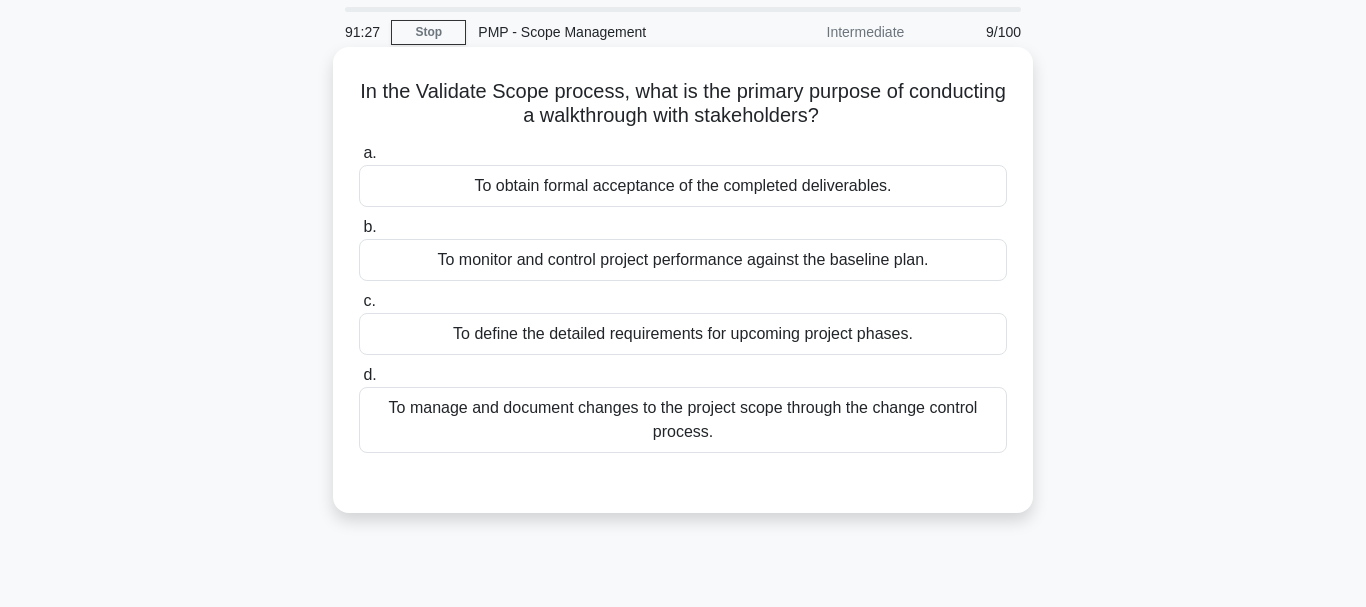 click on "To obtain formal acceptance of the completed deliverables." at bounding box center [683, 186] 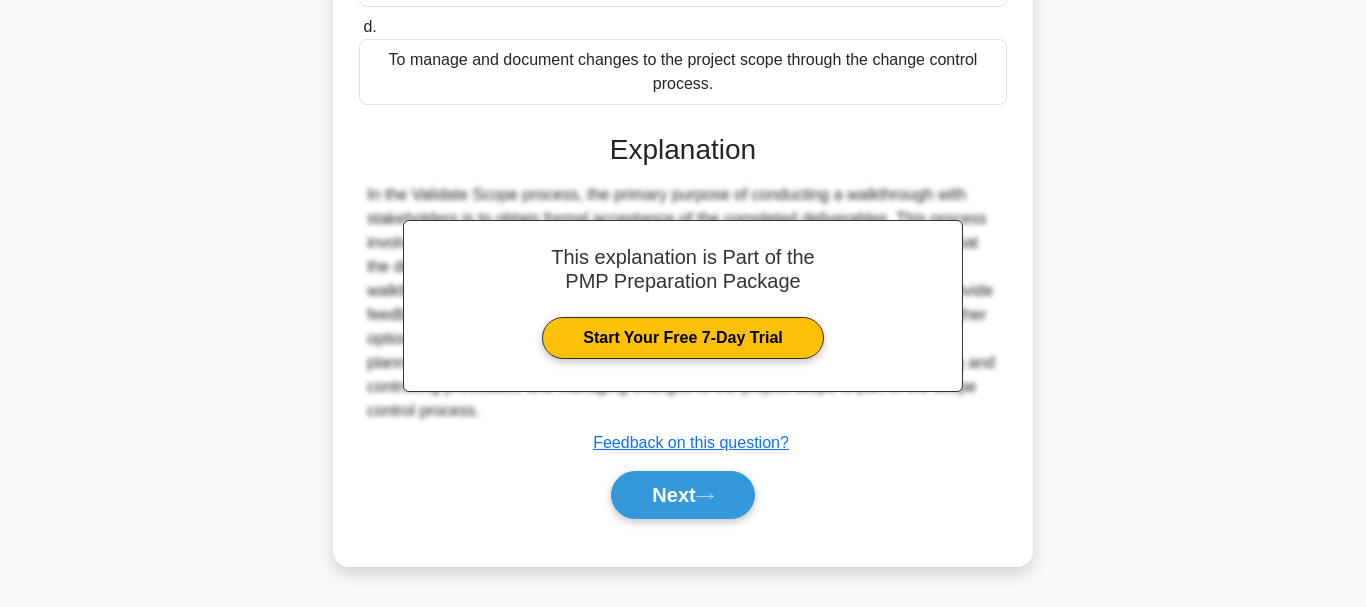 scroll, scrollTop: 452, scrollLeft: 0, axis: vertical 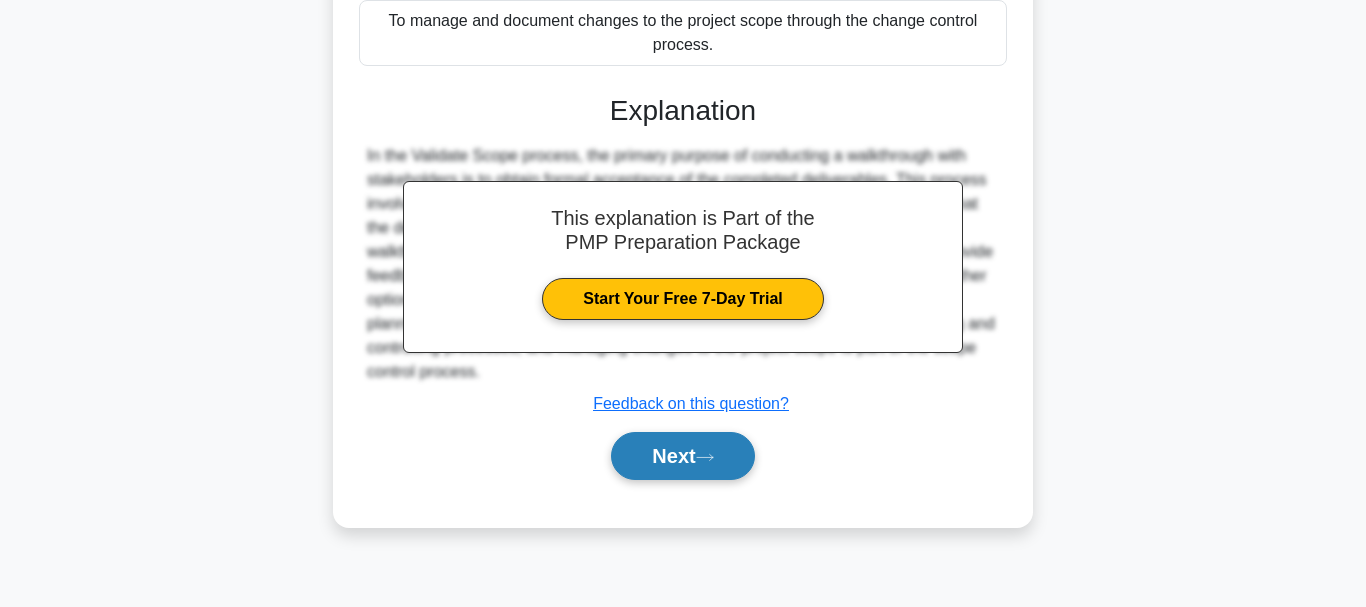 click on "Next" at bounding box center (682, 456) 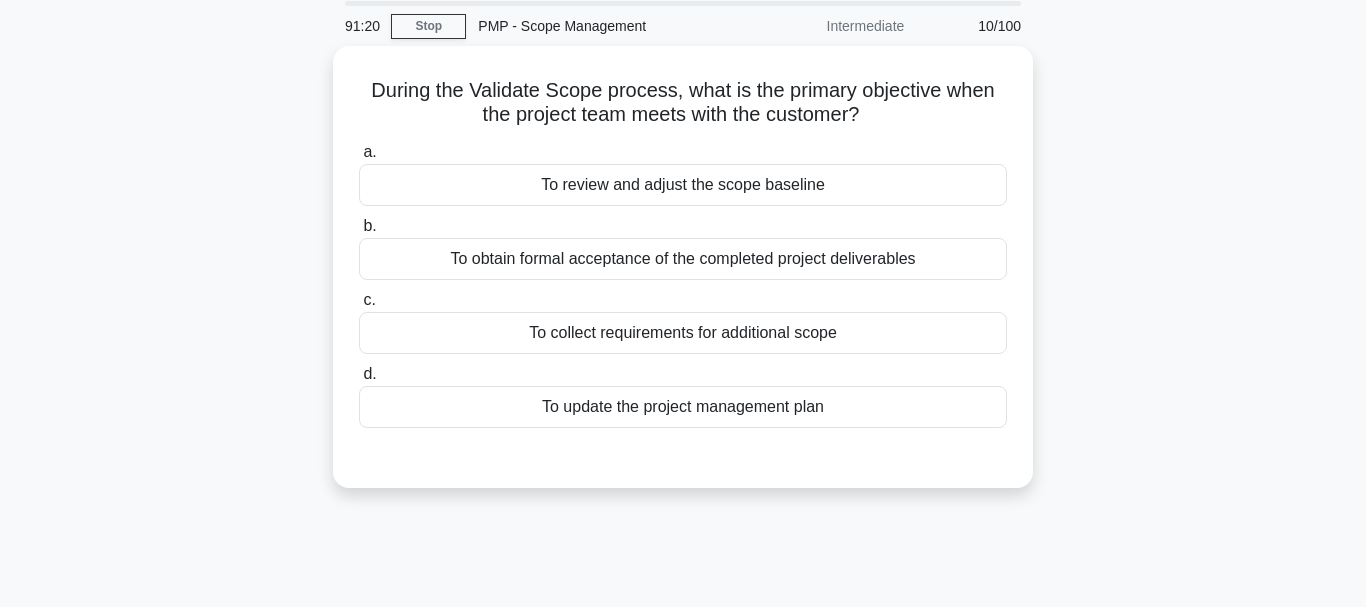 scroll, scrollTop: 67, scrollLeft: 0, axis: vertical 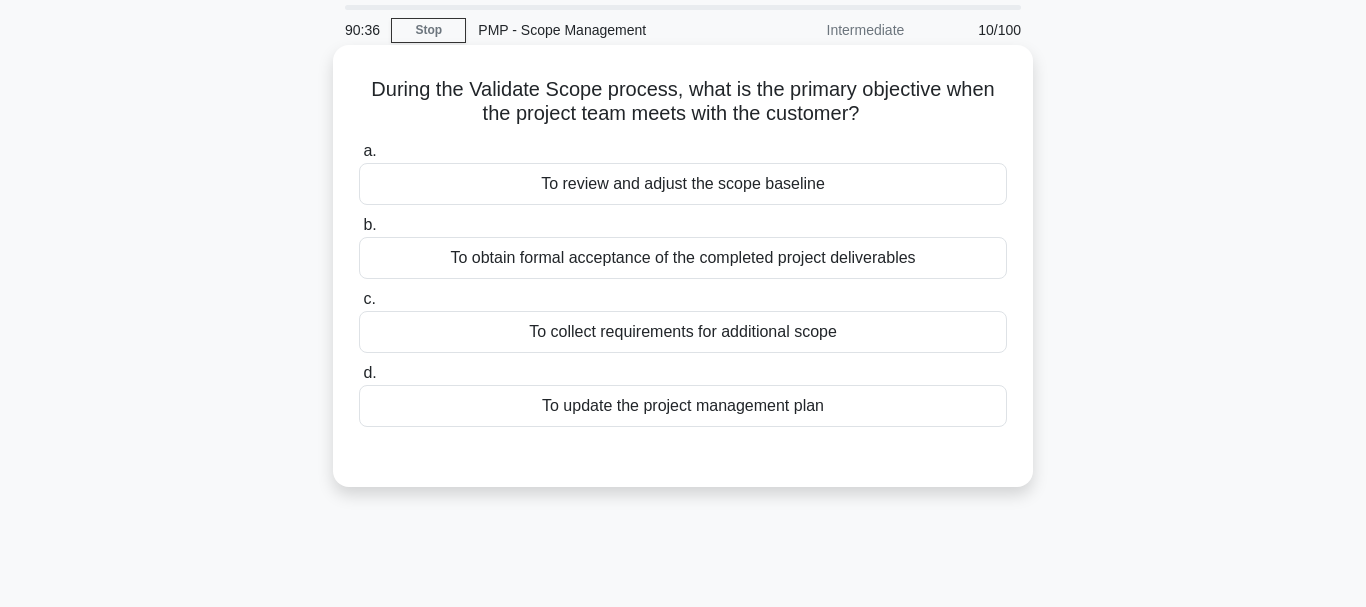 click on "To obtain formal acceptance of the completed project deliverables" at bounding box center [683, 258] 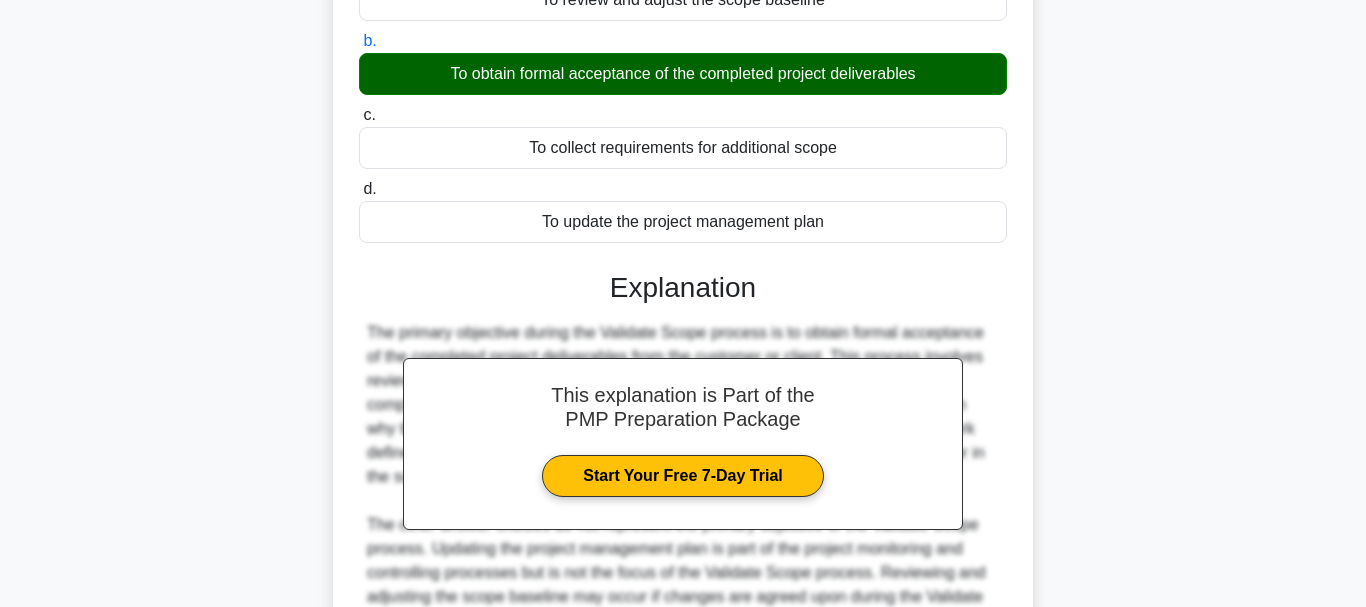 scroll, scrollTop: 532, scrollLeft: 0, axis: vertical 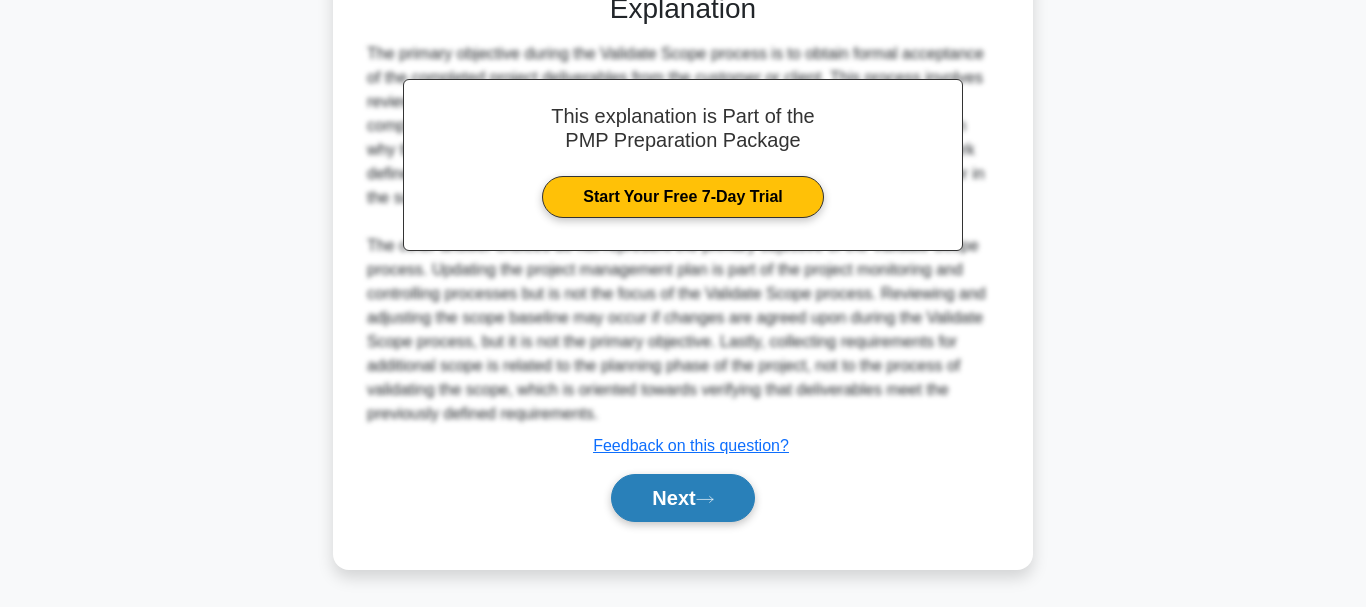 click on "Next" at bounding box center [682, 498] 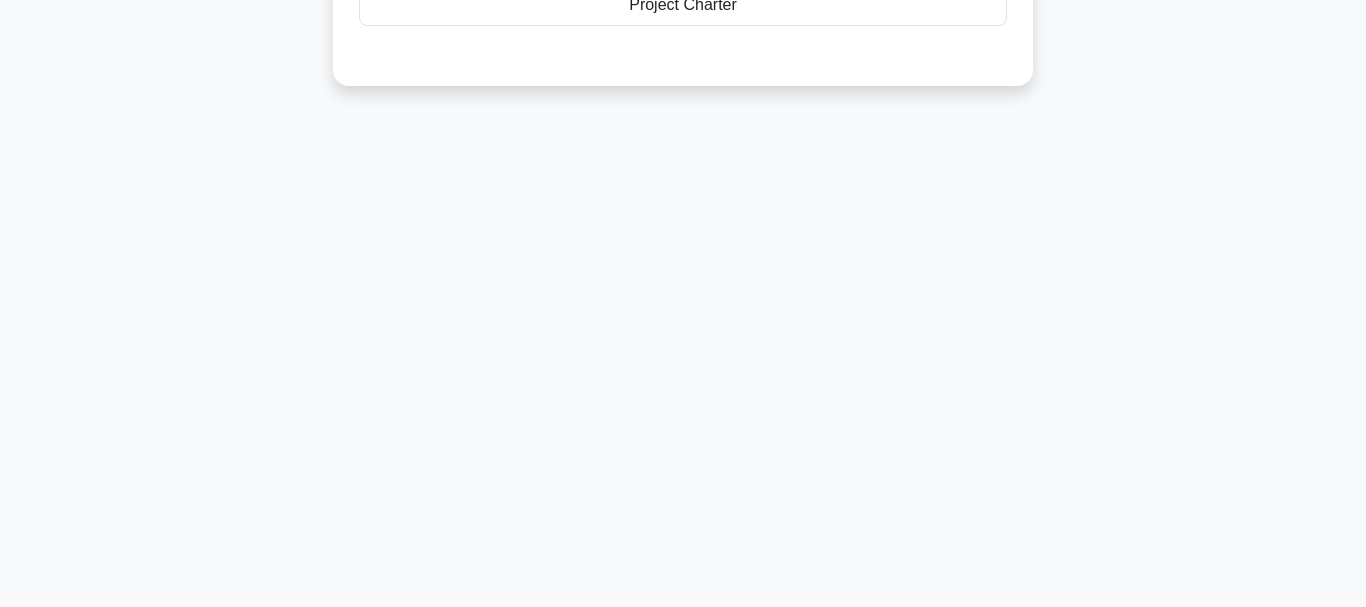 scroll, scrollTop: 473, scrollLeft: 0, axis: vertical 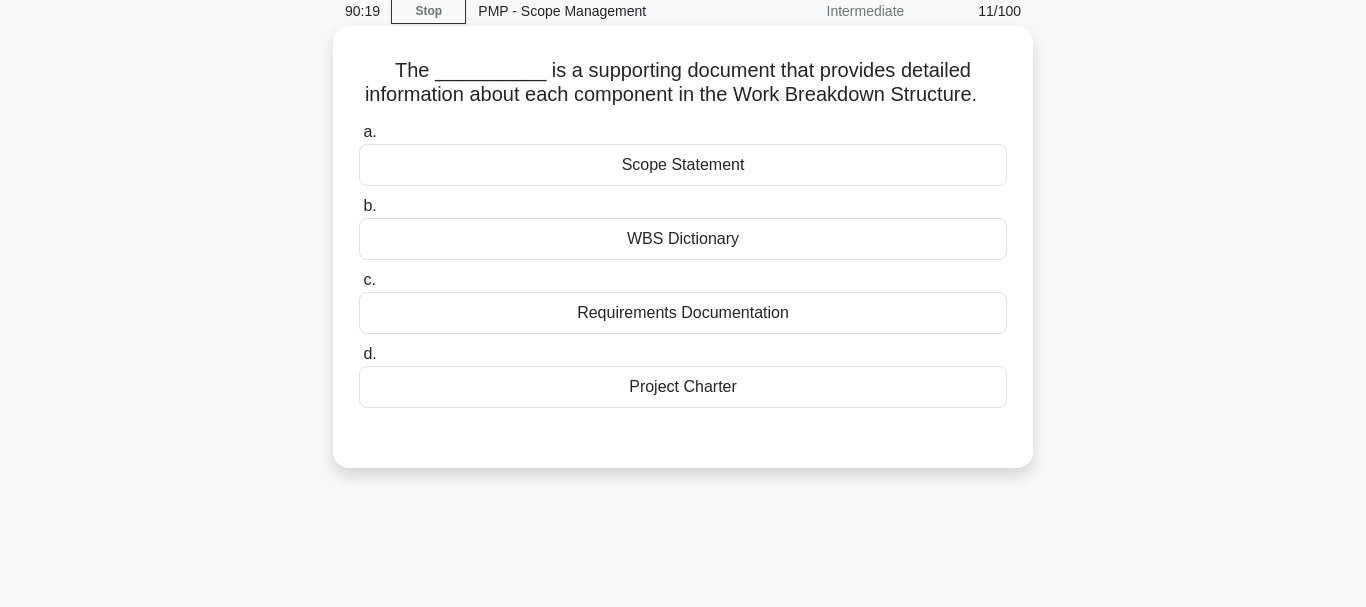 click on "WBS Dictionary" at bounding box center (683, 239) 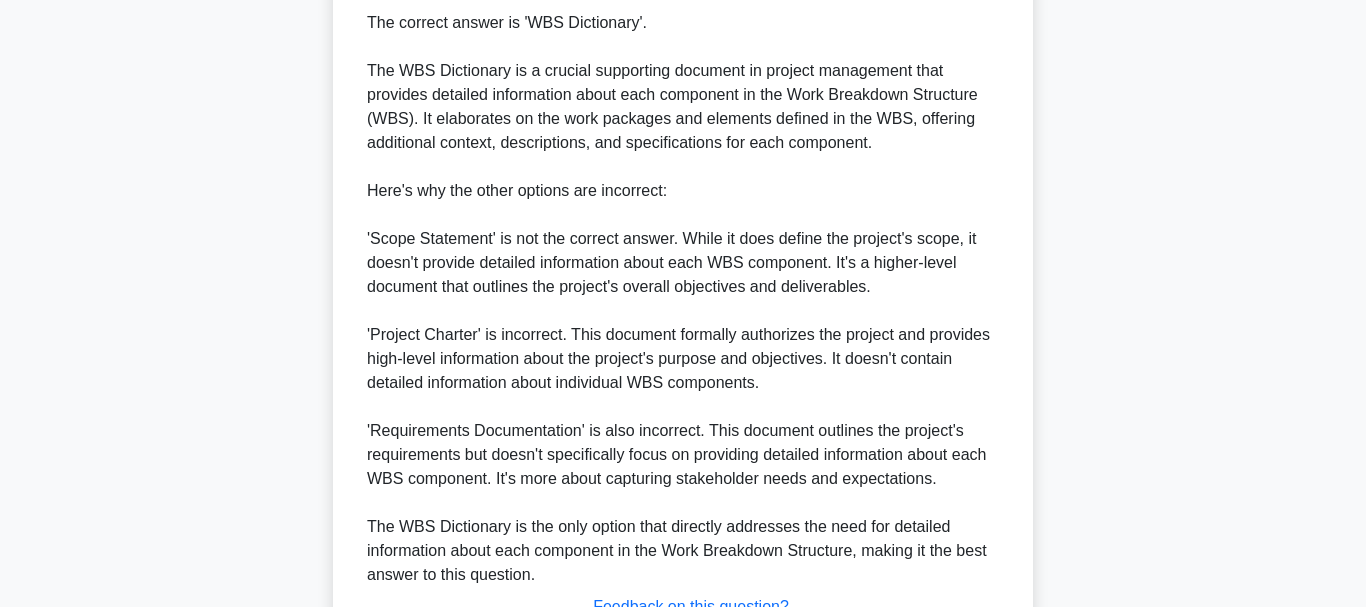 scroll, scrollTop: 724, scrollLeft: 0, axis: vertical 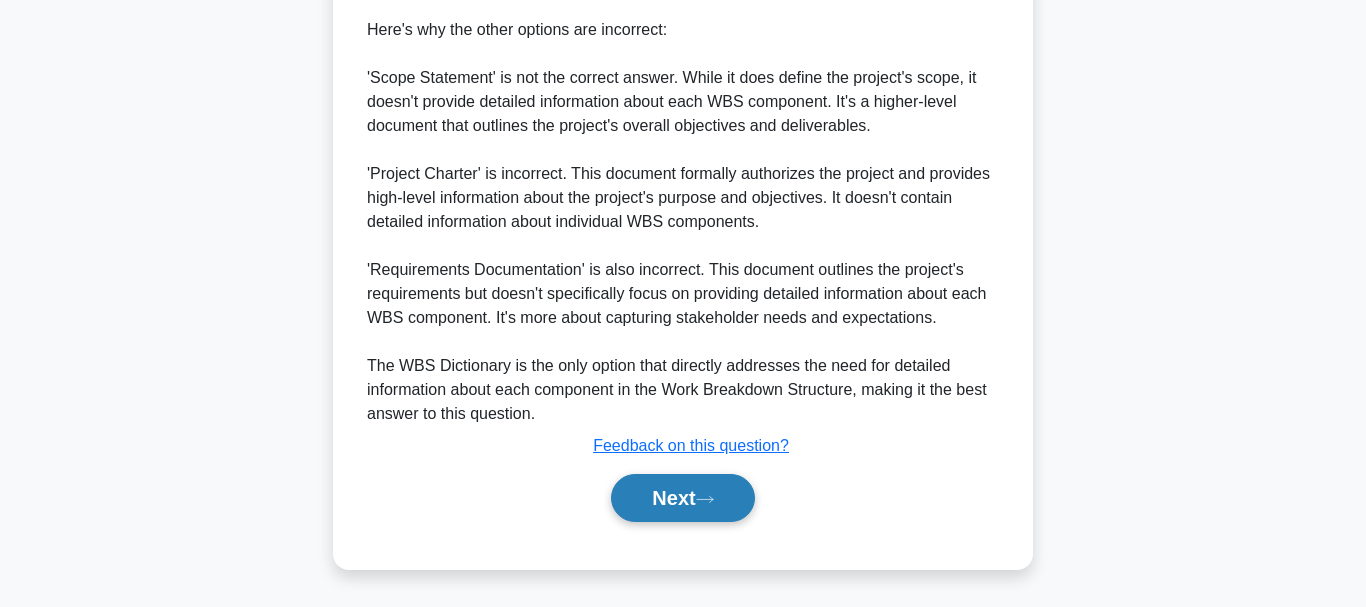 click on "Next" at bounding box center (682, 498) 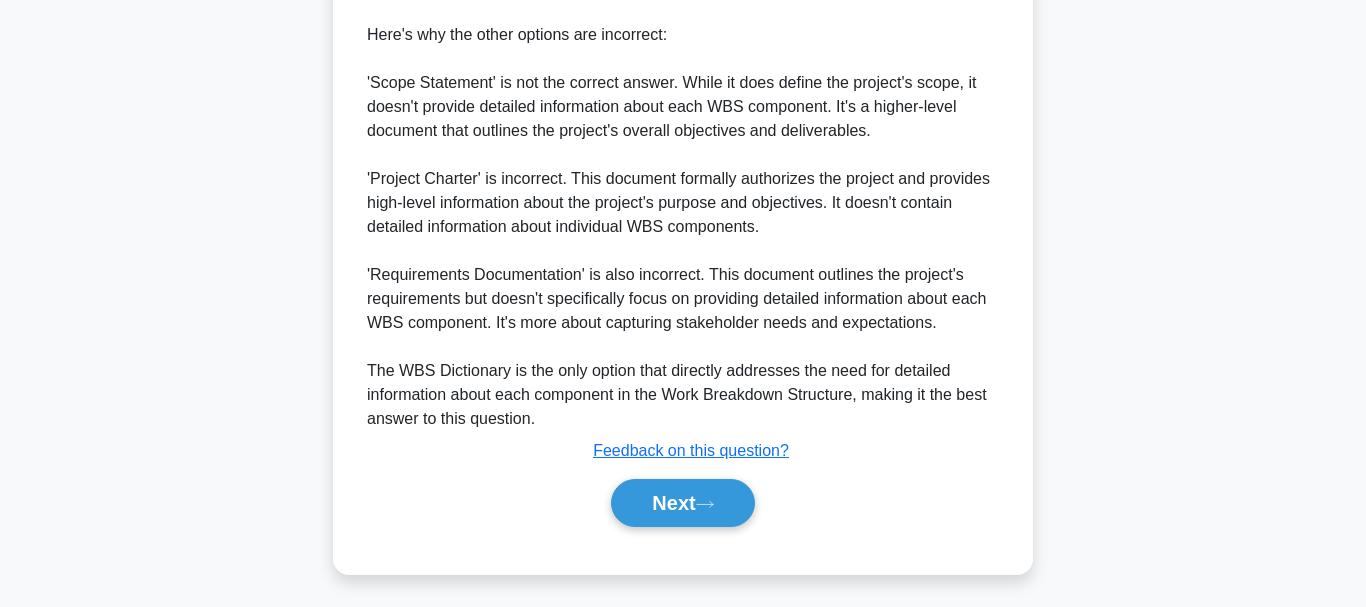 scroll, scrollTop: 473, scrollLeft: 0, axis: vertical 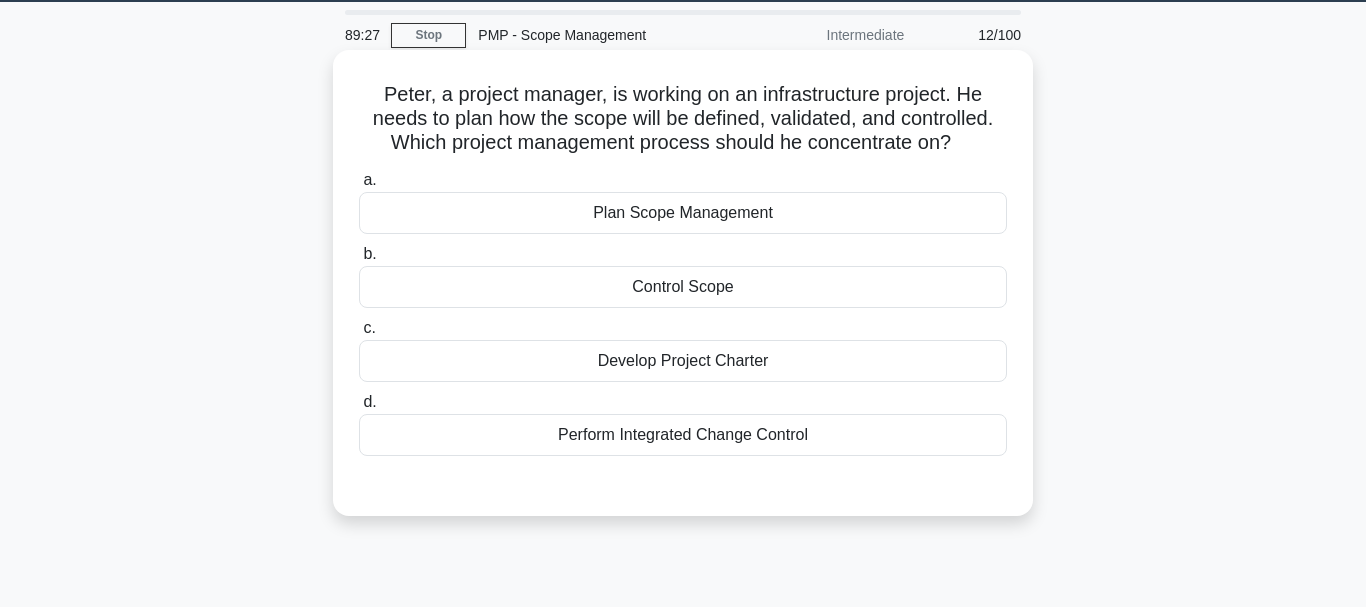 click on "Plan Scope Management" at bounding box center (683, 213) 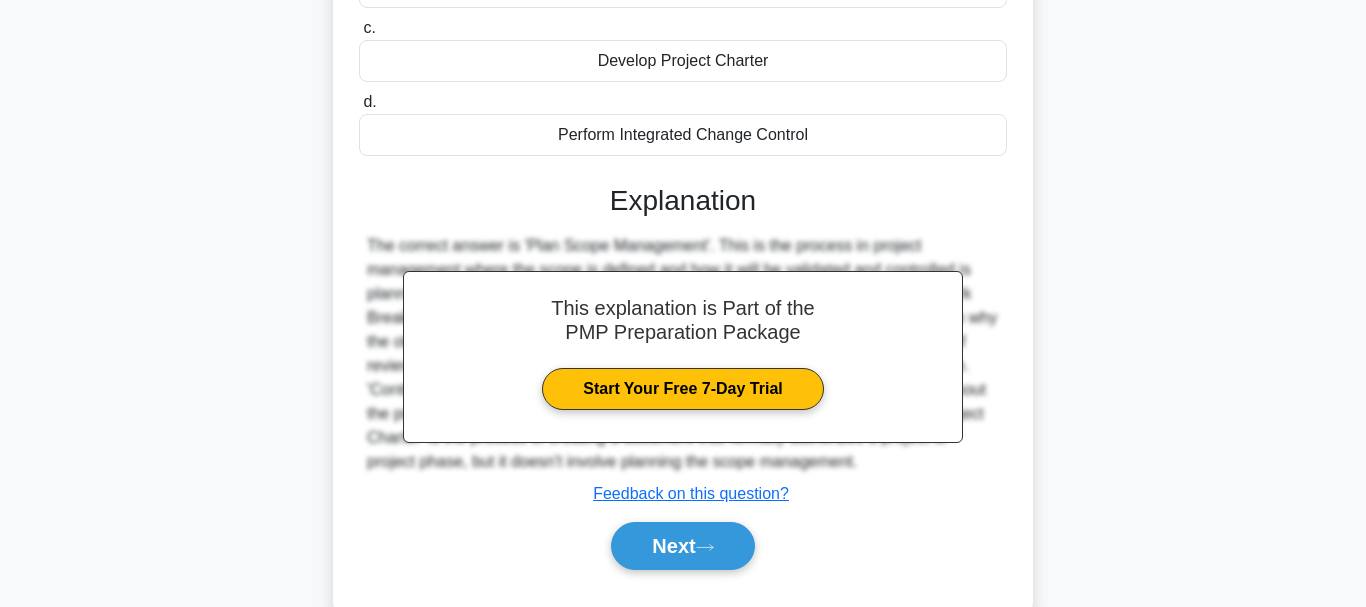 scroll, scrollTop: 473, scrollLeft: 0, axis: vertical 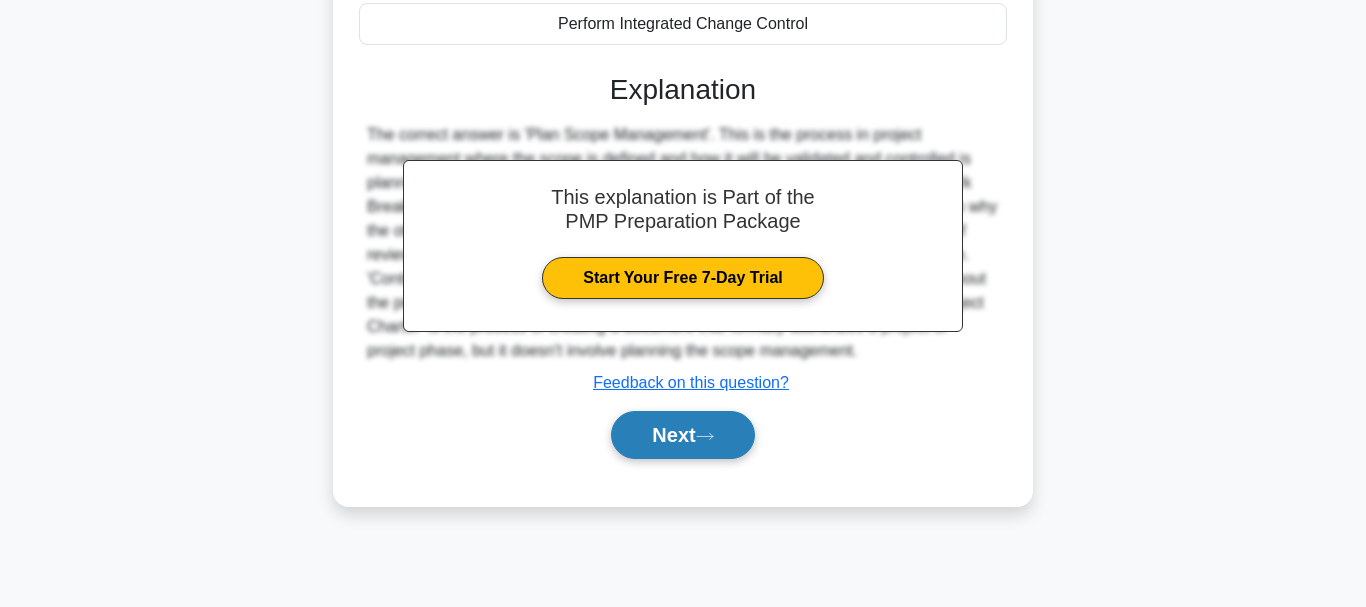 click on "Next" at bounding box center [682, 435] 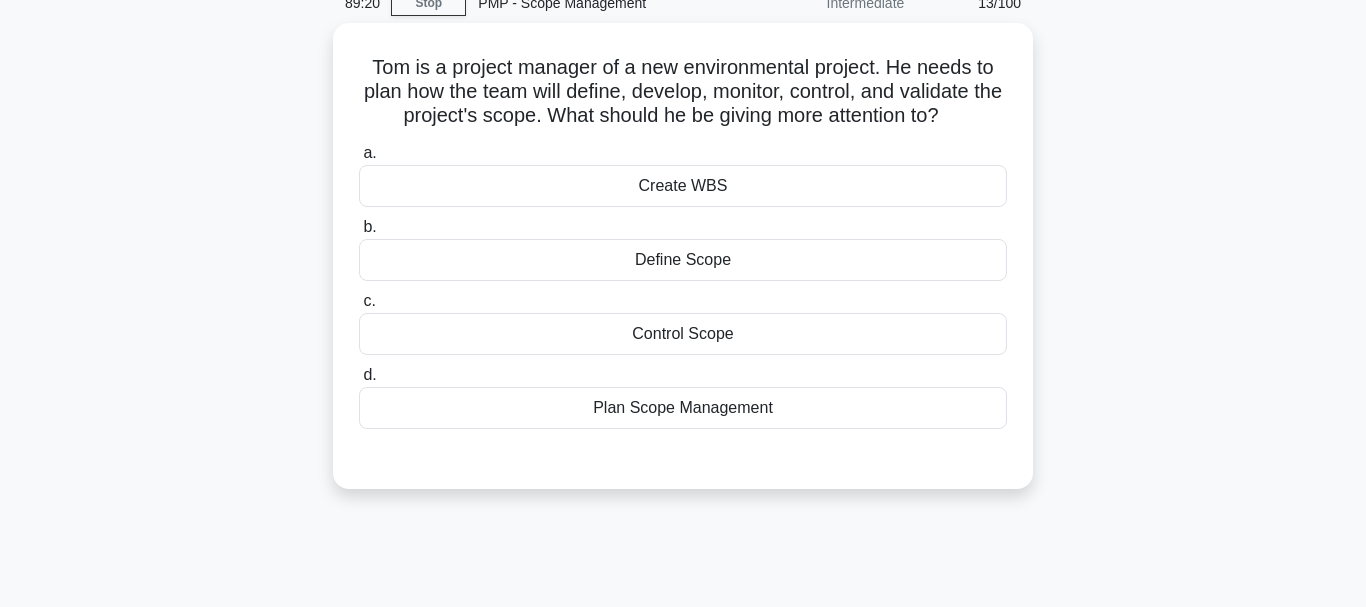 scroll, scrollTop: 86, scrollLeft: 0, axis: vertical 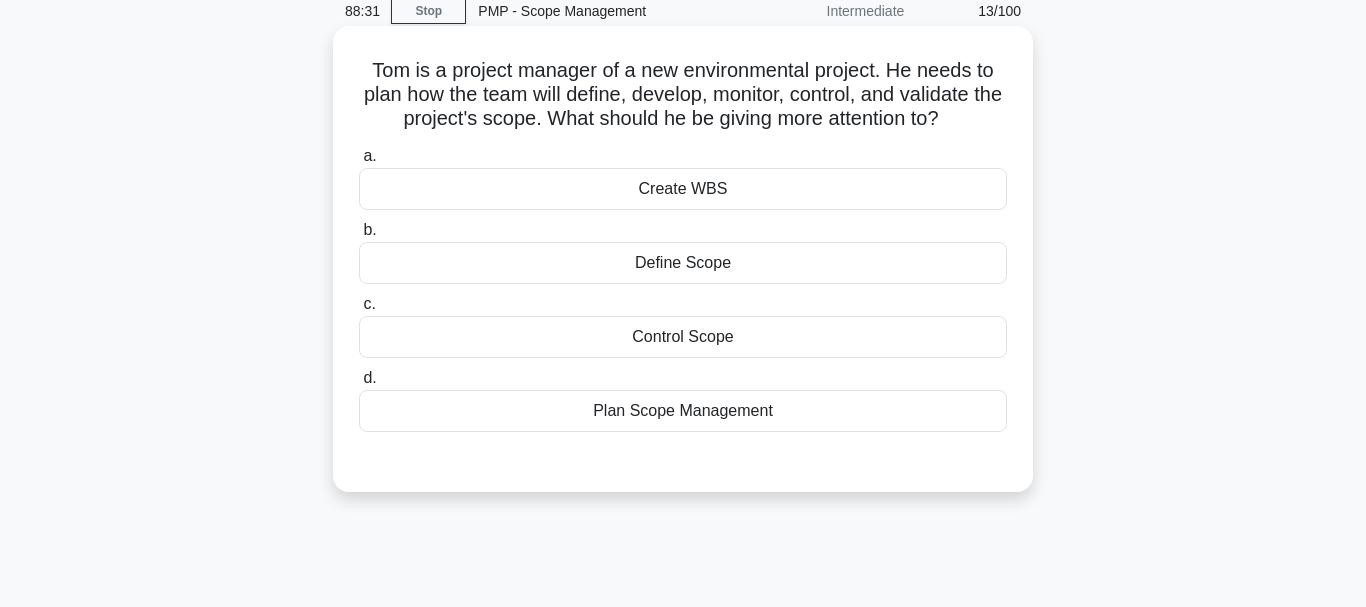 click on "Control Scope" at bounding box center (683, 337) 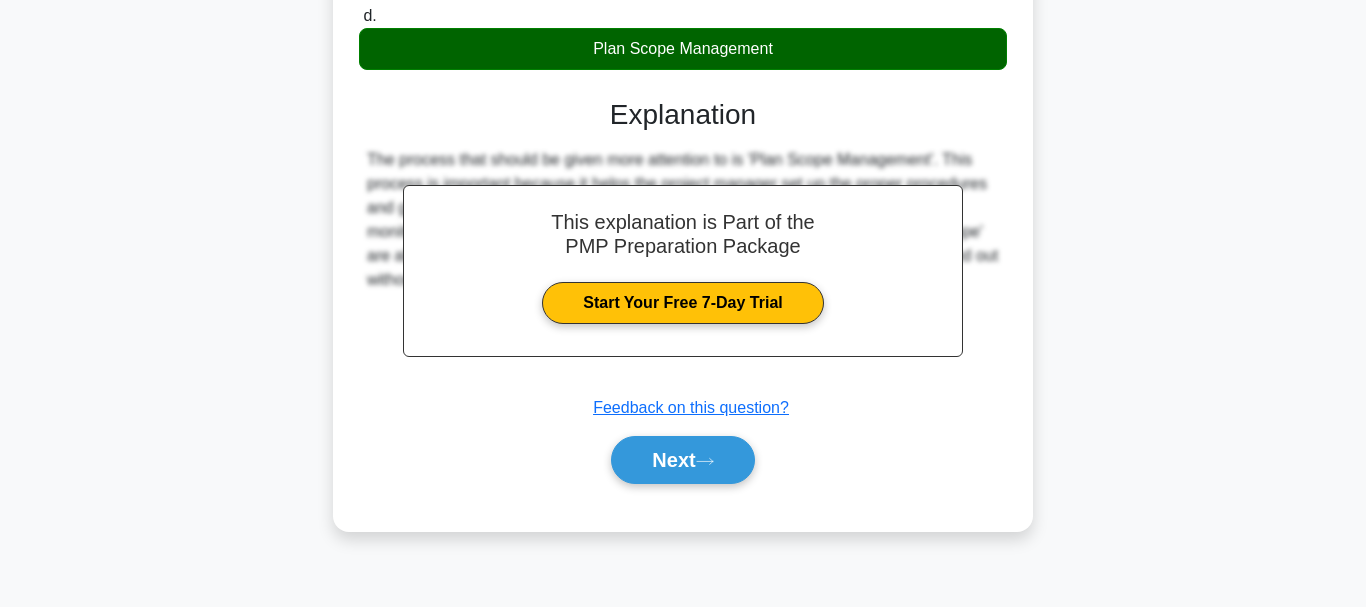 scroll, scrollTop: 473, scrollLeft: 0, axis: vertical 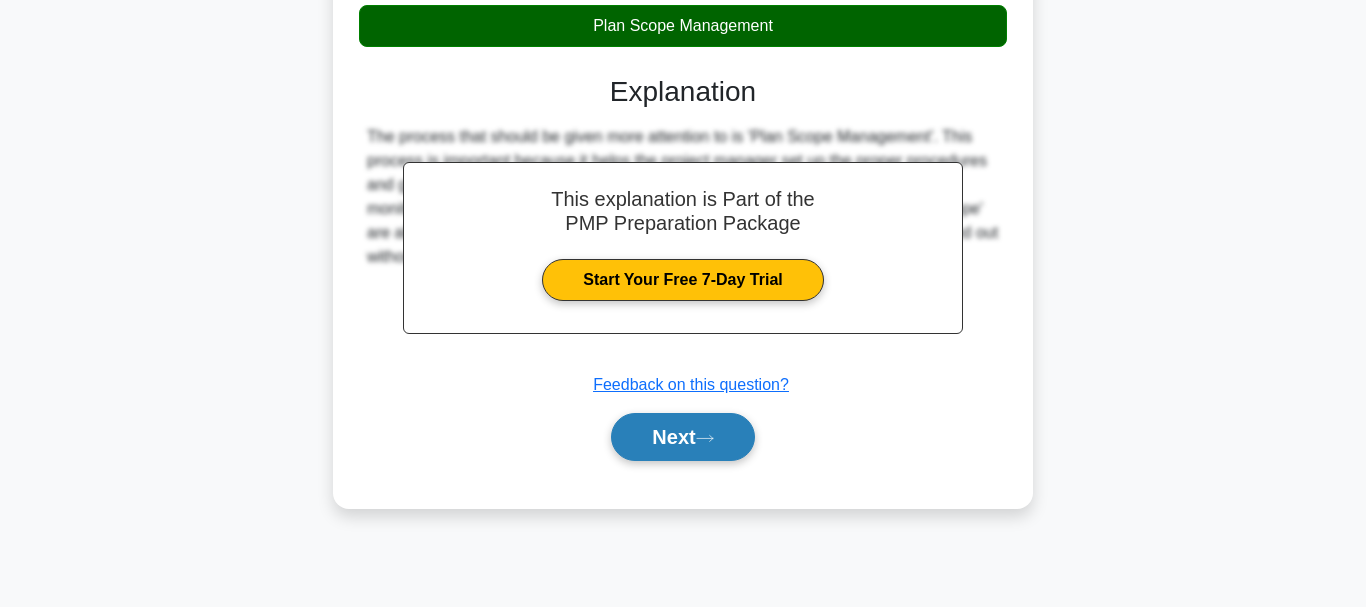 click on "Next" at bounding box center [682, 437] 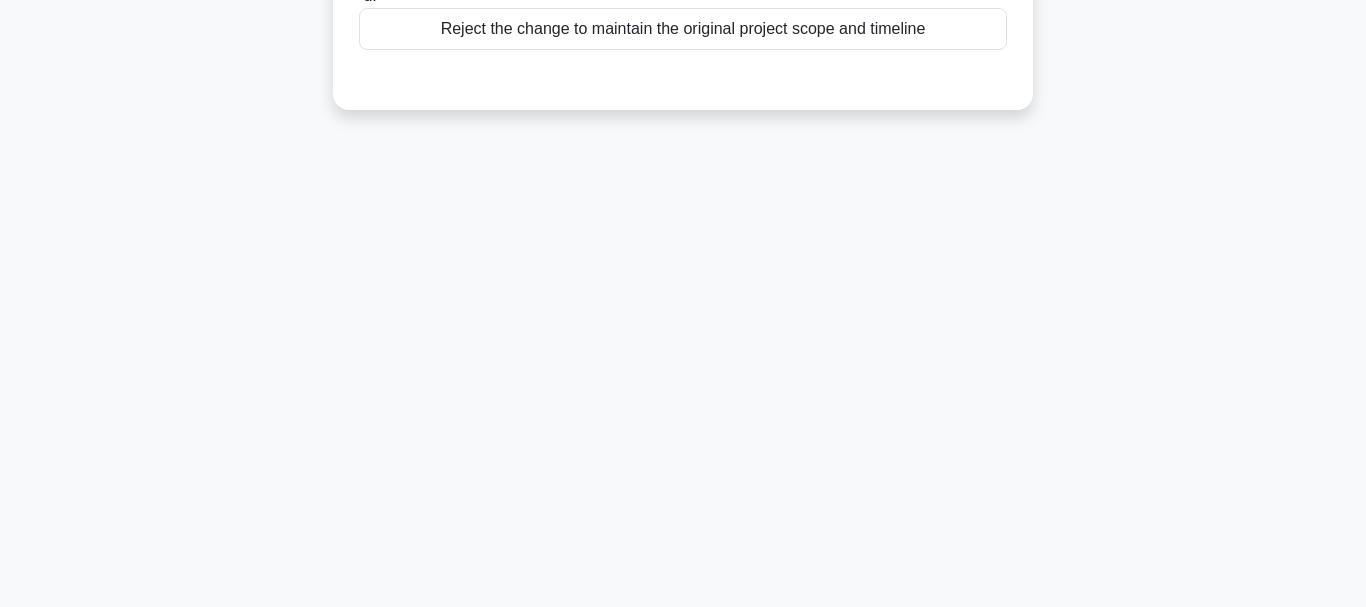 scroll, scrollTop: 0, scrollLeft: 0, axis: both 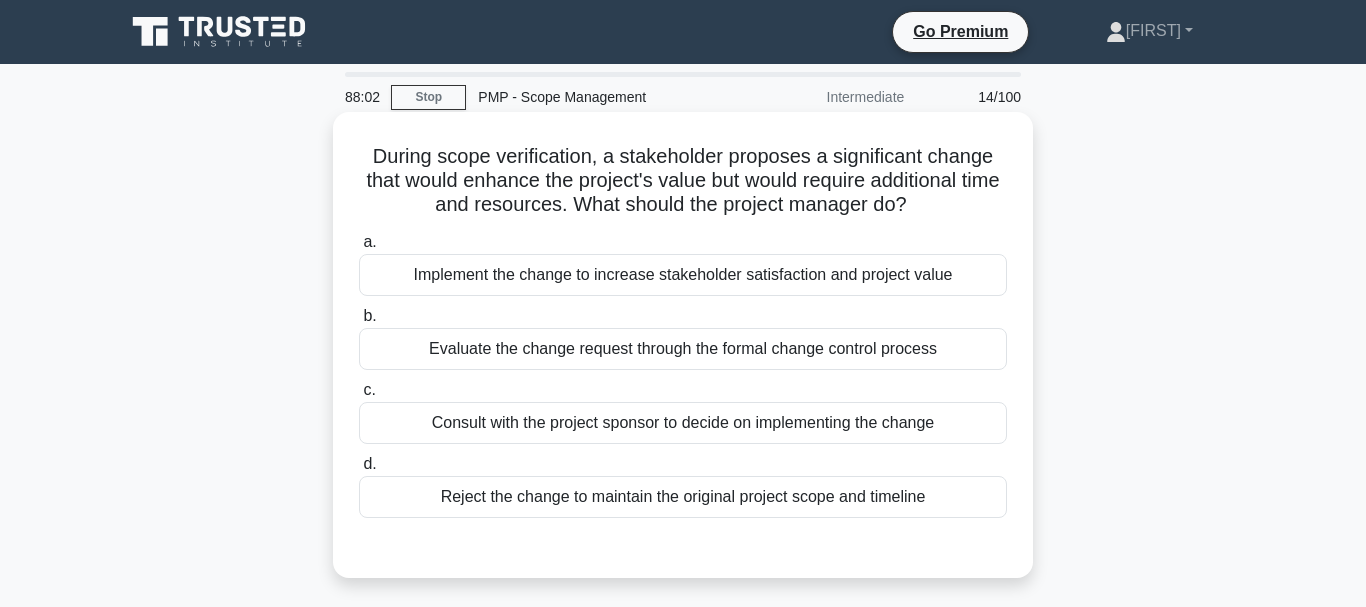 click on "Evaluate the change request through the formal change control process" at bounding box center [683, 349] 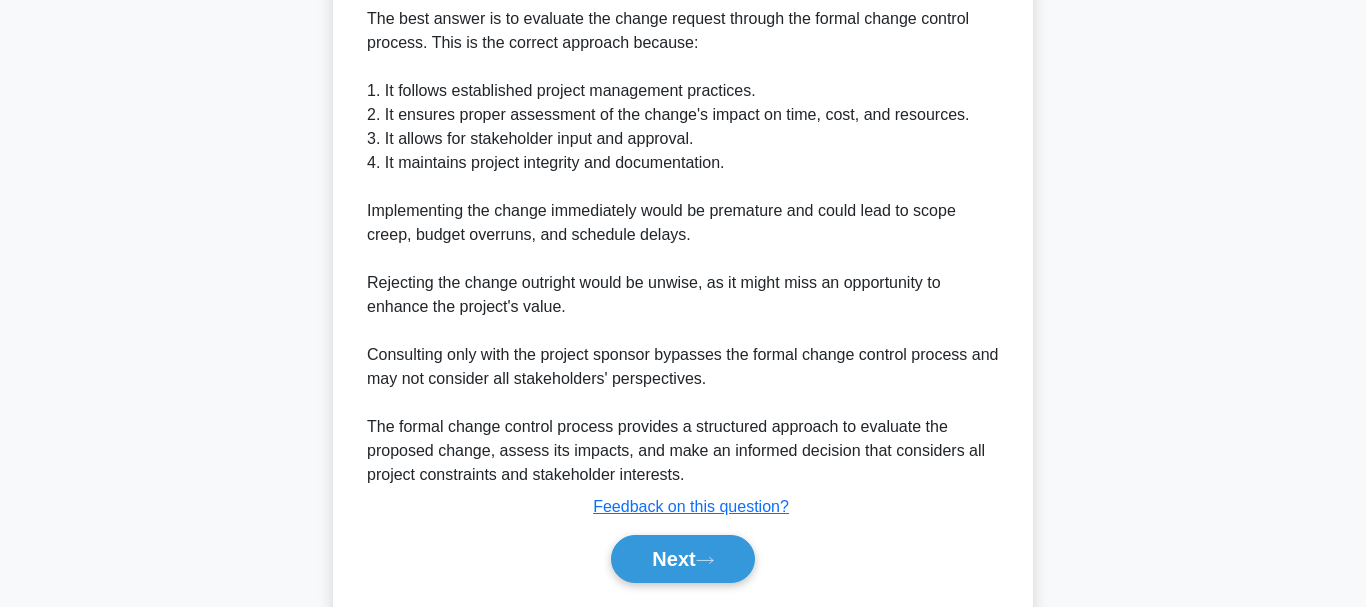 scroll, scrollTop: 602, scrollLeft: 0, axis: vertical 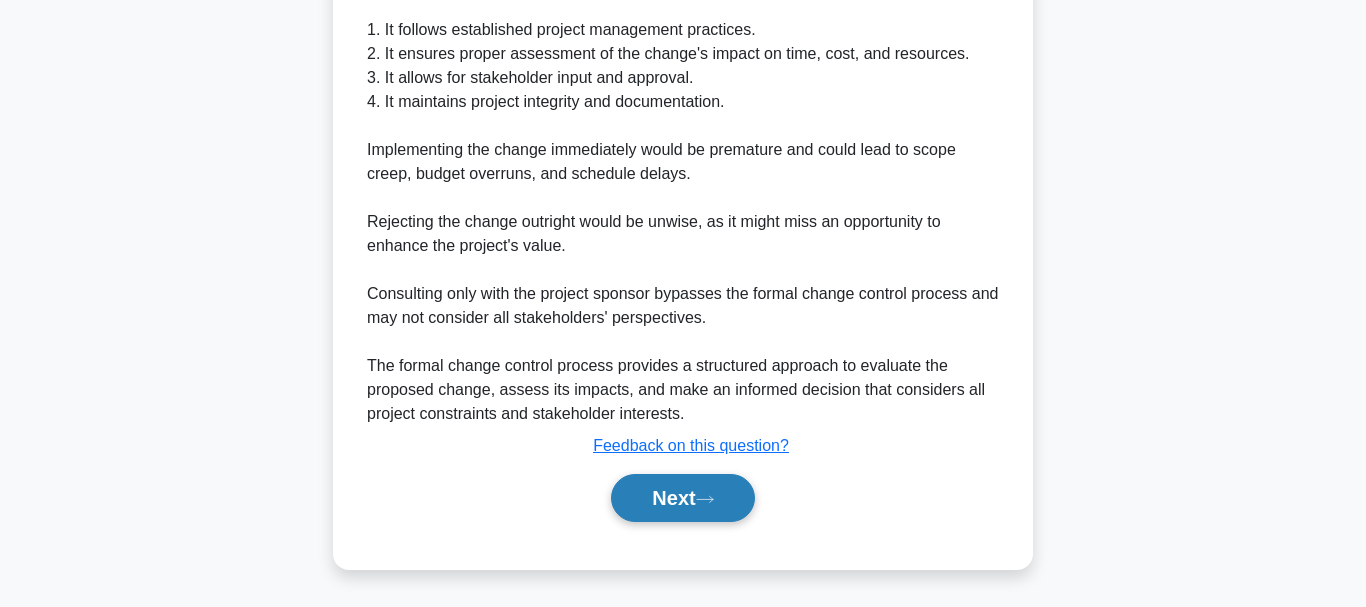 click 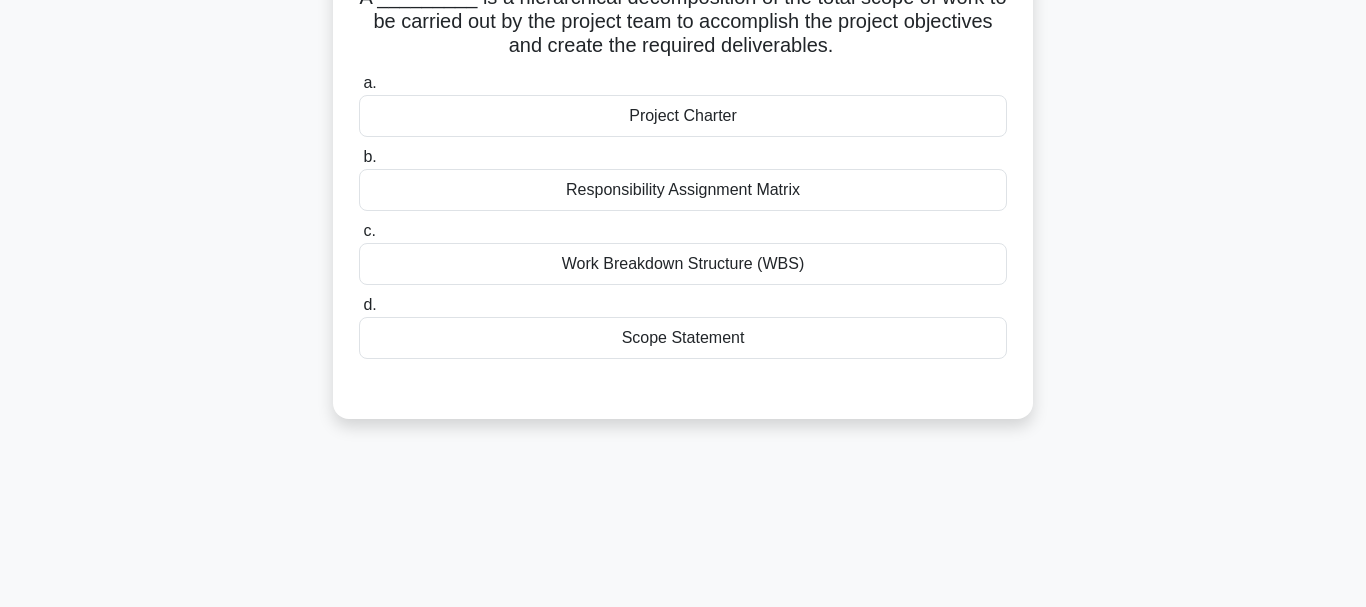scroll, scrollTop: 162, scrollLeft: 0, axis: vertical 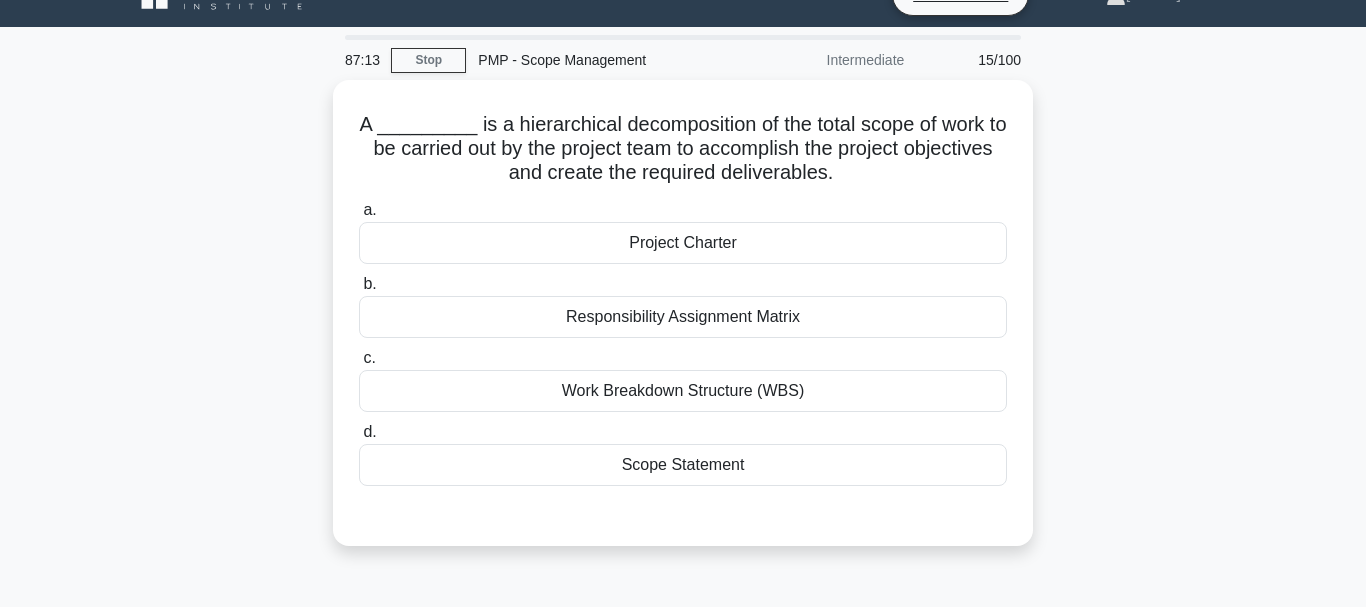 click on "87:13
Stop
PMP  - Scope Management
Intermediate
15/100
A _________ is a hierarchical decomposition of the total scope of work to be carried out by the project team to accomplish the project objectives and create the required deliverables.
.spinner_0XTQ{transform-origin:center;animation:spinner_y6GP .75s linear infinite}@keyframes spinner_y6GP{100%{transform:rotate(360deg)}}
a." at bounding box center [683, 535] 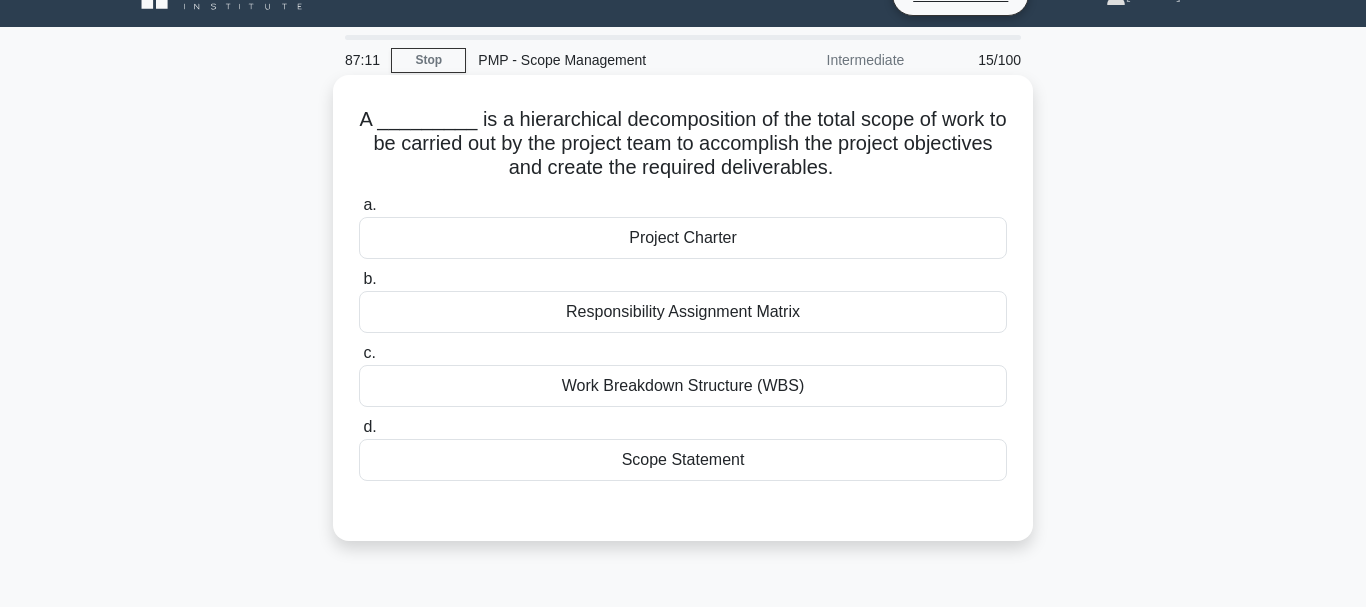 click on "Project Charter" at bounding box center (683, 238) 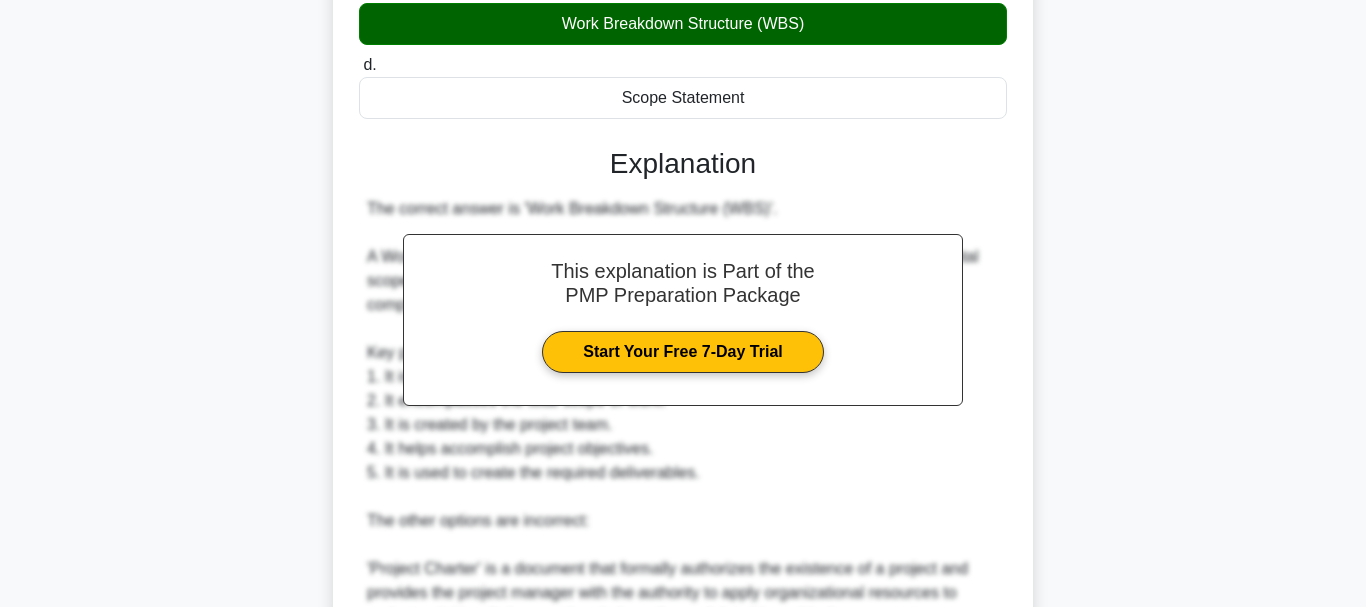 scroll, scrollTop: 409, scrollLeft: 0, axis: vertical 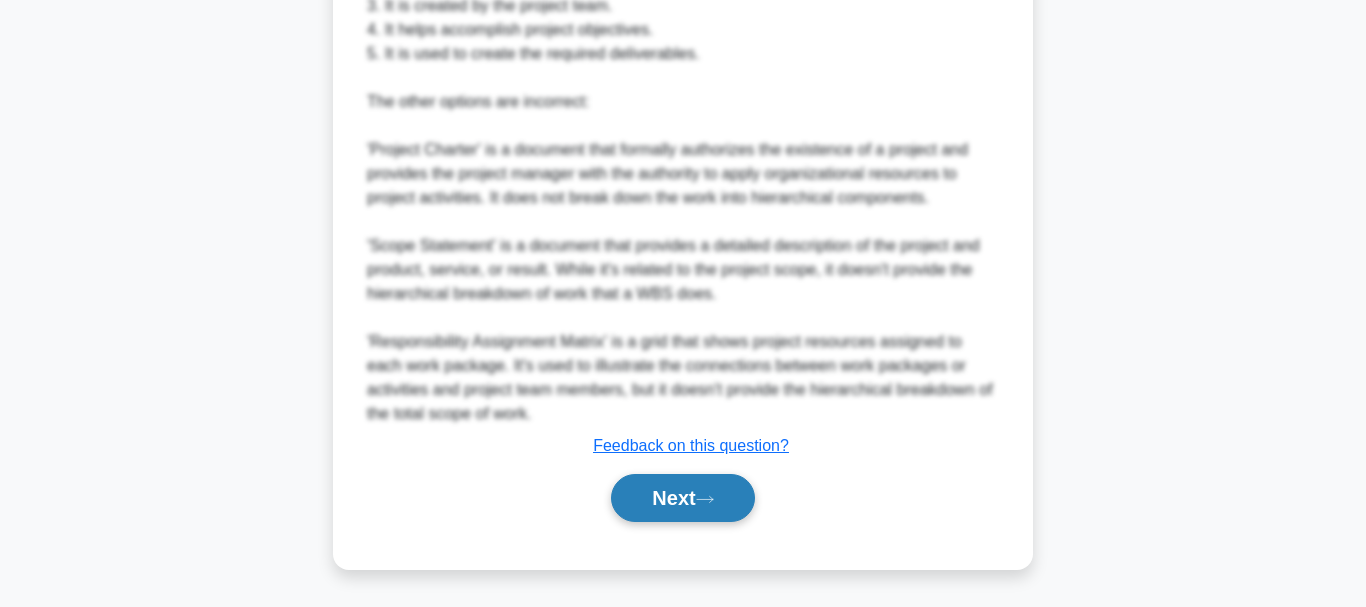 click on "Next" at bounding box center (682, 498) 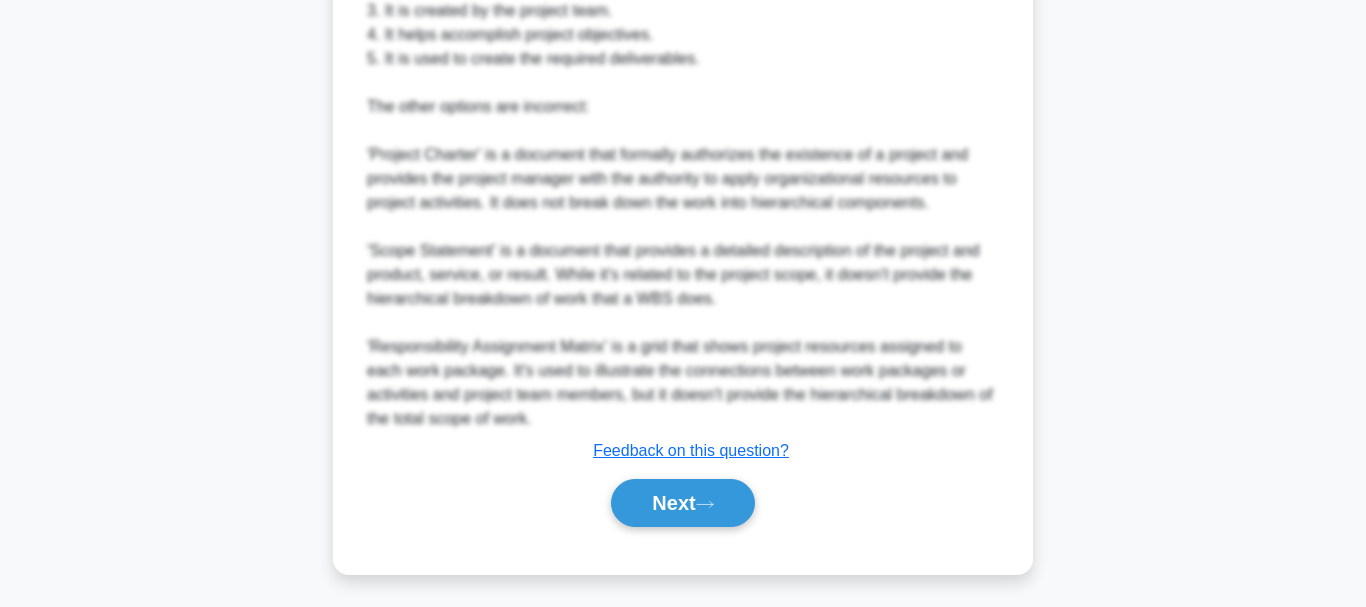 scroll, scrollTop: 473, scrollLeft: 0, axis: vertical 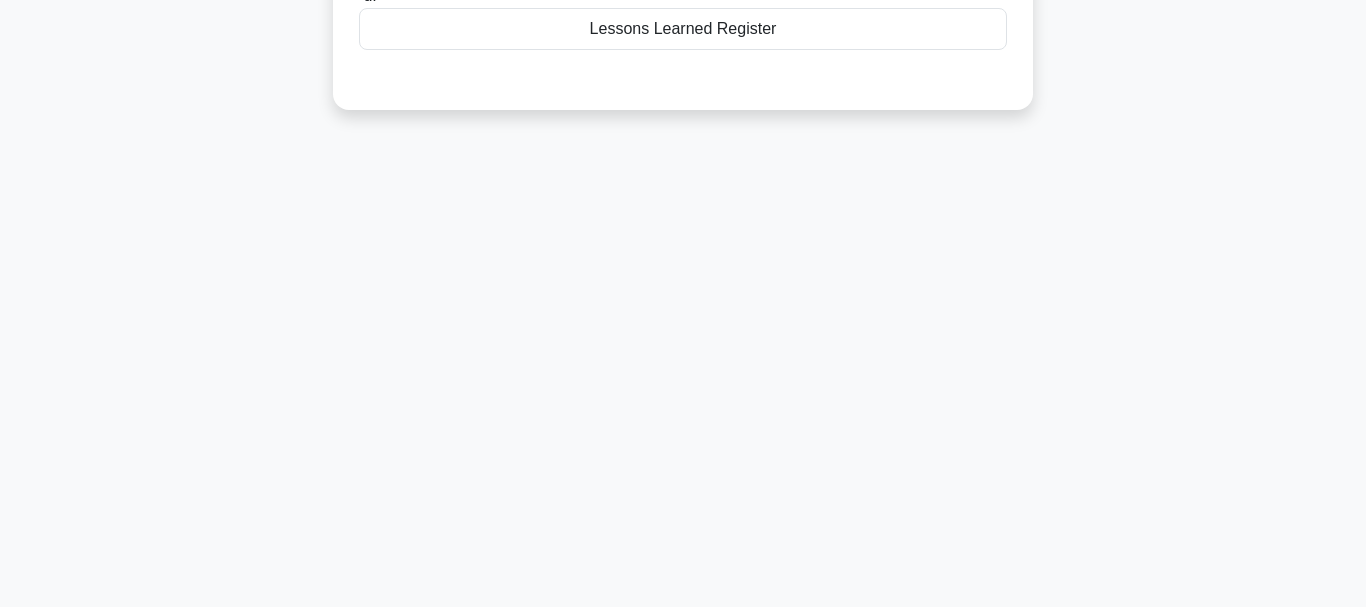 drag, startPoint x: 1332, startPoint y: 259, endPoint x: 1328, endPoint y: 243, distance: 16.492422 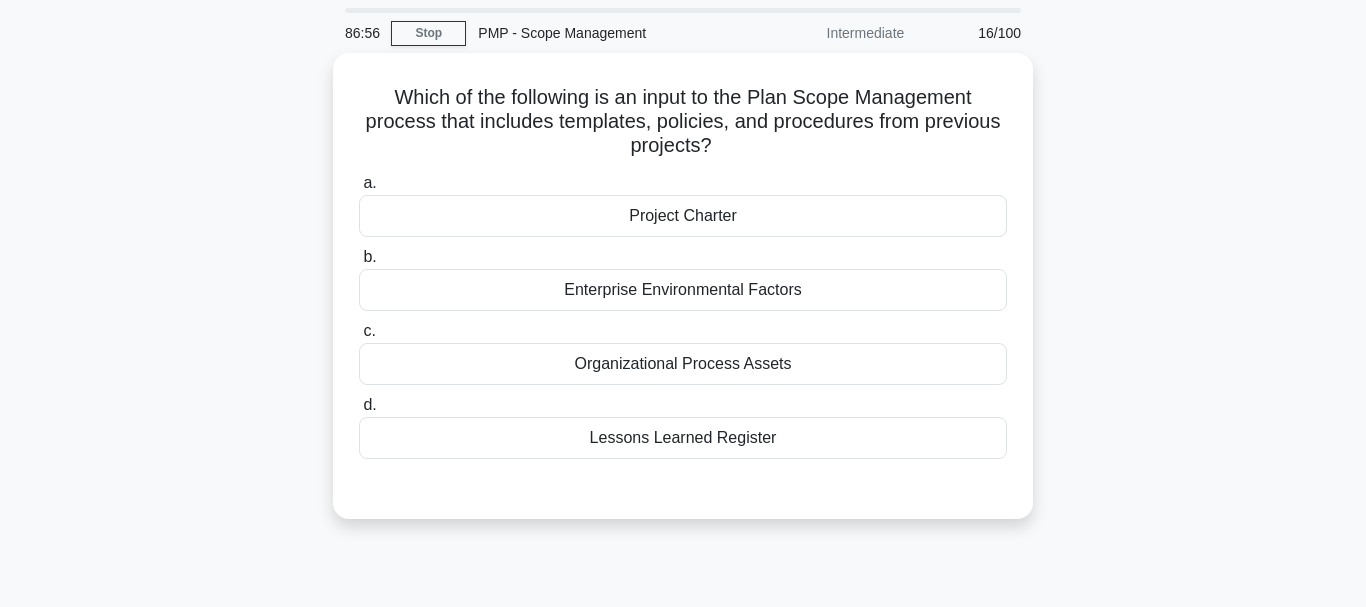 scroll, scrollTop: 65, scrollLeft: 0, axis: vertical 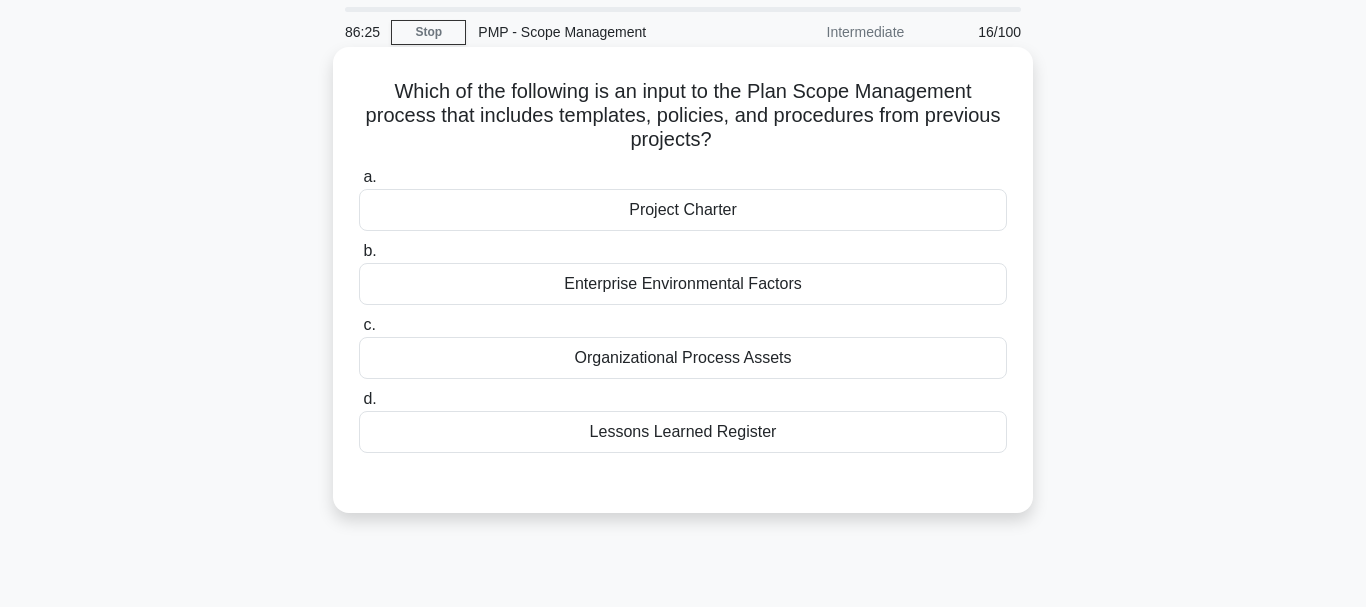 click on "Lessons Learned Register" at bounding box center (683, 432) 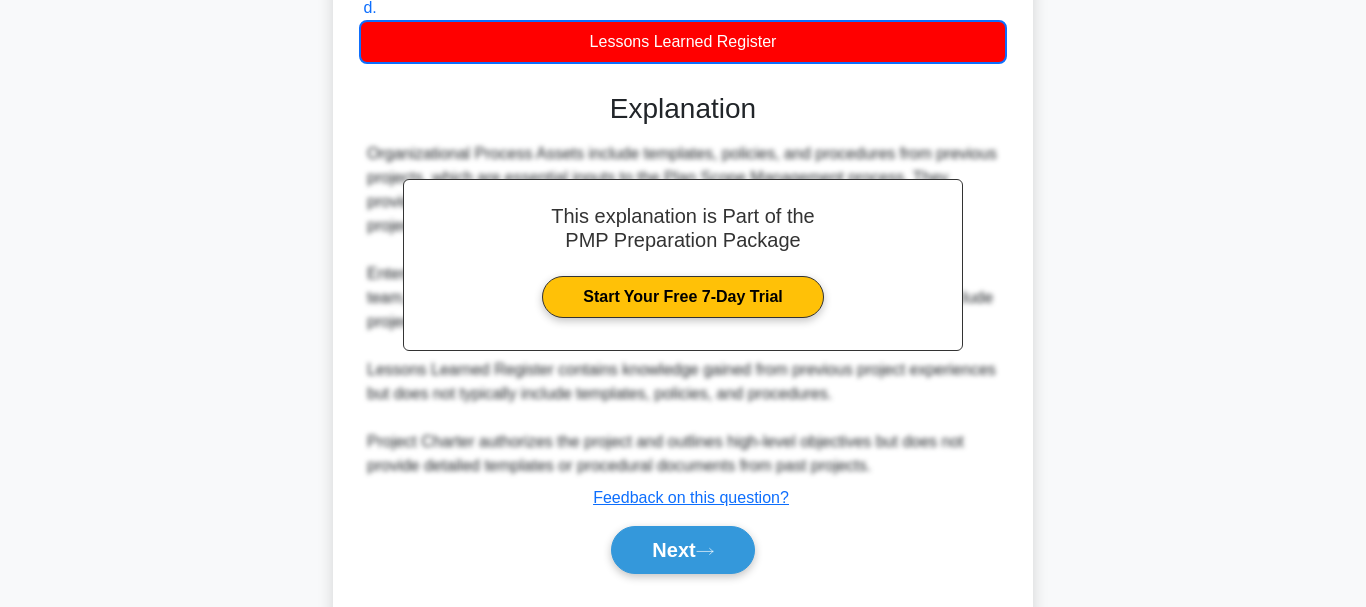 scroll, scrollTop: 472, scrollLeft: 0, axis: vertical 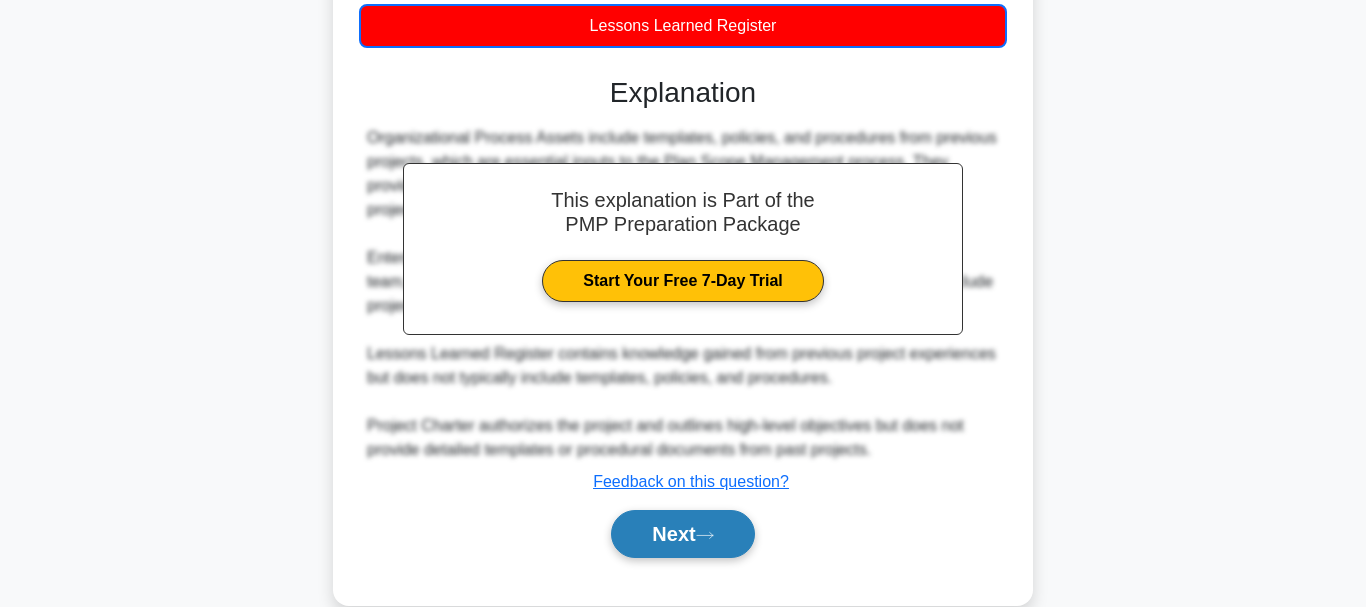 click on "Next" at bounding box center (682, 534) 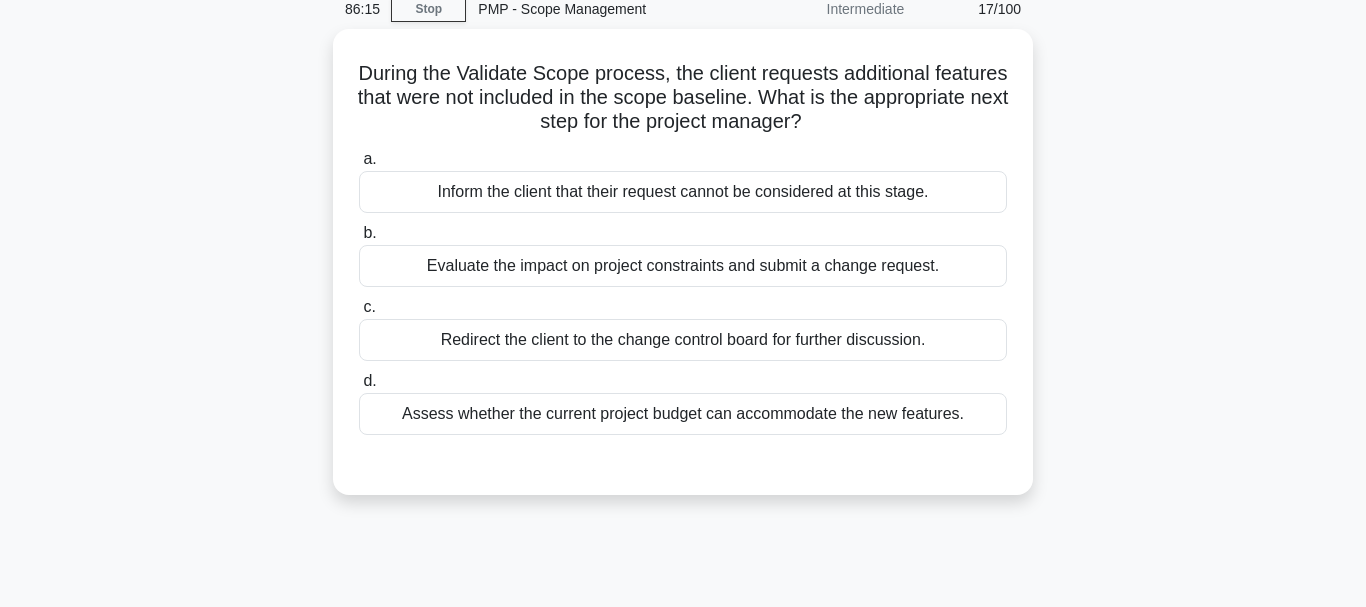 scroll, scrollTop: 86, scrollLeft: 0, axis: vertical 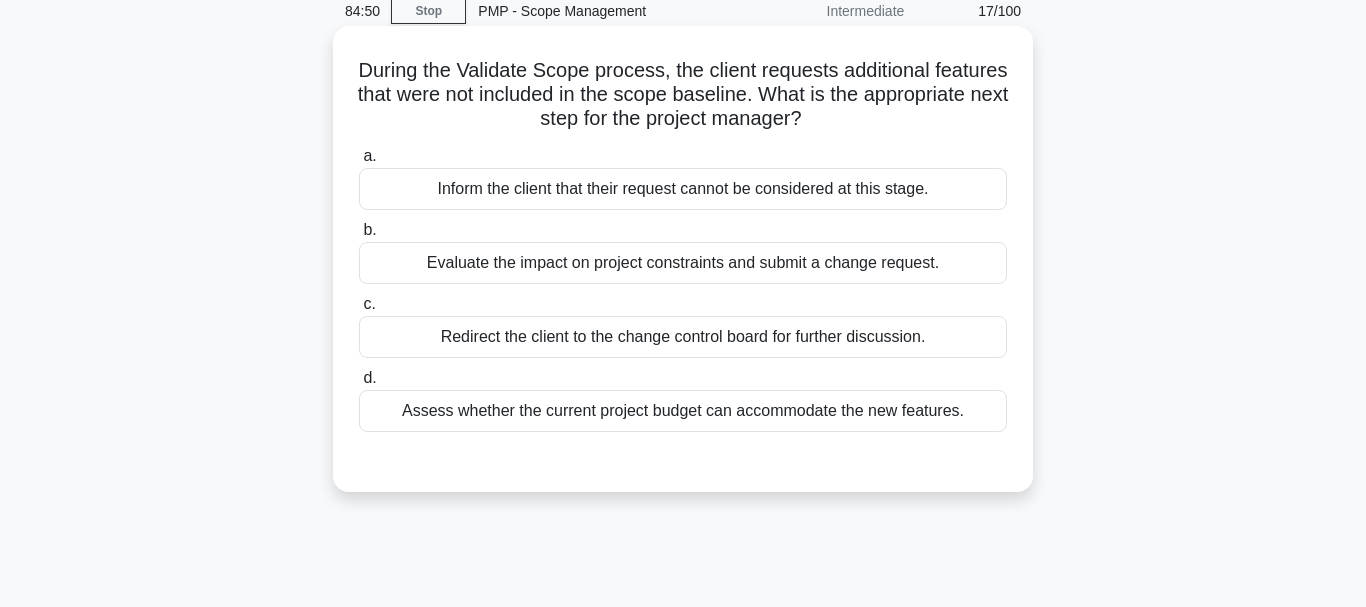 click on "Evaluate the impact on project constraints and submit a change request." at bounding box center (683, 263) 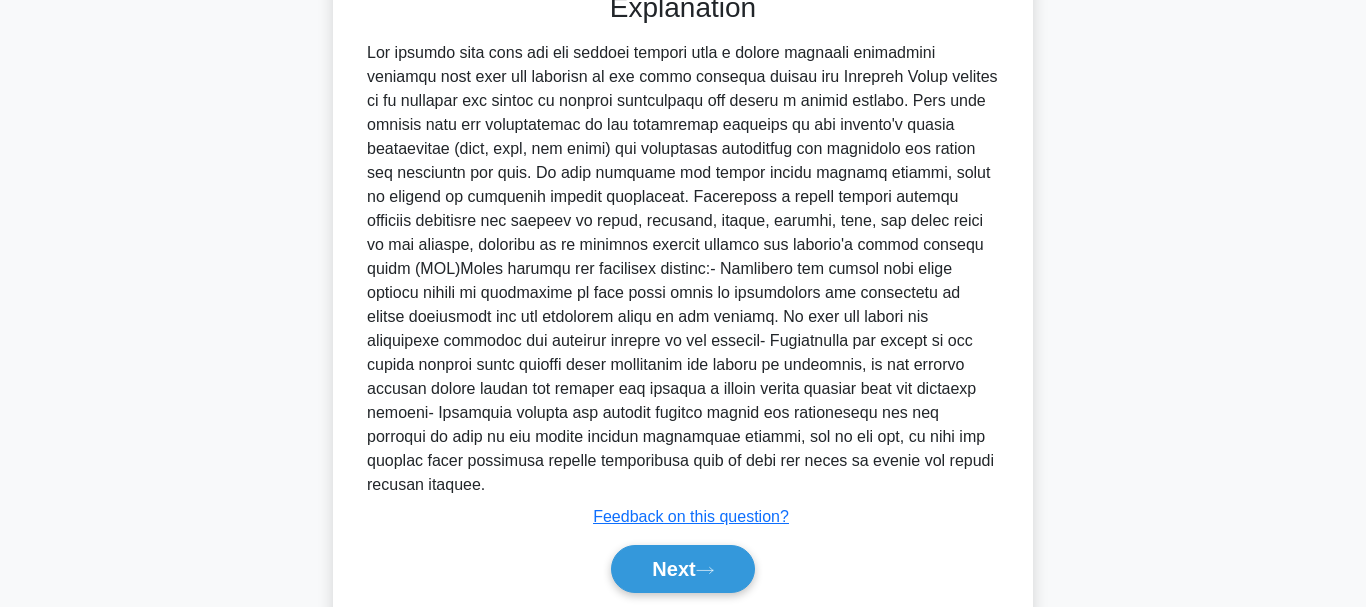 scroll, scrollTop: 604, scrollLeft: 0, axis: vertical 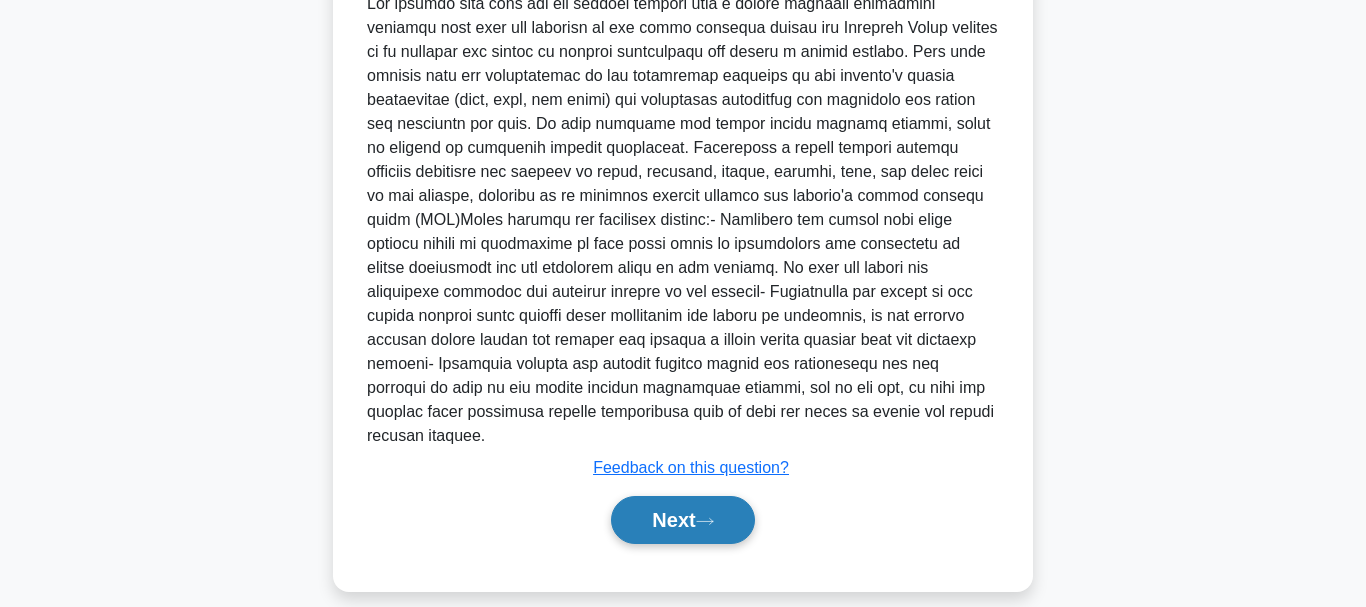 click on "Next" at bounding box center [682, 520] 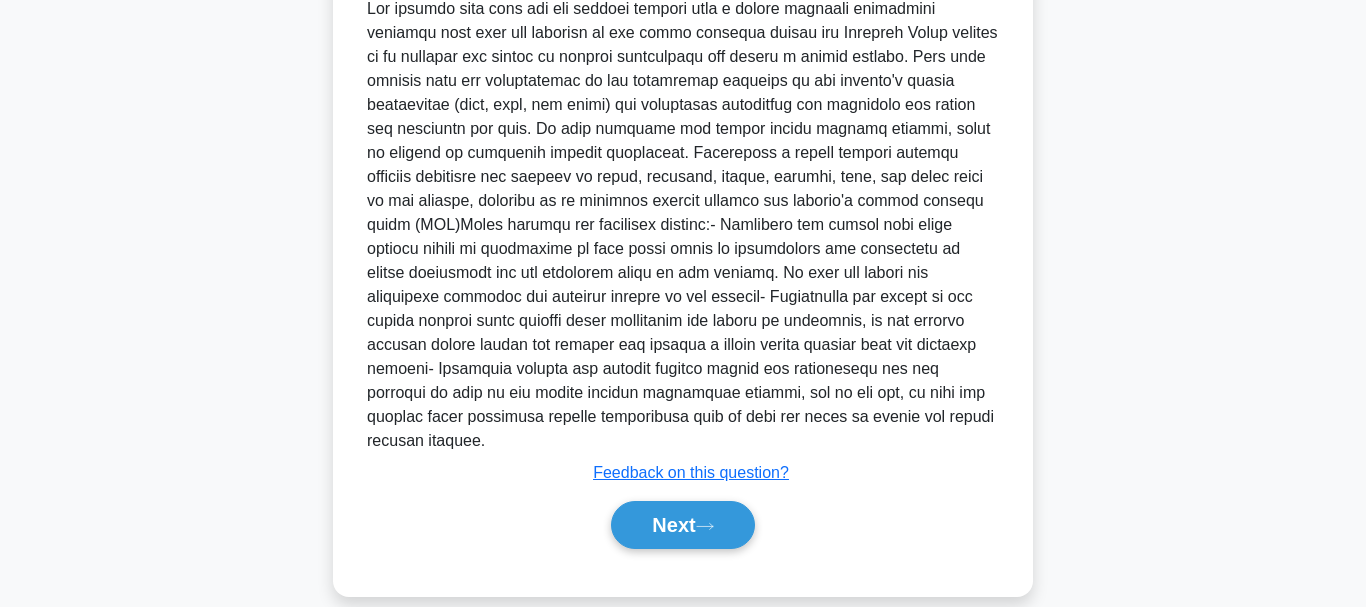 scroll, scrollTop: 473, scrollLeft: 0, axis: vertical 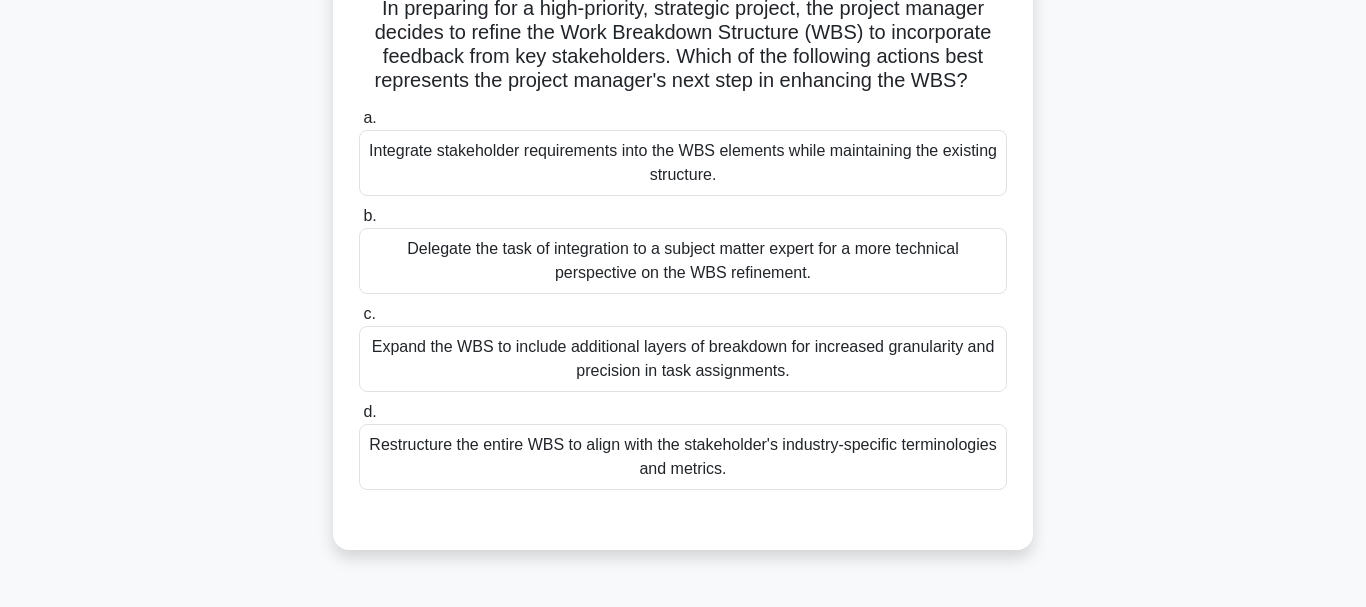 click on "Delegate the task of integration to a subject matter expert for a more technical perspective on the WBS refinement." at bounding box center [683, 261] 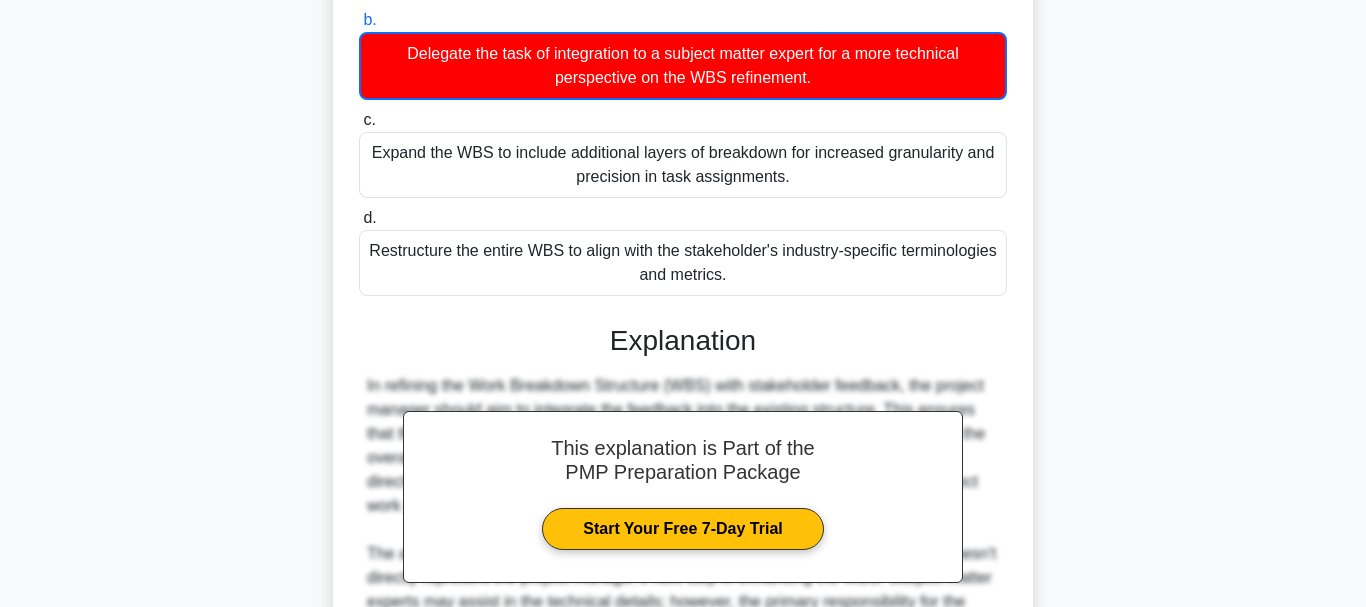 scroll, scrollTop: 344, scrollLeft: 0, axis: vertical 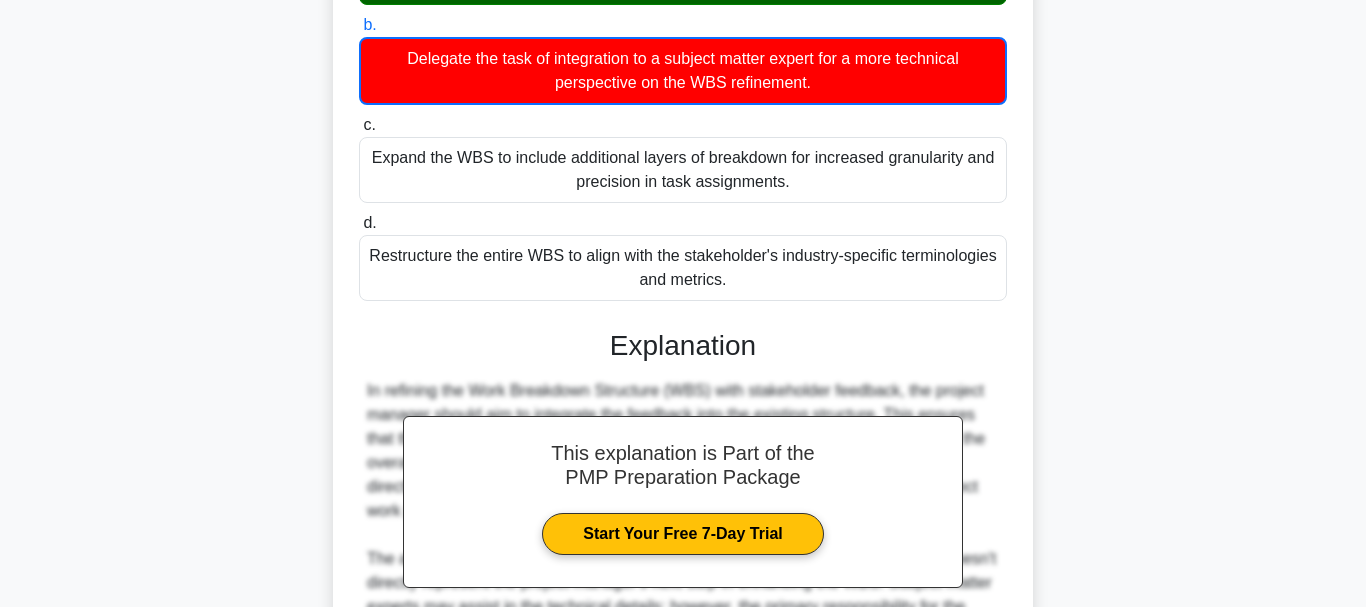 drag, startPoint x: 1354, startPoint y: 123, endPoint x: 1363, endPoint y: 232, distance: 109.370926 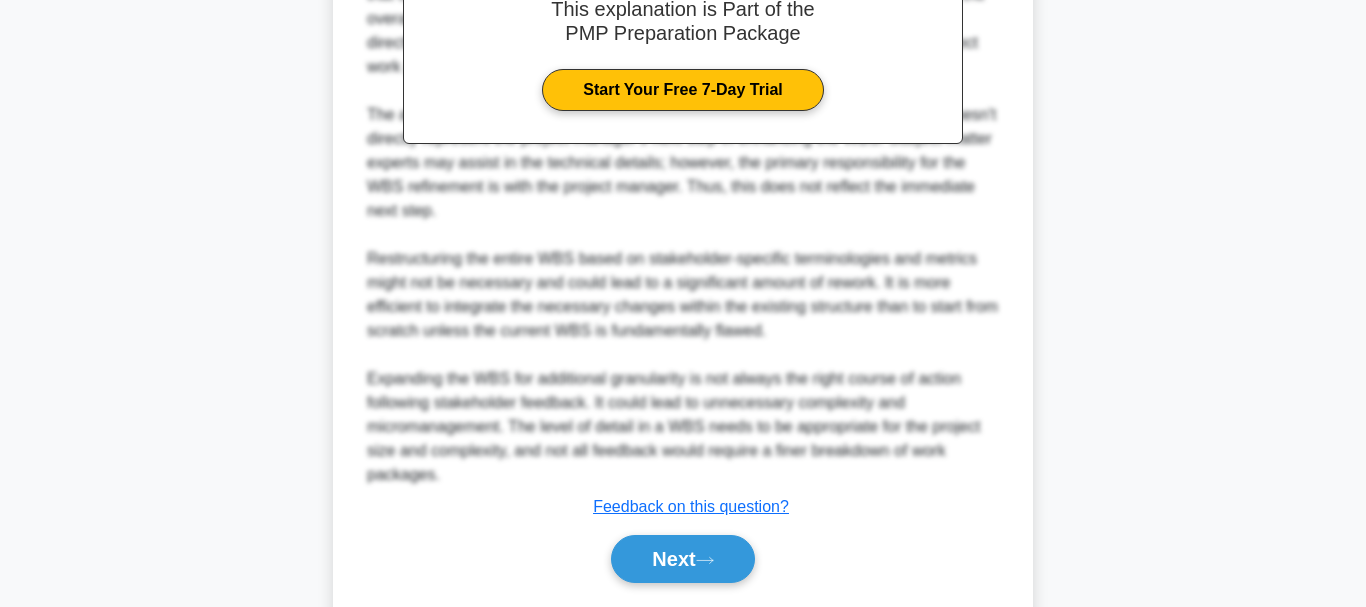 scroll, scrollTop: 846, scrollLeft: 0, axis: vertical 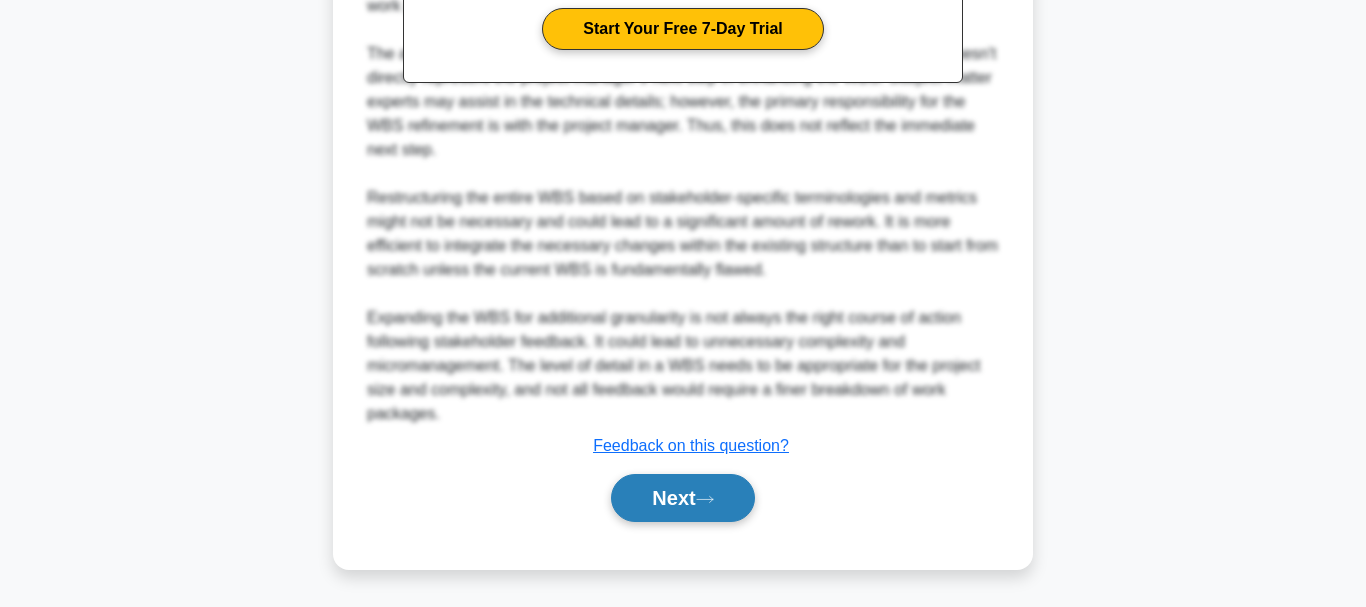 click on "Next" at bounding box center [682, 498] 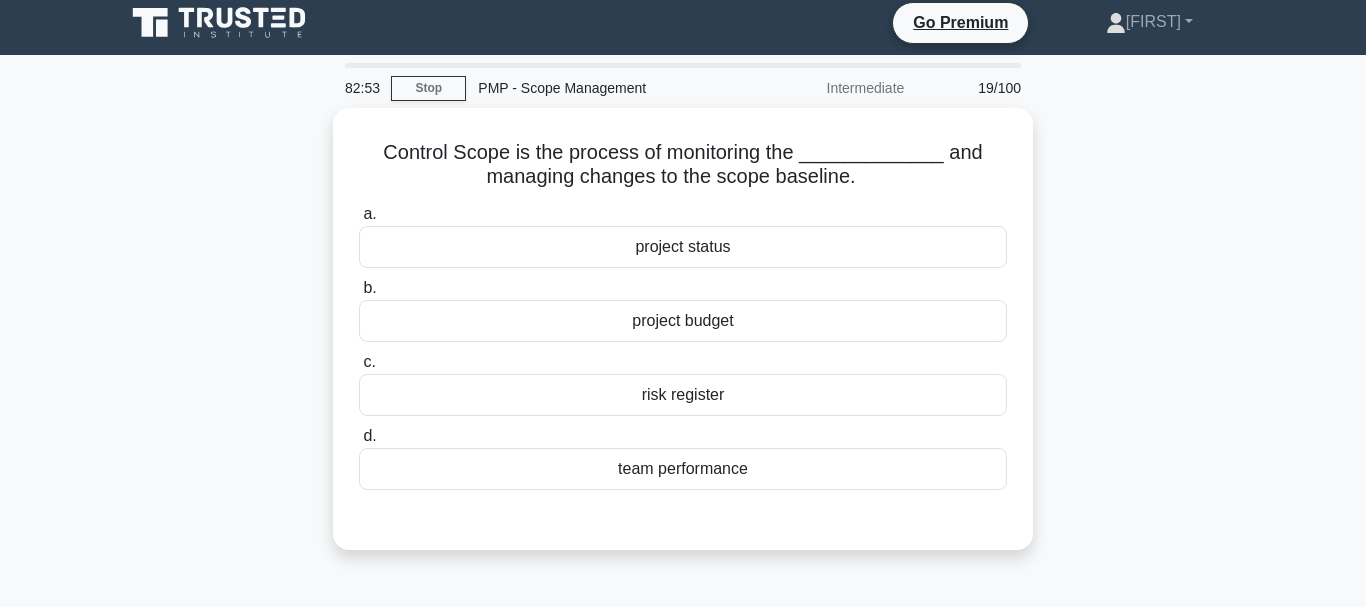 scroll, scrollTop: 5, scrollLeft: 0, axis: vertical 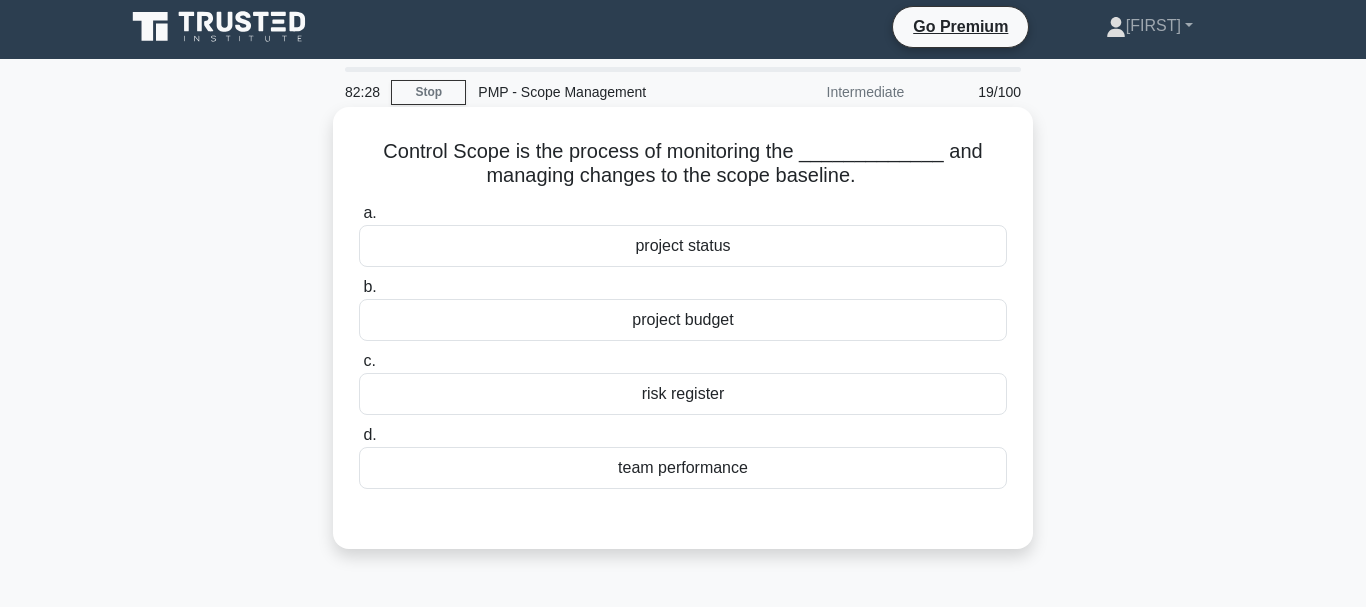 click on "project status" at bounding box center [683, 246] 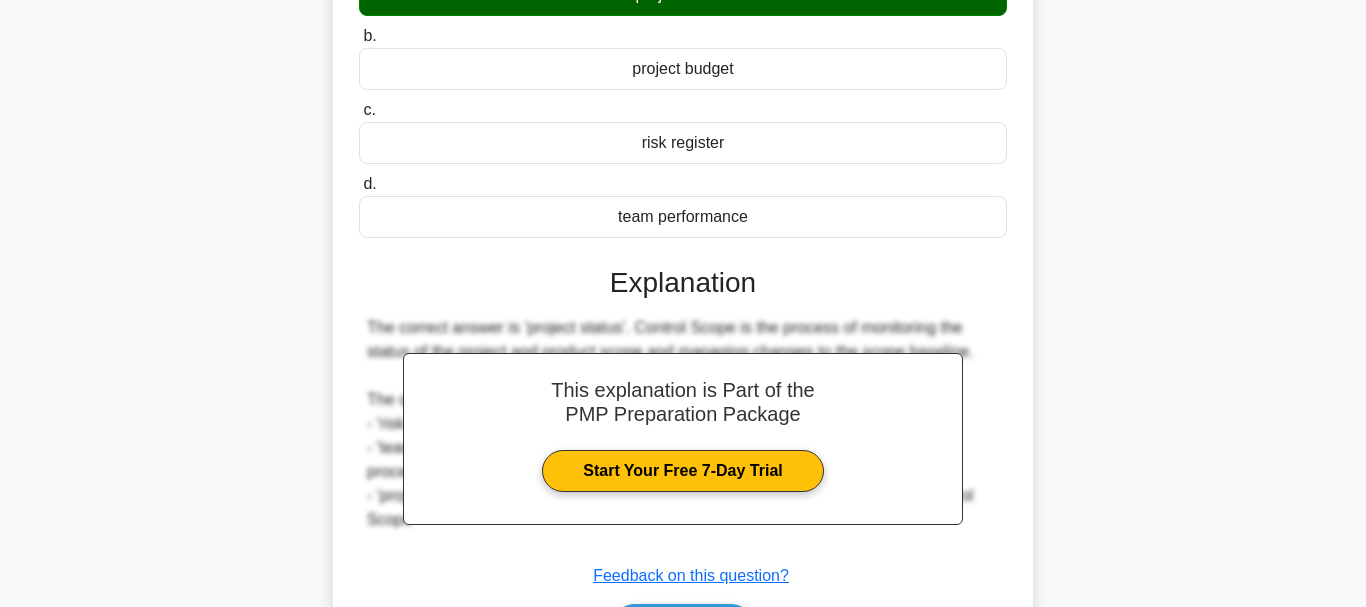 scroll, scrollTop: 259, scrollLeft: 0, axis: vertical 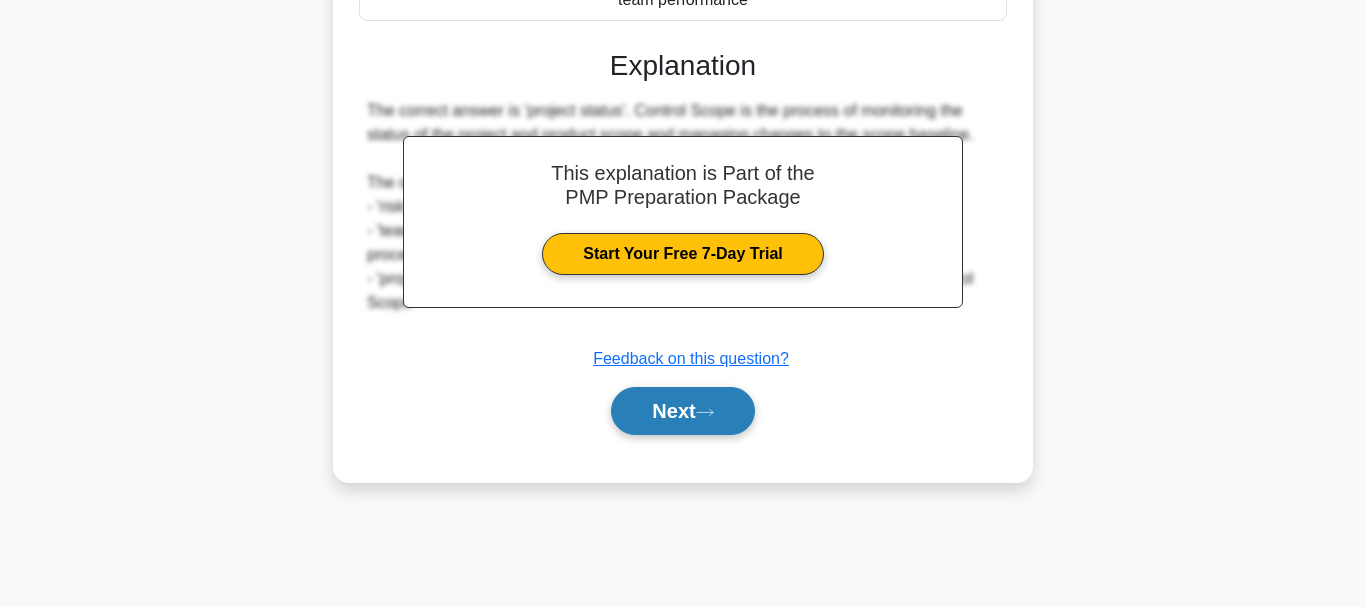 click on "Next" at bounding box center [682, 411] 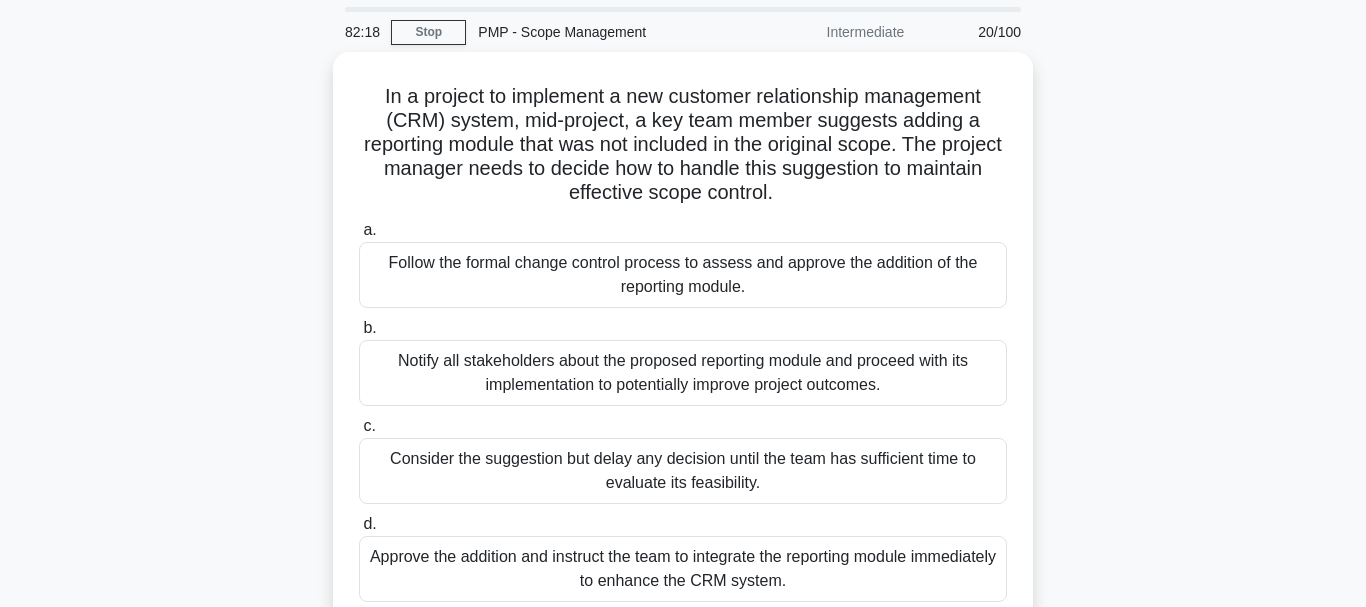 scroll, scrollTop: 34, scrollLeft: 0, axis: vertical 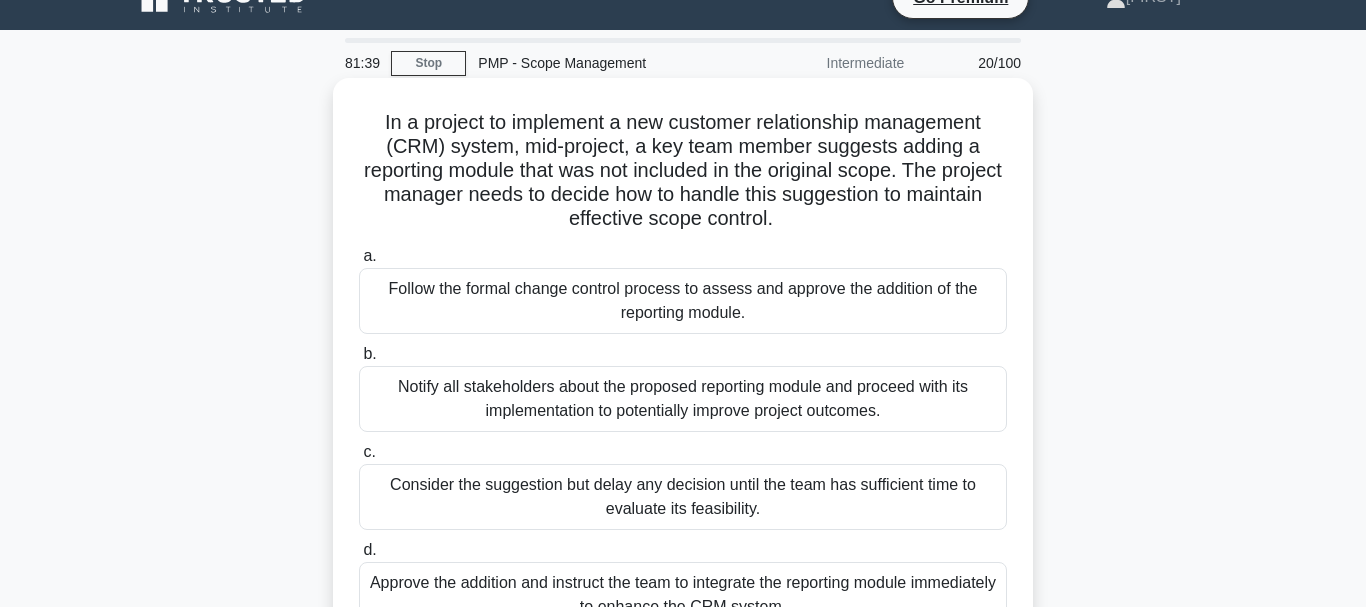 click on "Follow the formal change control process to assess and approve the addition of the reporting module." at bounding box center (683, 301) 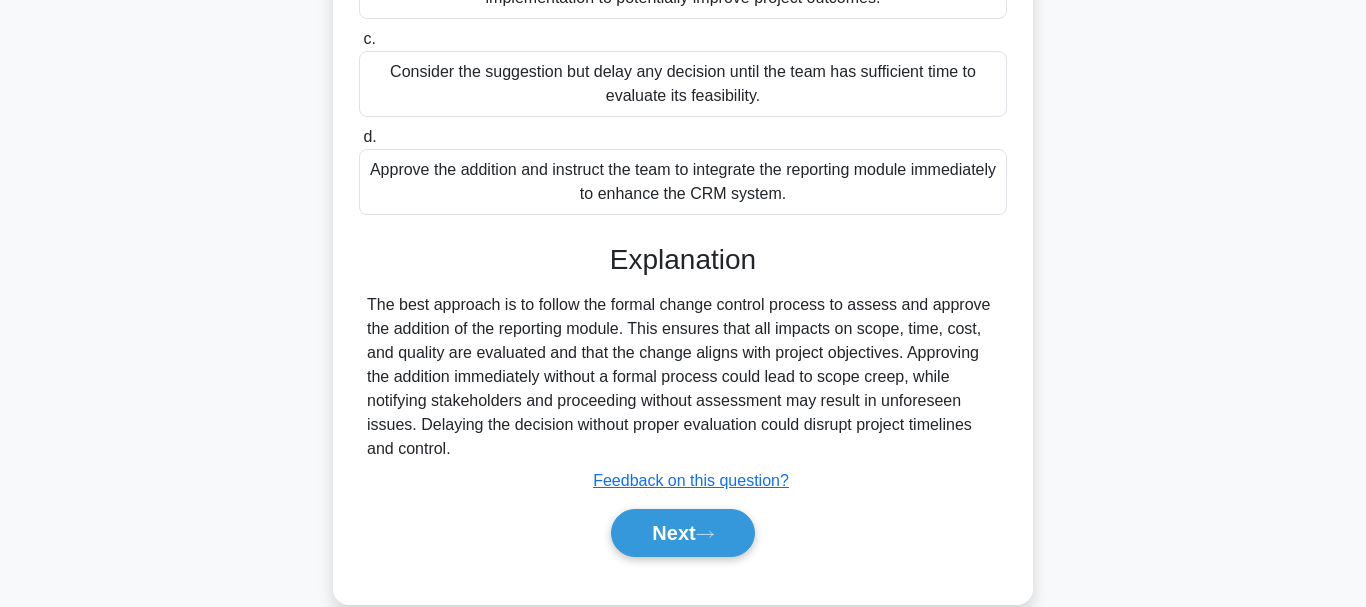 scroll, scrollTop: 484, scrollLeft: 0, axis: vertical 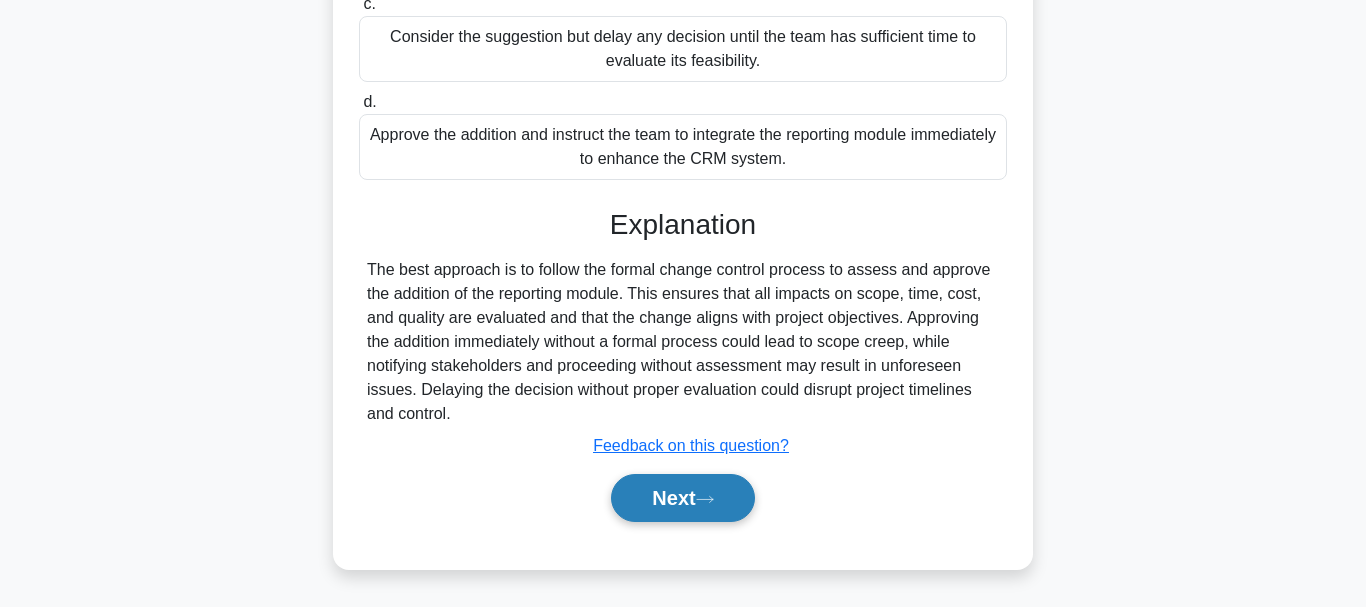 click 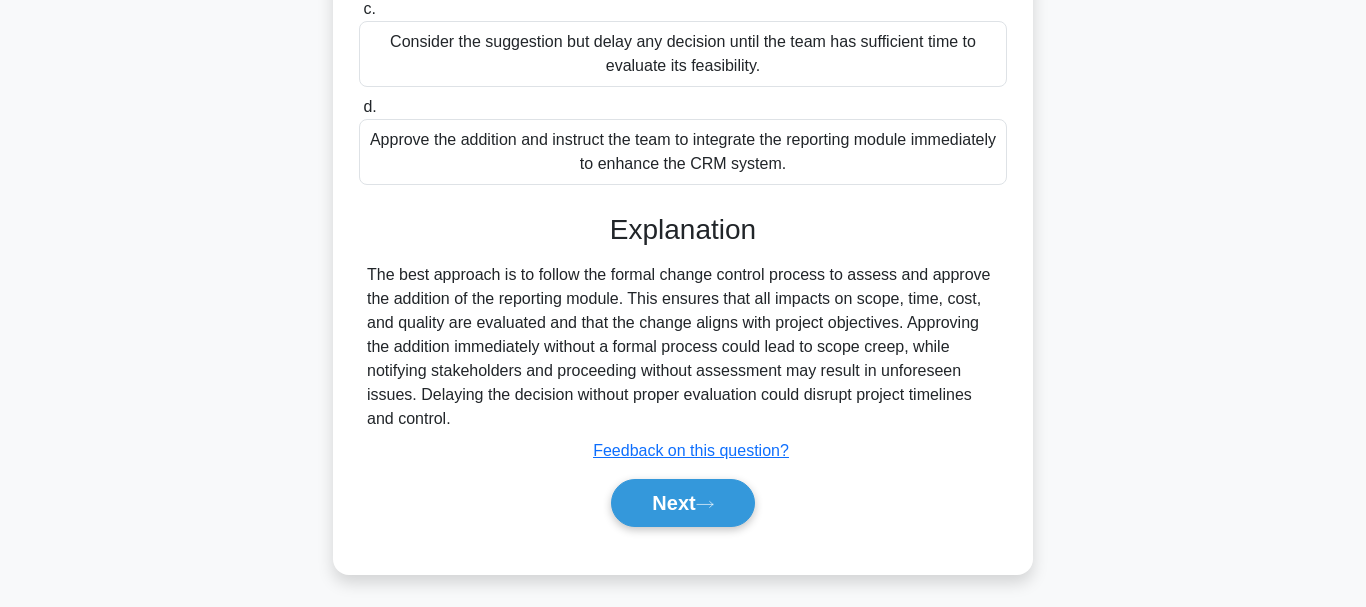 scroll, scrollTop: 473, scrollLeft: 0, axis: vertical 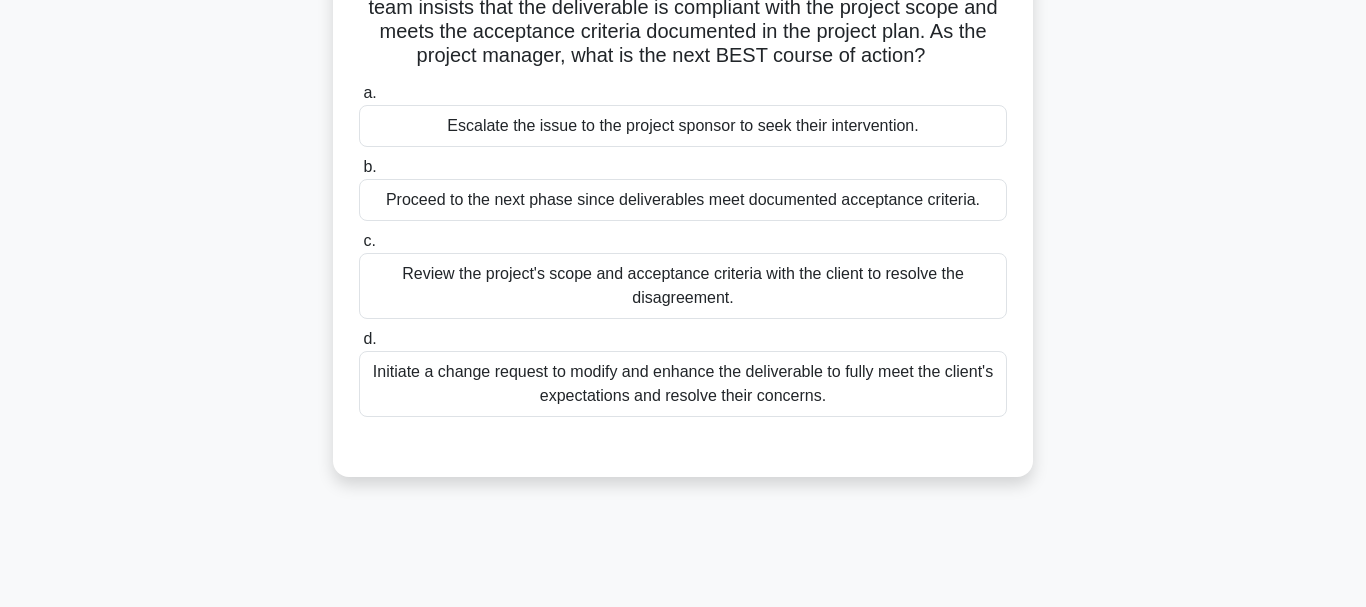 drag, startPoint x: 1362, startPoint y: 345, endPoint x: 1347, endPoint y: 128, distance: 217.51782 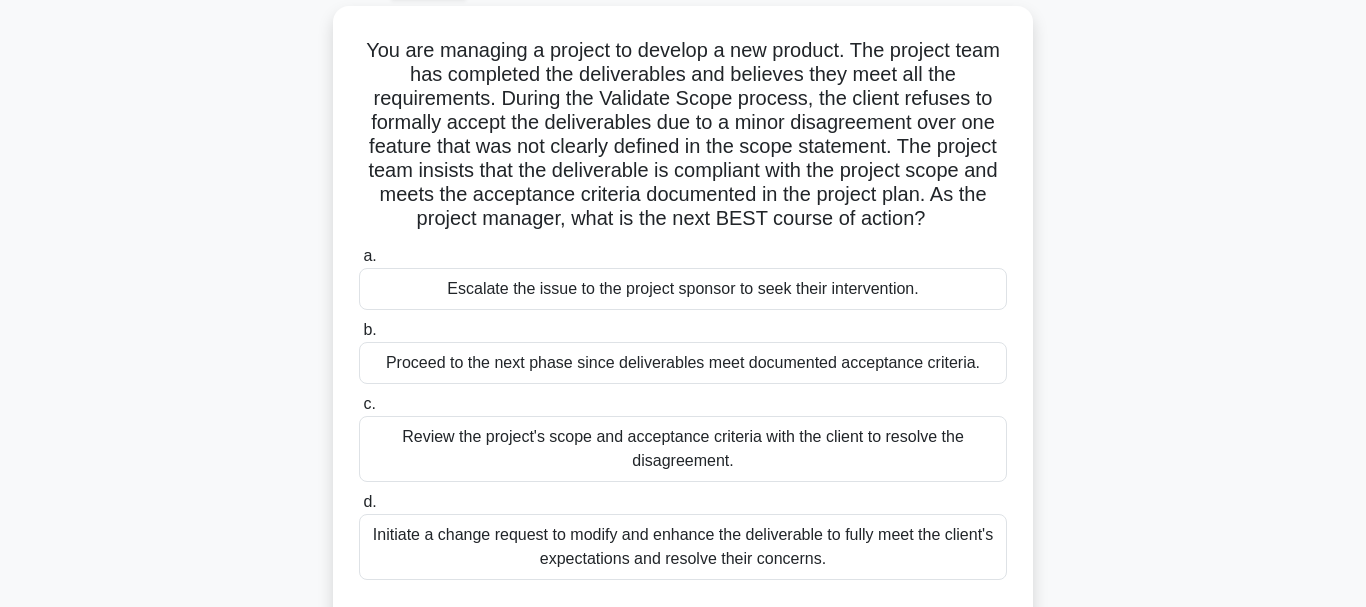 scroll, scrollTop: 109, scrollLeft: 0, axis: vertical 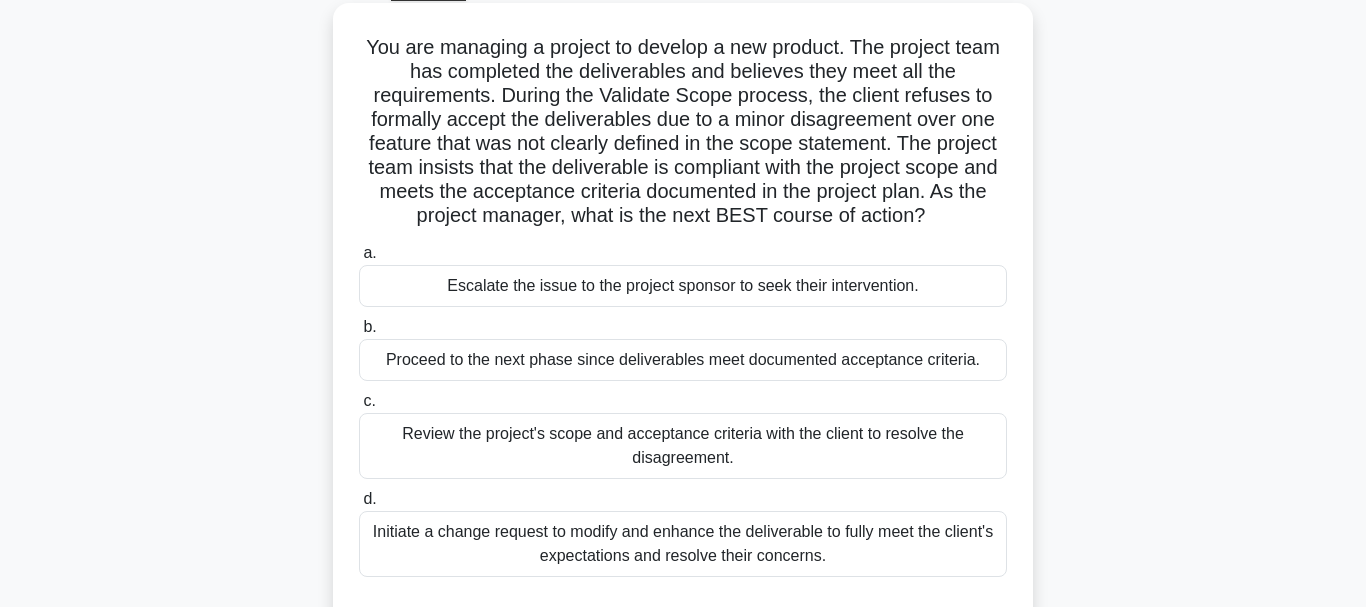 click on "You are managing a project to develop a new product. The project team has completed the deliverables and believes they meet all the requirements. During the Validate Scope process, the client refuses to formally accept the deliverables due to a minor disagreement over one feature that was not clearly defined in the scope statement. The project team insists that the deliverable is compliant with the project scope and meets the acceptance criteria documented in the project plan. As the project manager, what is the next BEST course of action?
.spinner_0XTQ{transform-origin:center;animation:spinner_y6GP .75s linear infinite}@keyframes spinner_y6GP{100%{transform:rotate(360deg)}}" at bounding box center [683, 132] 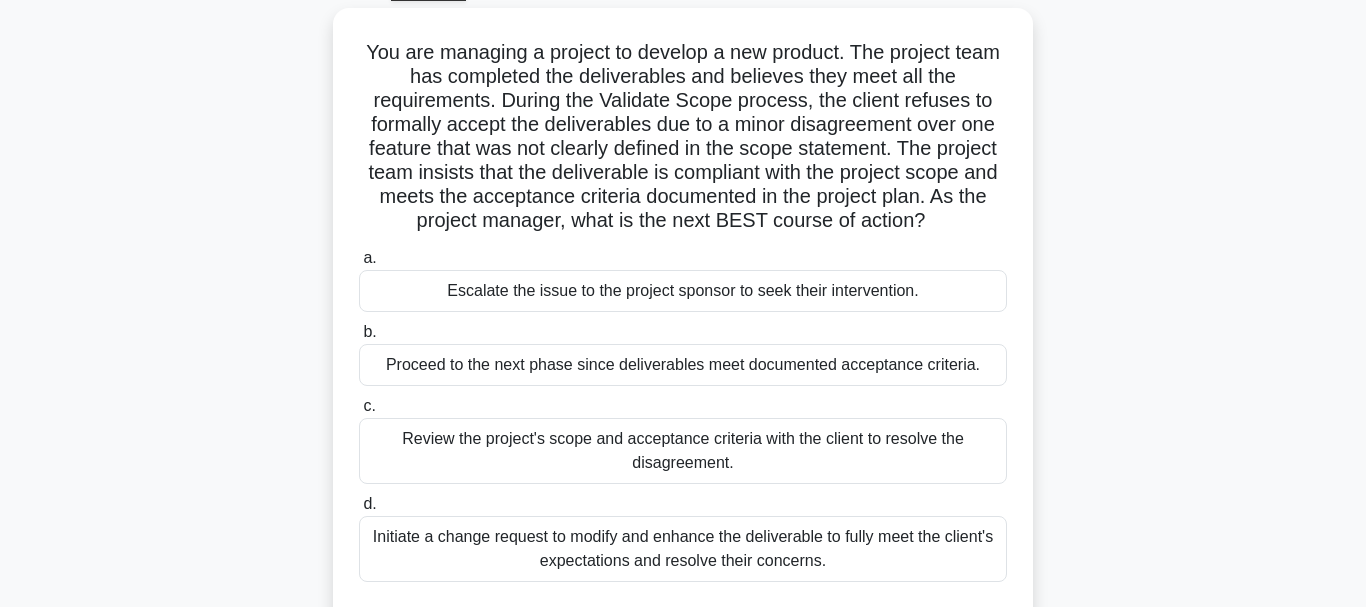 scroll, scrollTop: 0, scrollLeft: 0, axis: both 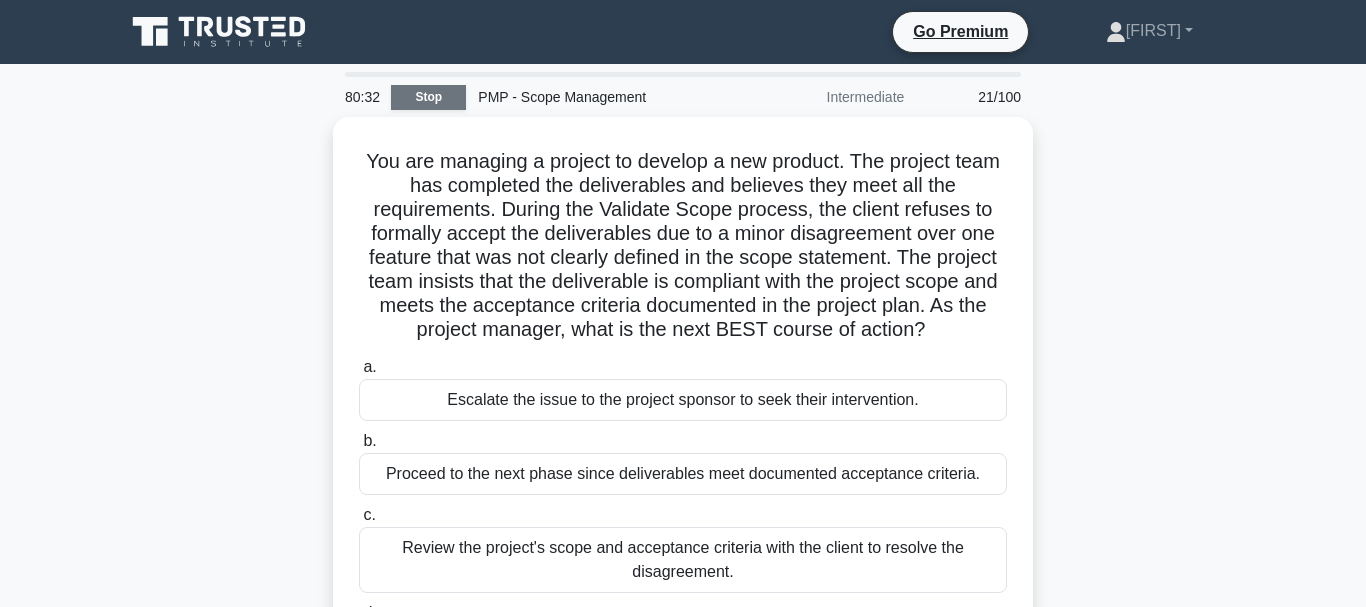 click on "Stop" at bounding box center (428, 97) 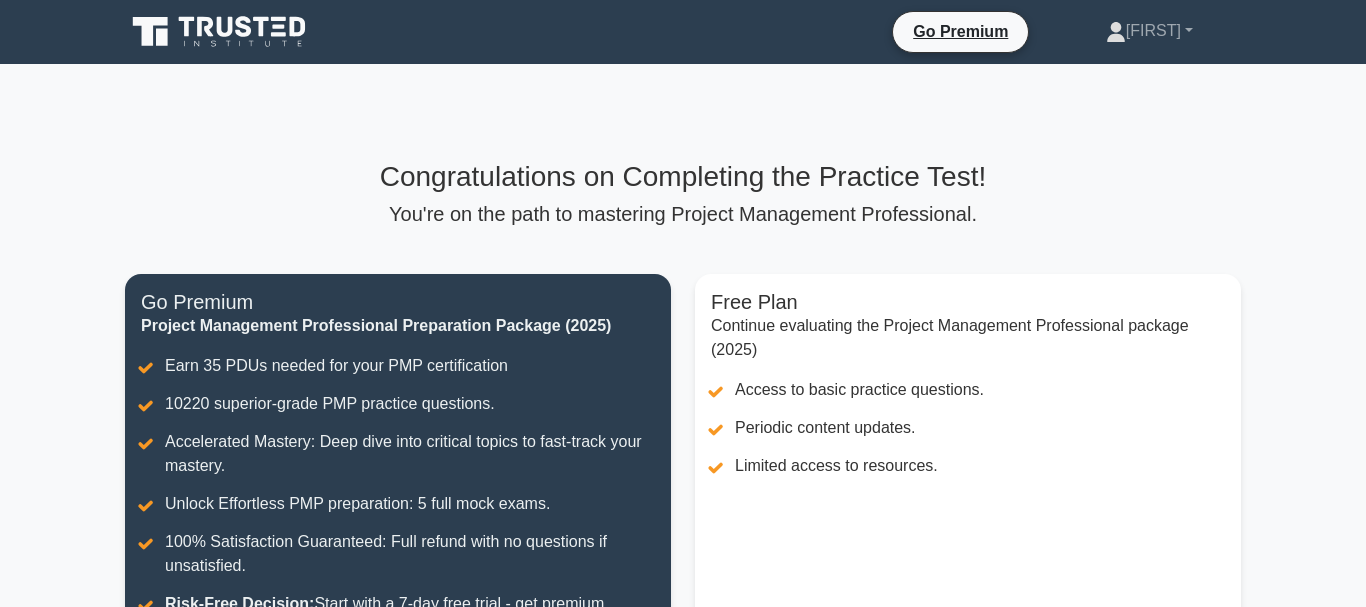 scroll, scrollTop: 478, scrollLeft: 0, axis: vertical 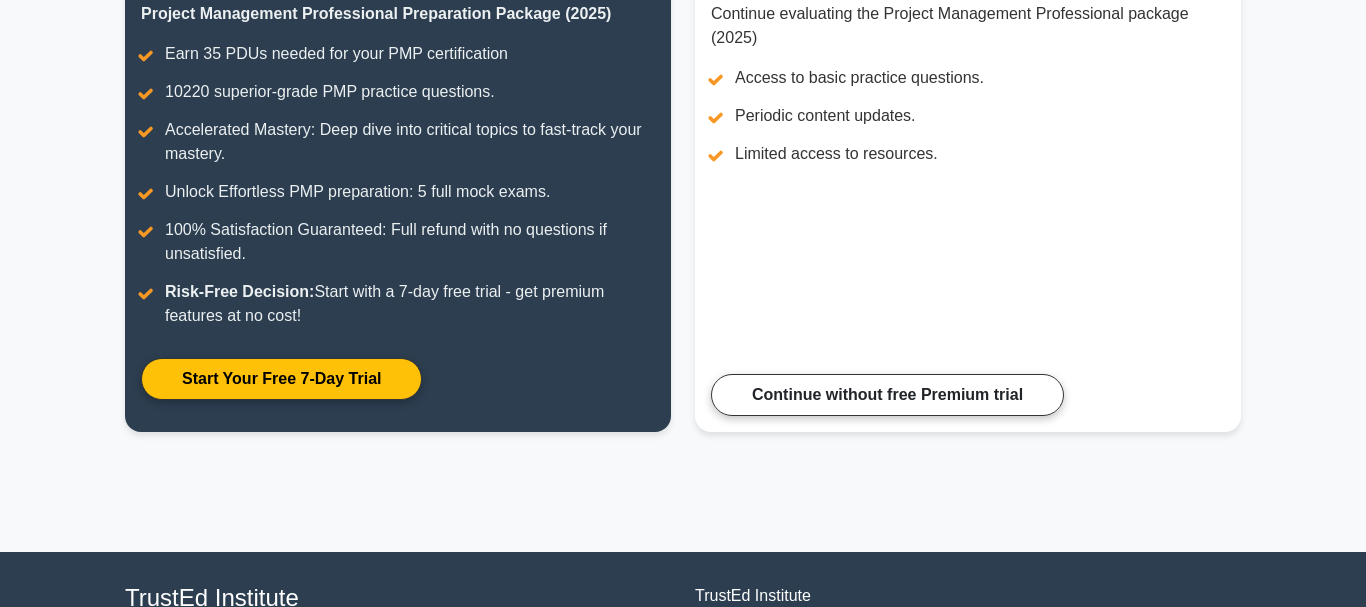 click on "Congratulations on Completing the Practice Test!
You're on the path to mastering Project Management Professional.
Free Plan
Continue evaluating the Project Management Professional package (2025)
Access to basic practice questions.
Periodic content updates.
Limited access to resources.
Continue without free Premium trial
Go Premium
Project Management Professional Preparation Package (2025)" at bounding box center [683, 152] 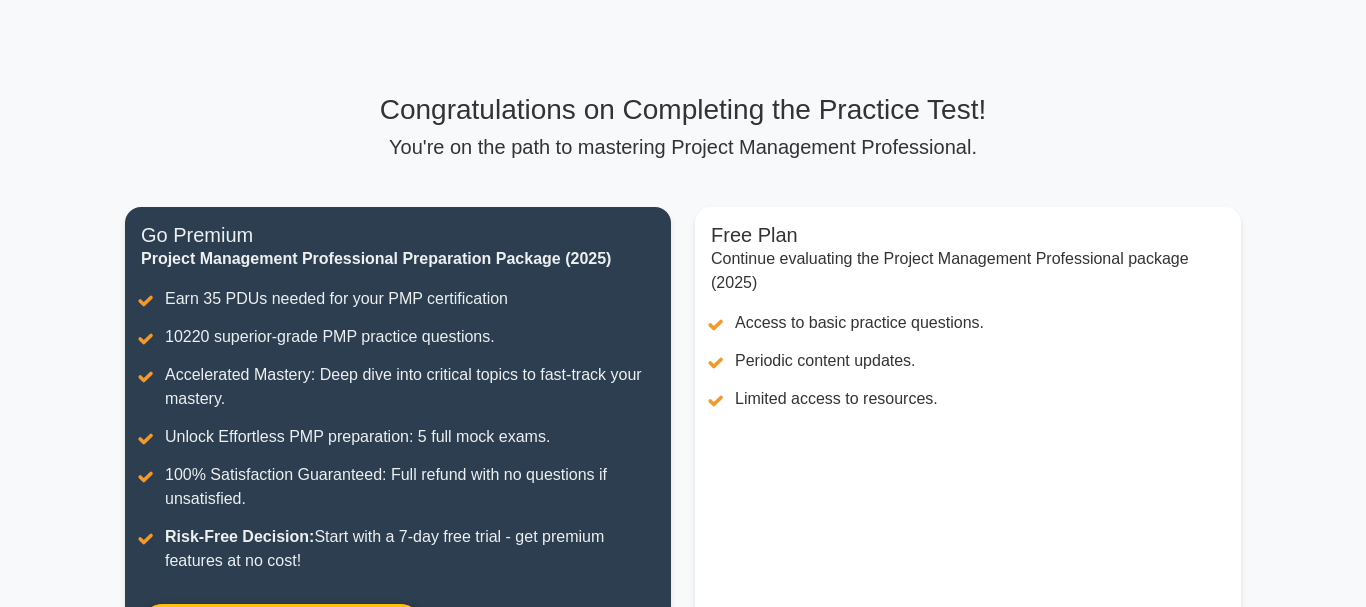 scroll, scrollTop: 0, scrollLeft: 0, axis: both 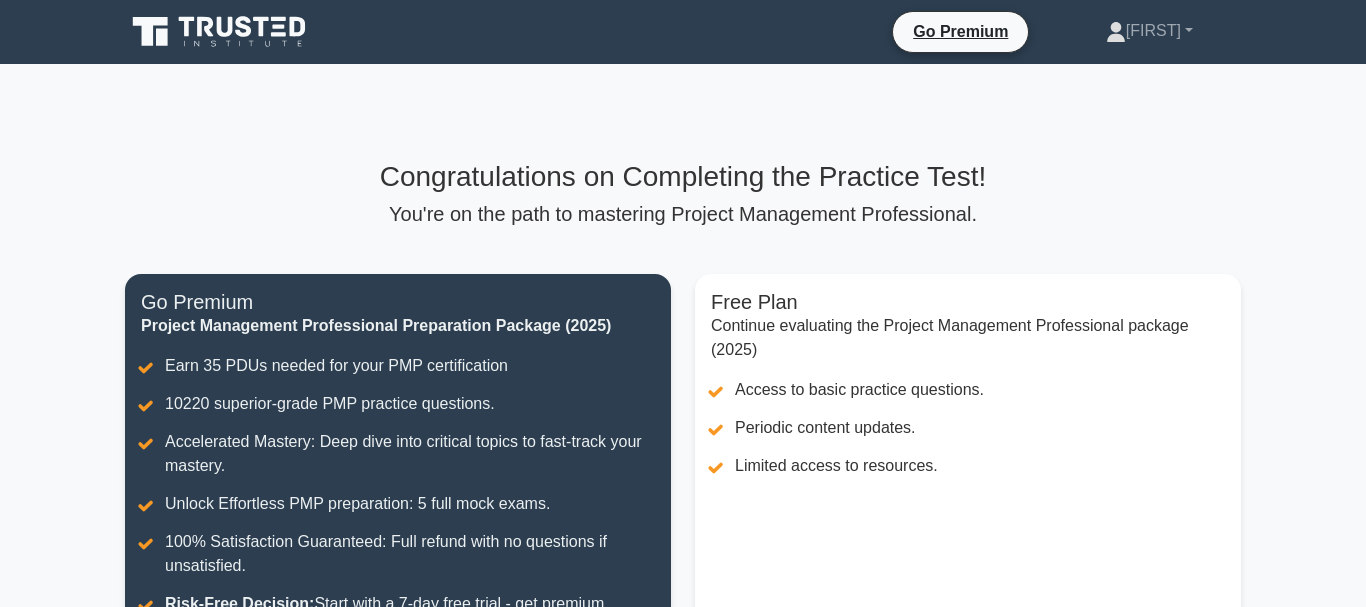 drag, startPoint x: 1359, startPoint y: 313, endPoint x: 1310, endPoint y: 192, distance: 130.54501 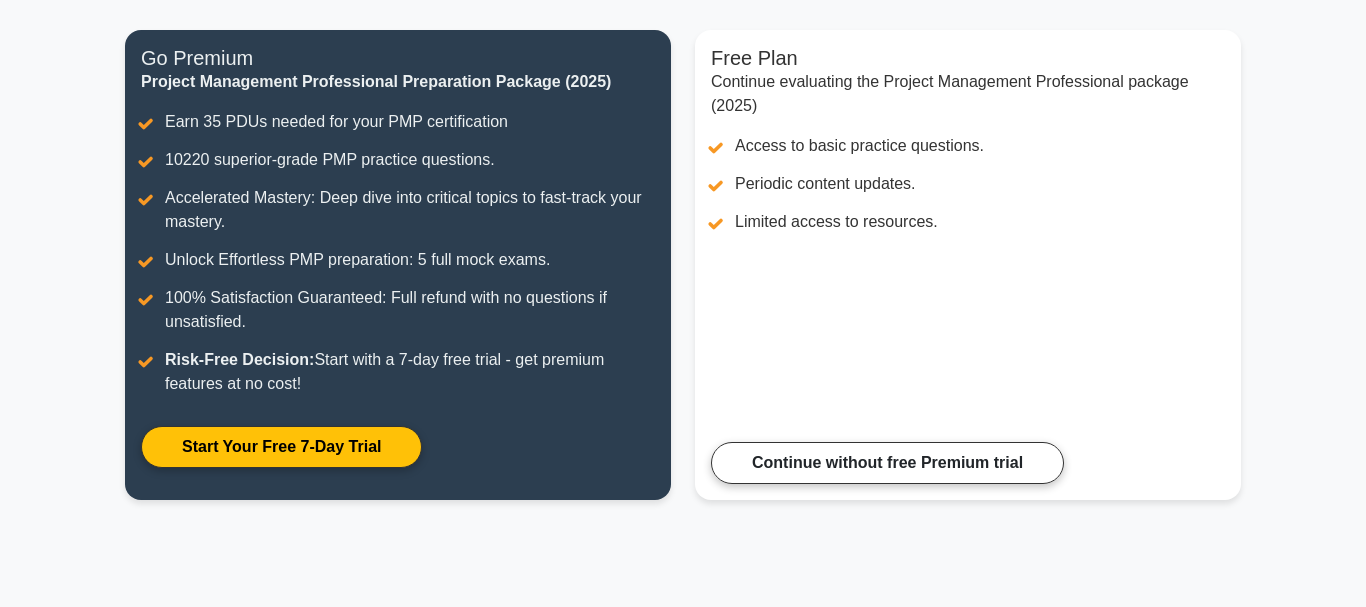 scroll, scrollTop: 248, scrollLeft: 0, axis: vertical 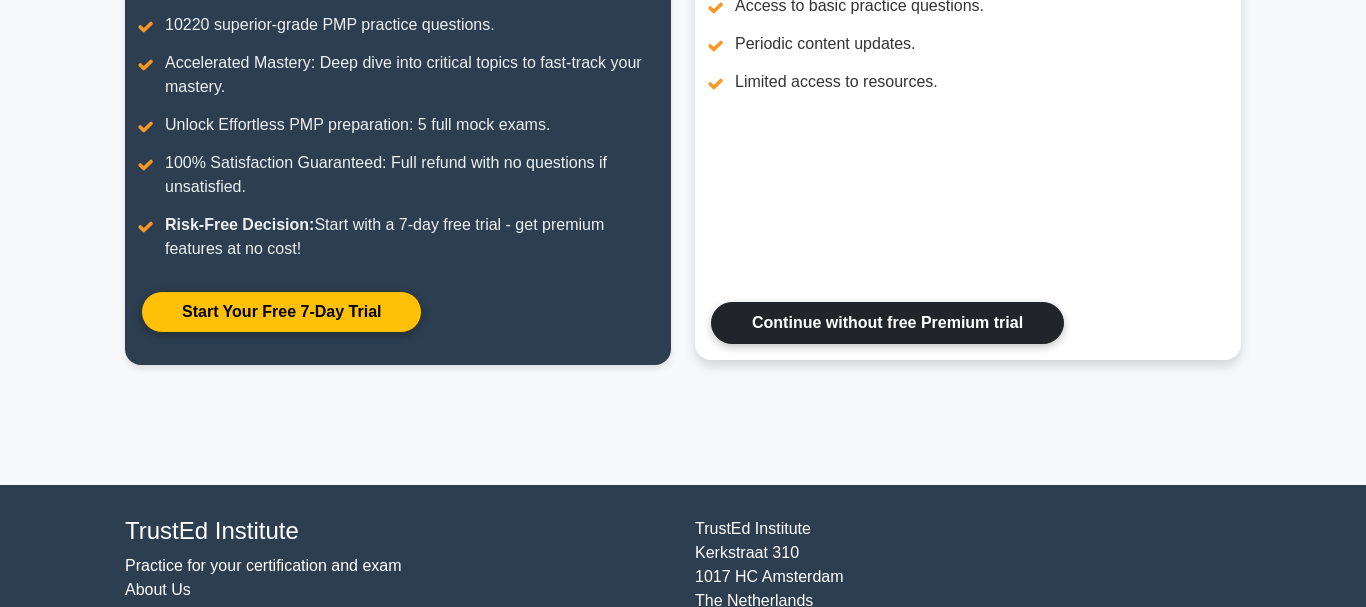 click on "Continue without free Premium trial" at bounding box center [887, 323] 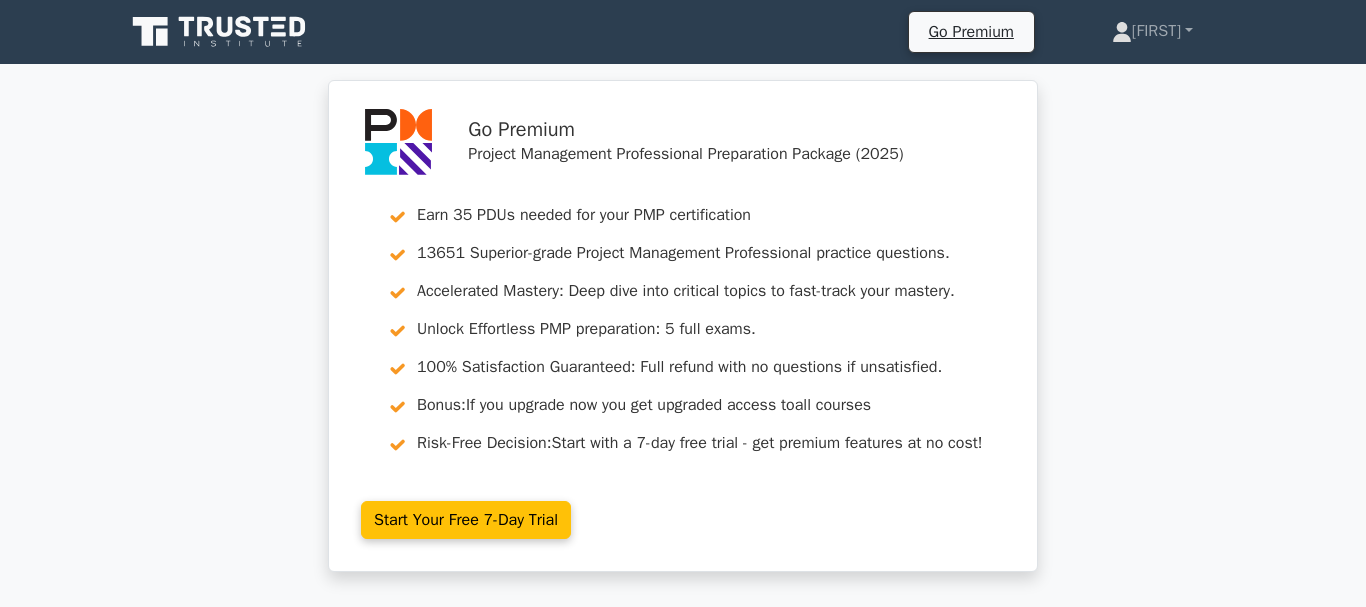 scroll, scrollTop: 0, scrollLeft: 0, axis: both 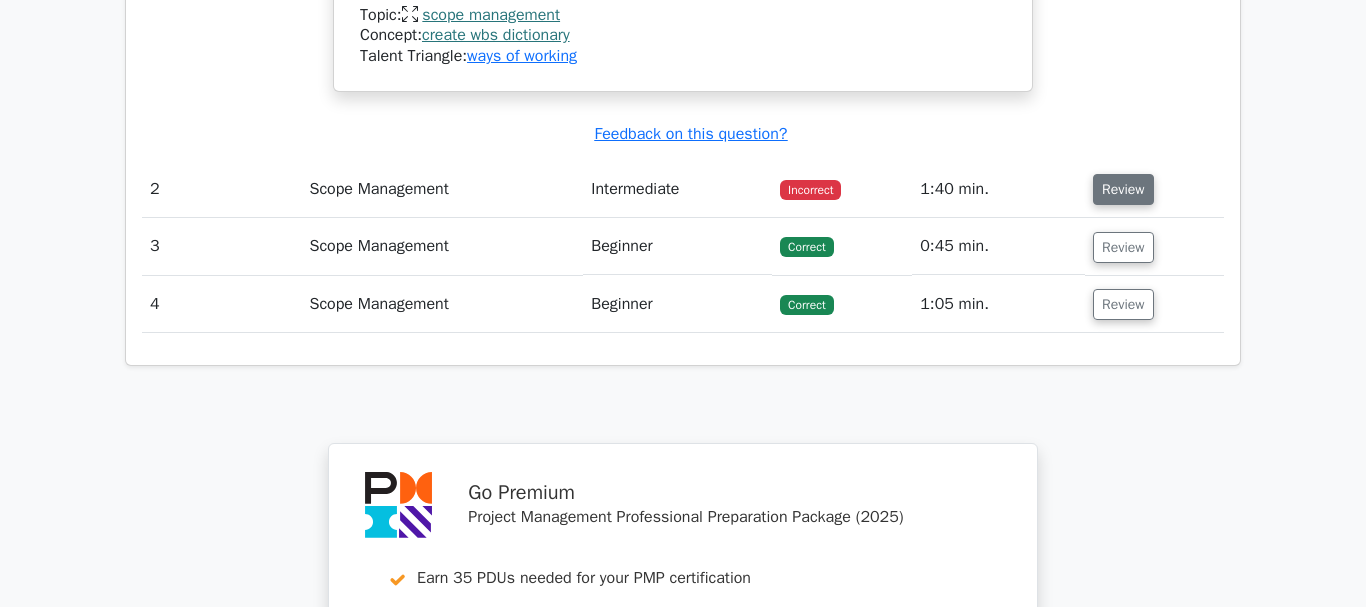 click on "Review" at bounding box center [1123, 189] 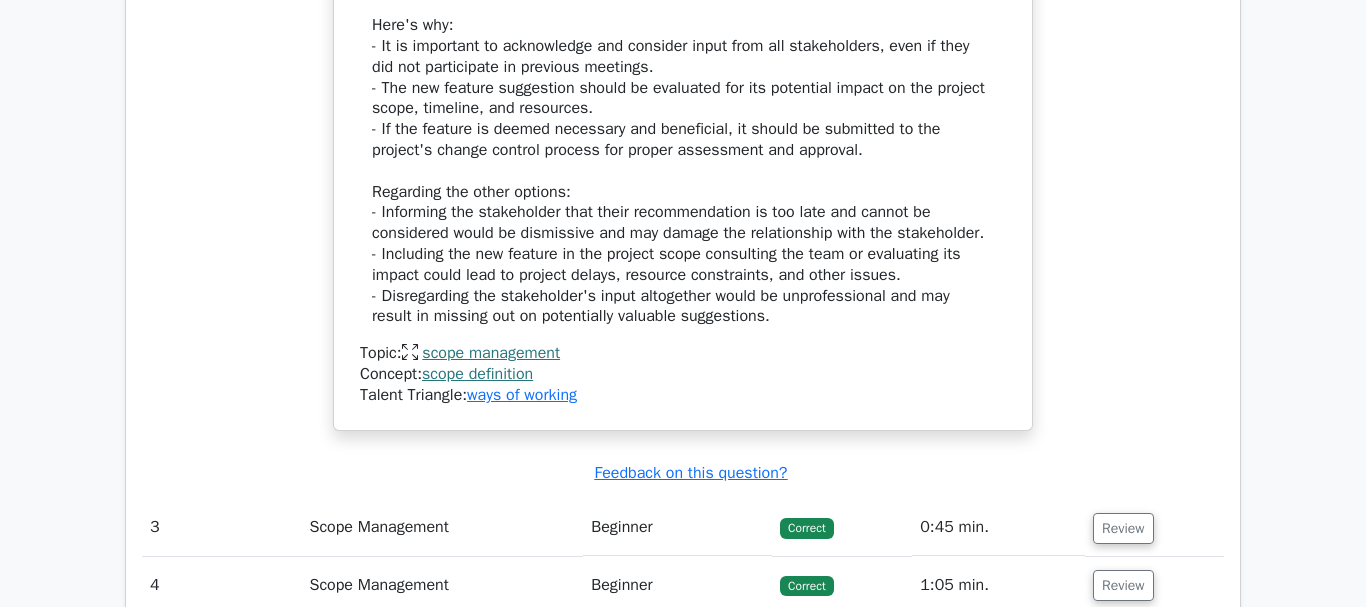 scroll, scrollTop: 3331, scrollLeft: 0, axis: vertical 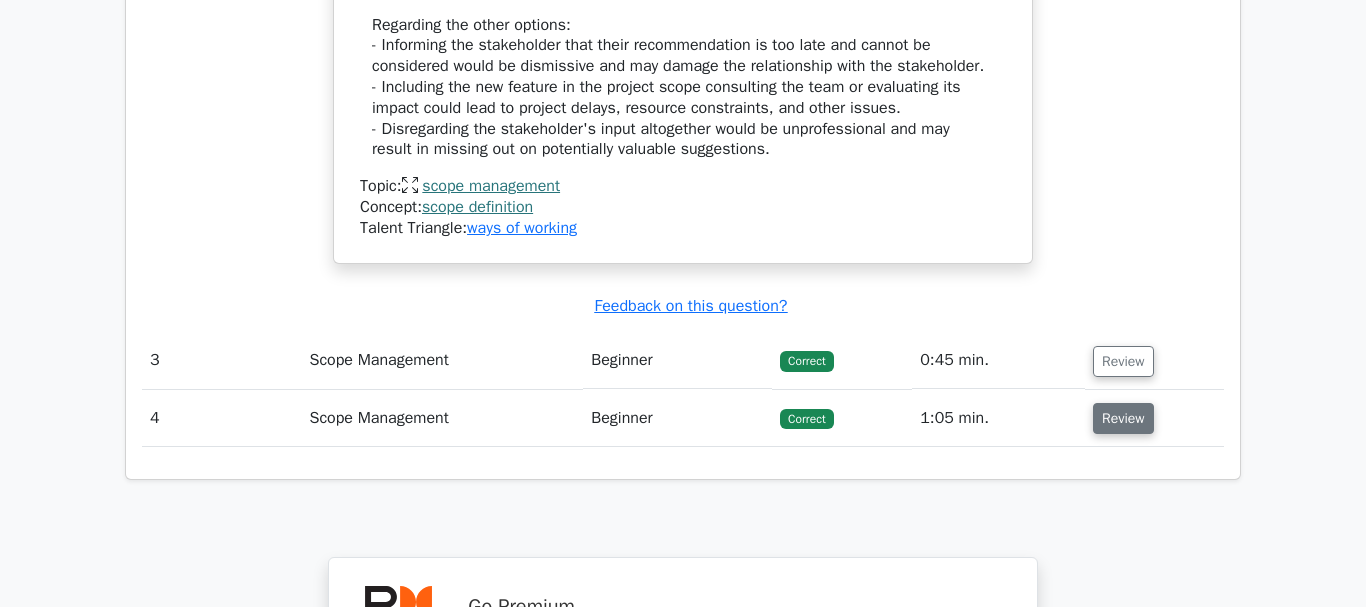 click on "Review" at bounding box center [1123, 418] 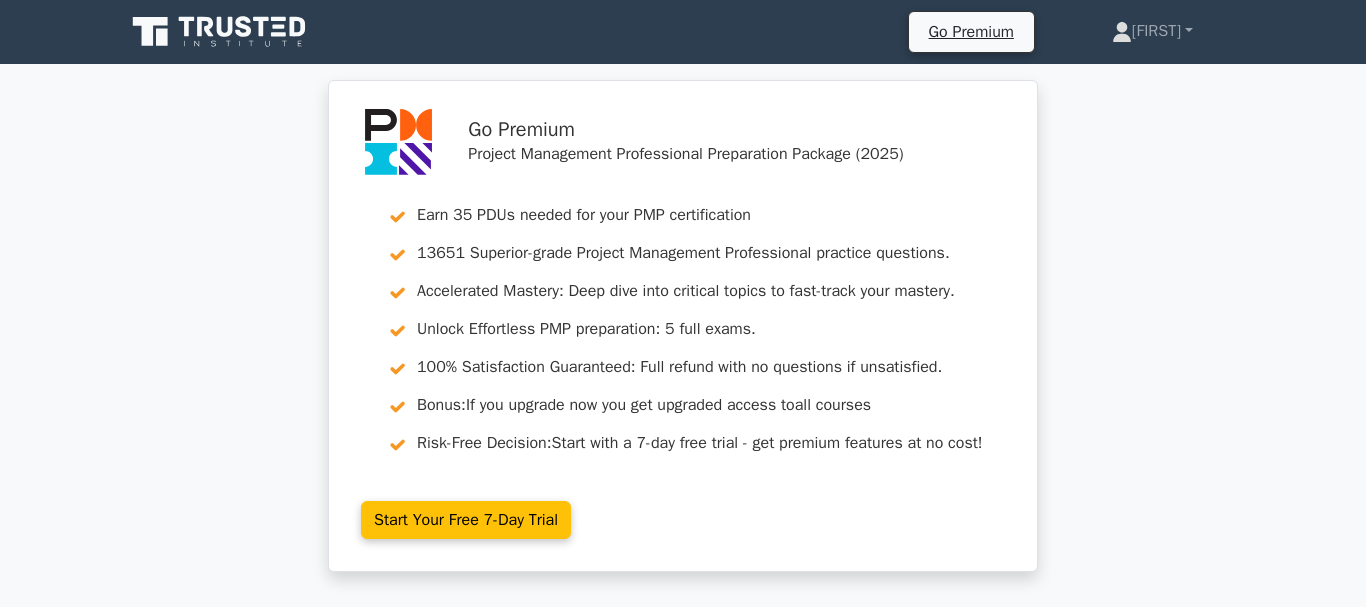 scroll, scrollTop: 3336, scrollLeft: 0, axis: vertical 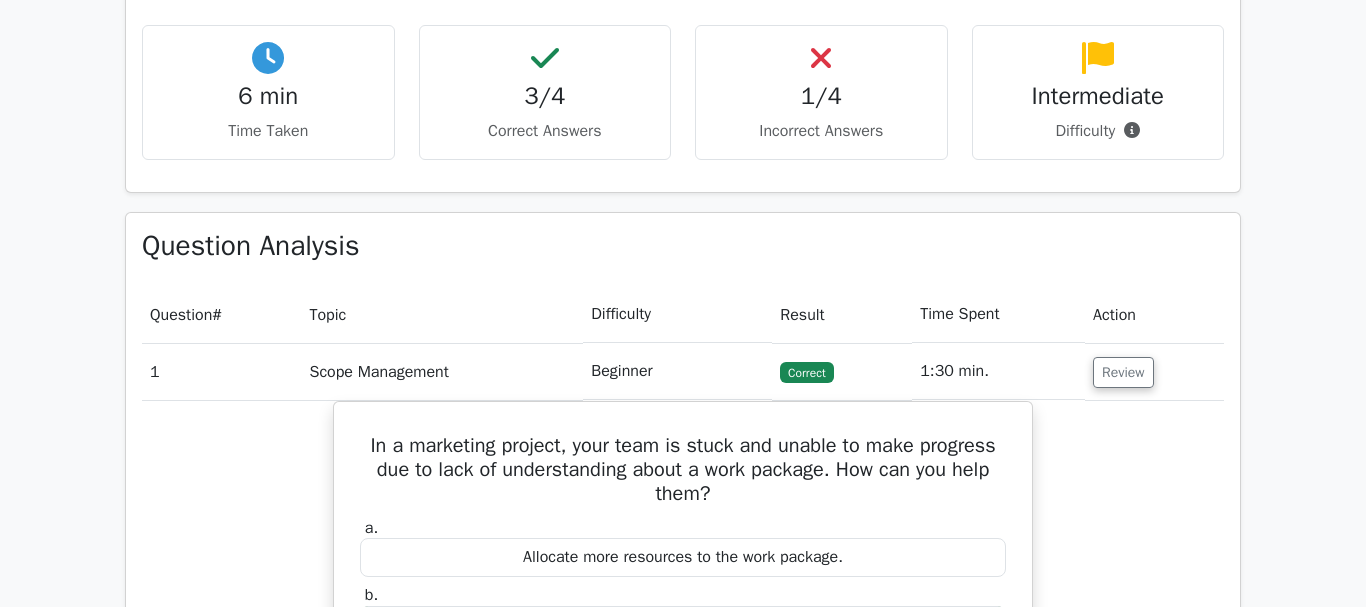 click on "Beginner" at bounding box center (677, 371) 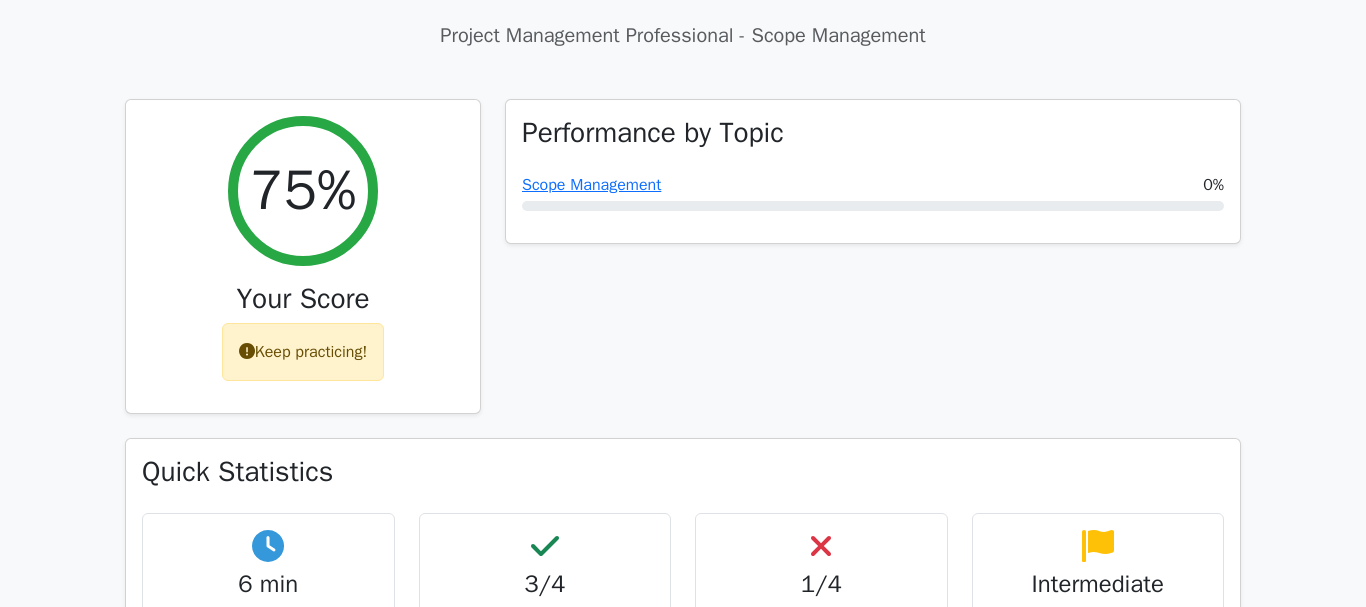 scroll, scrollTop: 688, scrollLeft: 0, axis: vertical 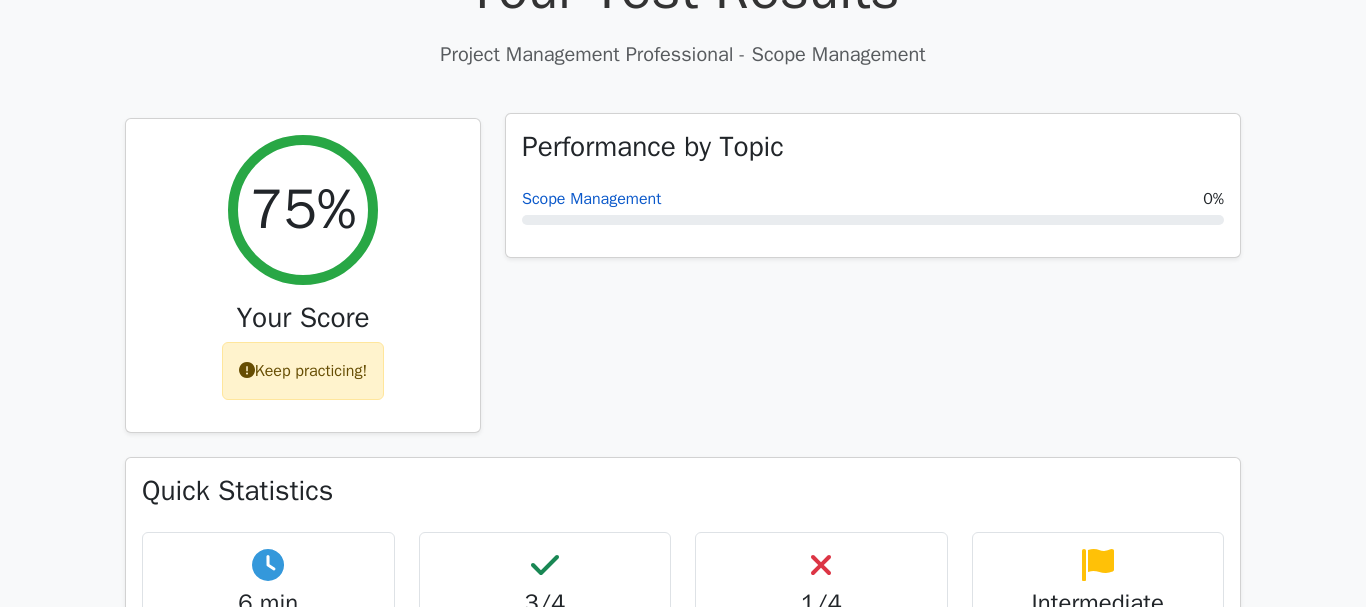 click on "Scope Management" at bounding box center (591, 199) 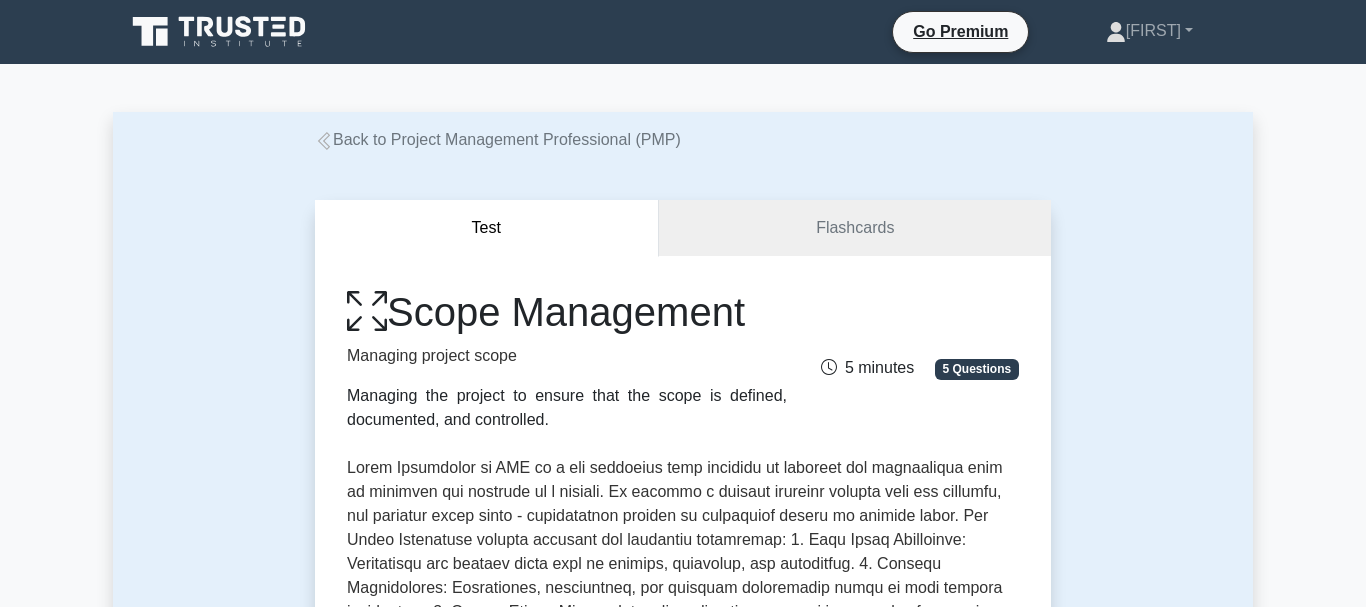 scroll, scrollTop: 0, scrollLeft: 0, axis: both 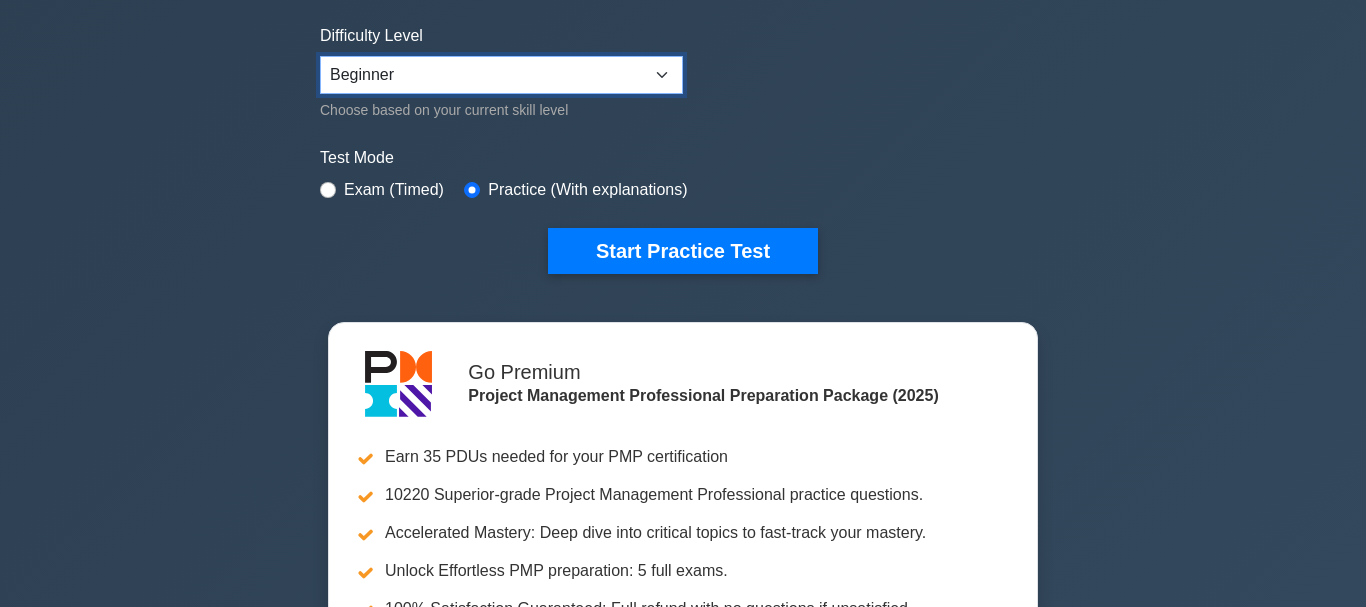 select on "intermediate" 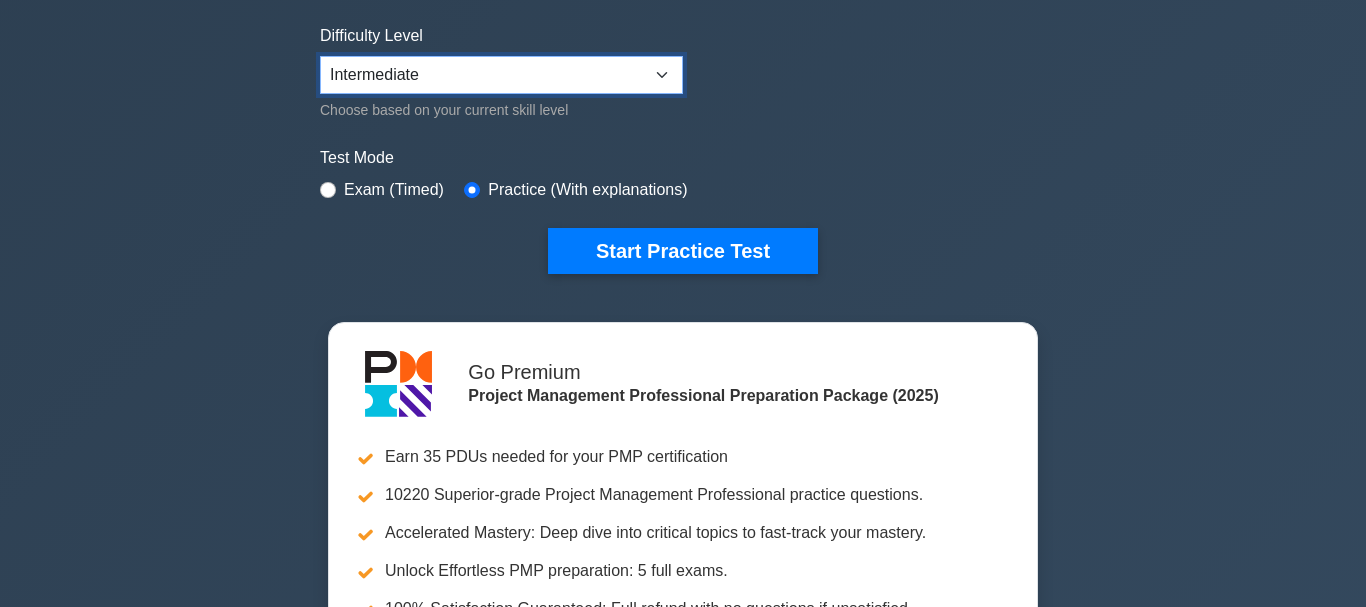 click on "Intermediate" at bounding box center (0, 0) 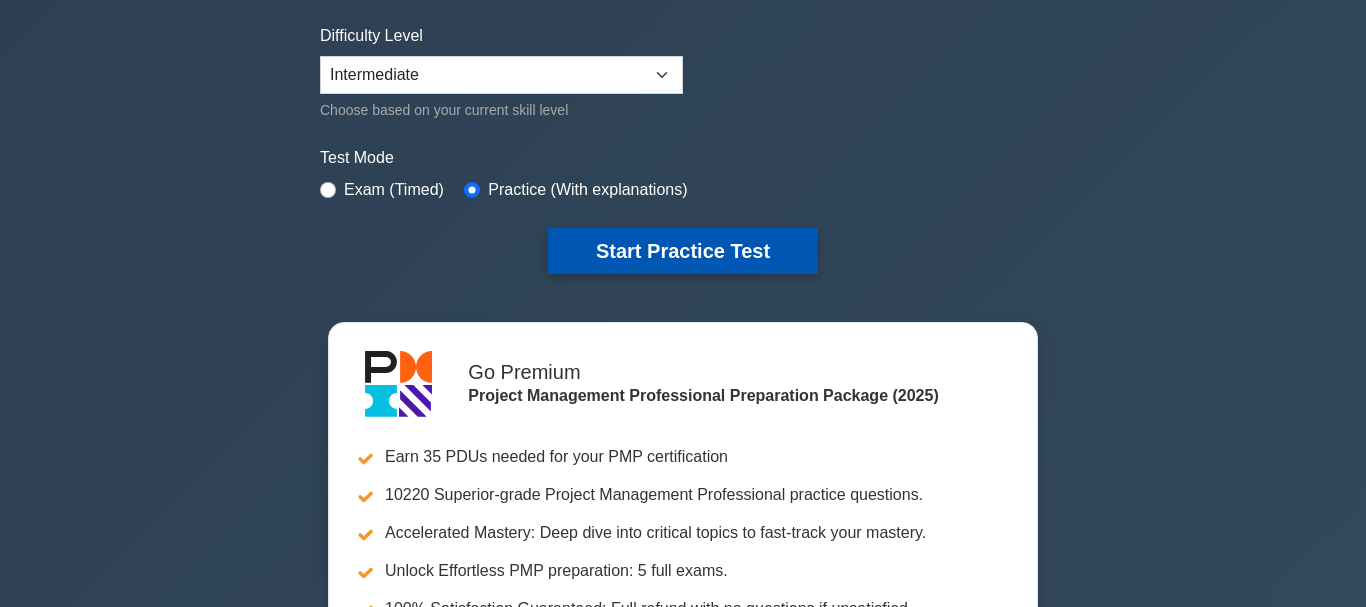 click on "Start Practice Test" at bounding box center [683, 251] 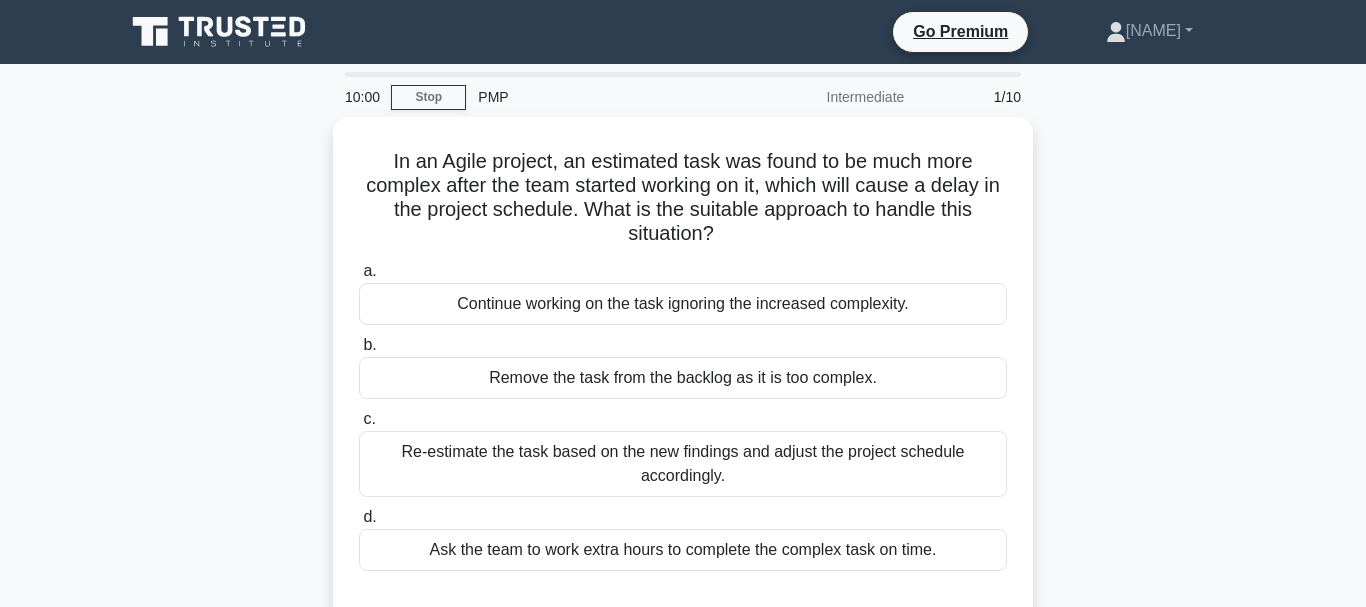 scroll, scrollTop: 0, scrollLeft: 0, axis: both 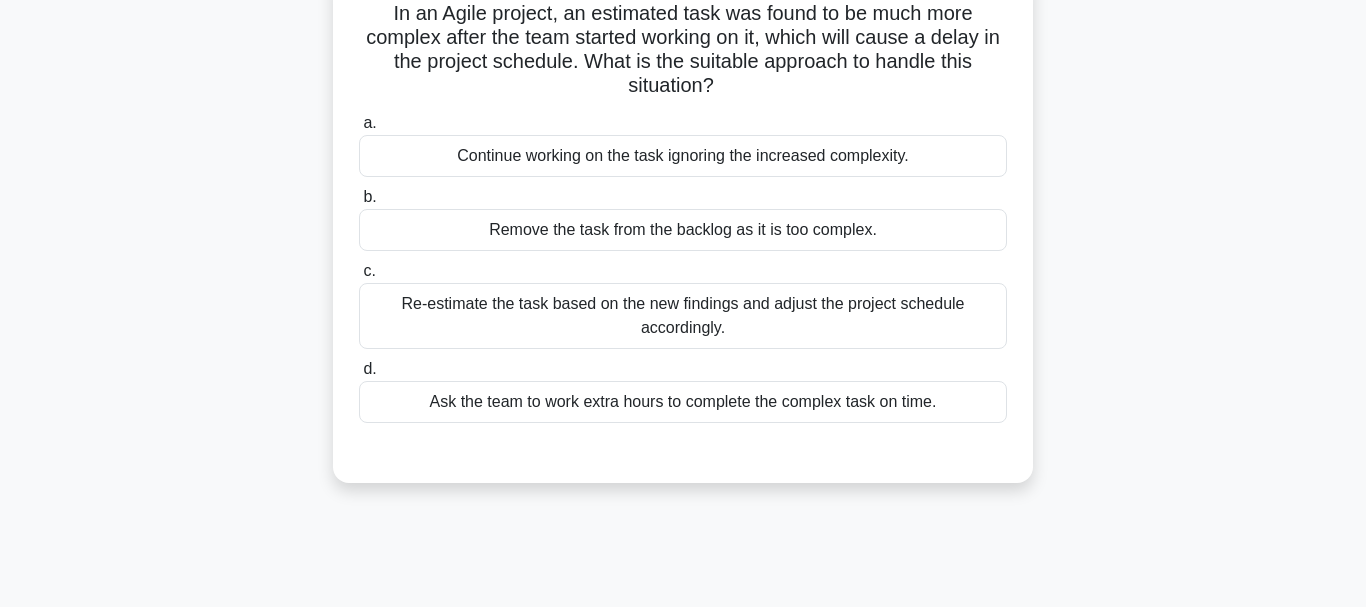 click on "Re-estimate the task based on the new findings and adjust the project schedule accordingly." at bounding box center (683, 316) 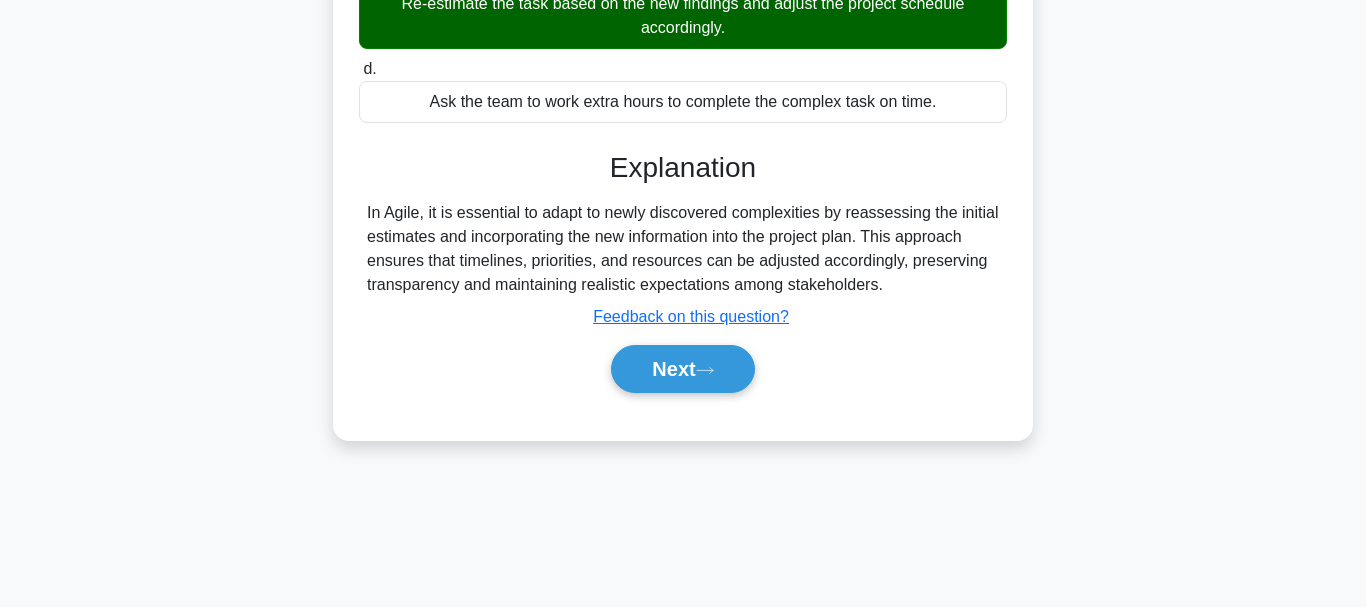 scroll, scrollTop: 473, scrollLeft: 0, axis: vertical 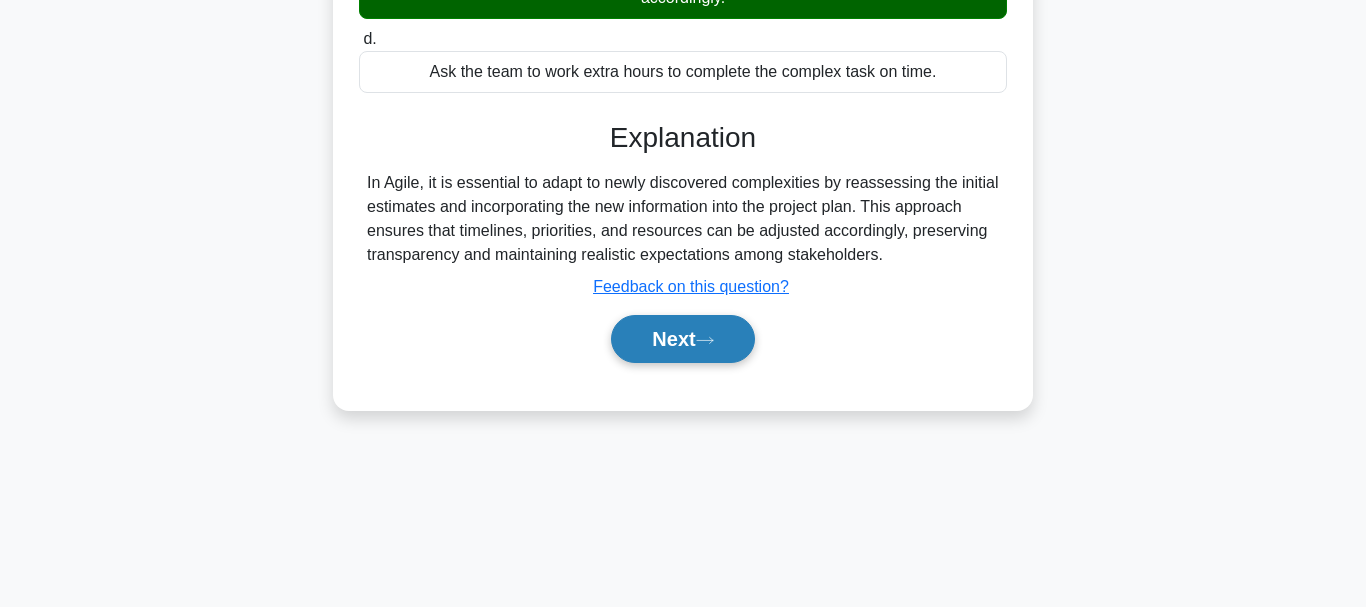 click on "Next" at bounding box center (682, 339) 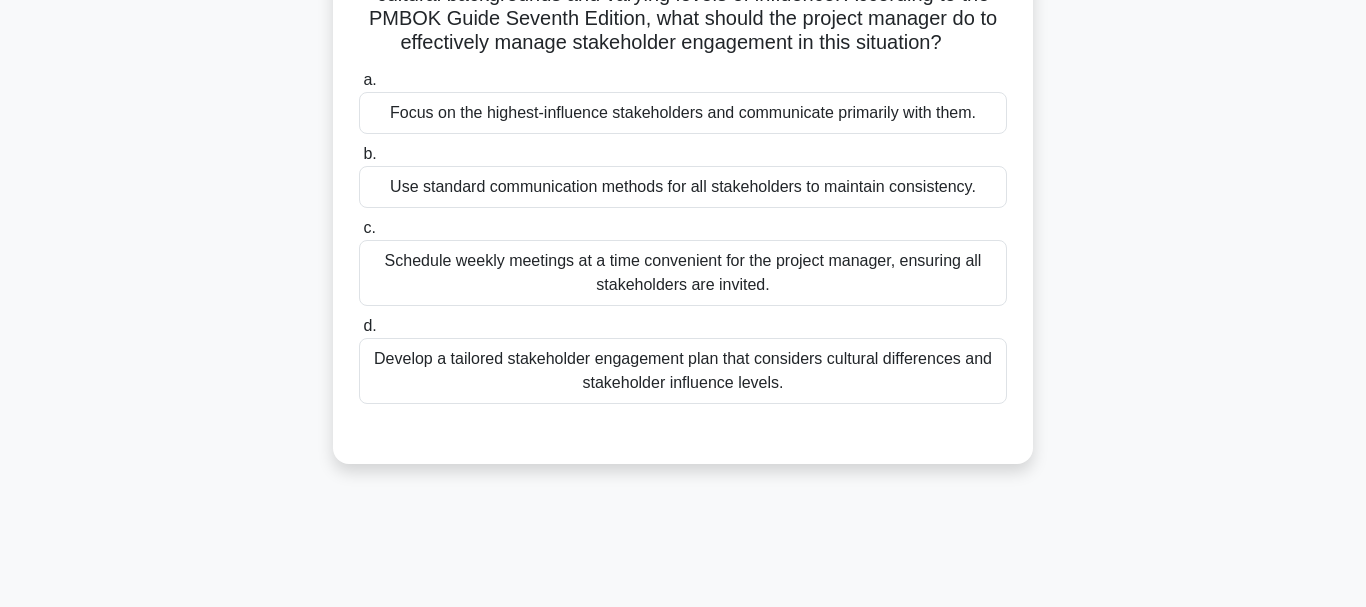 scroll, scrollTop: 192, scrollLeft: 0, axis: vertical 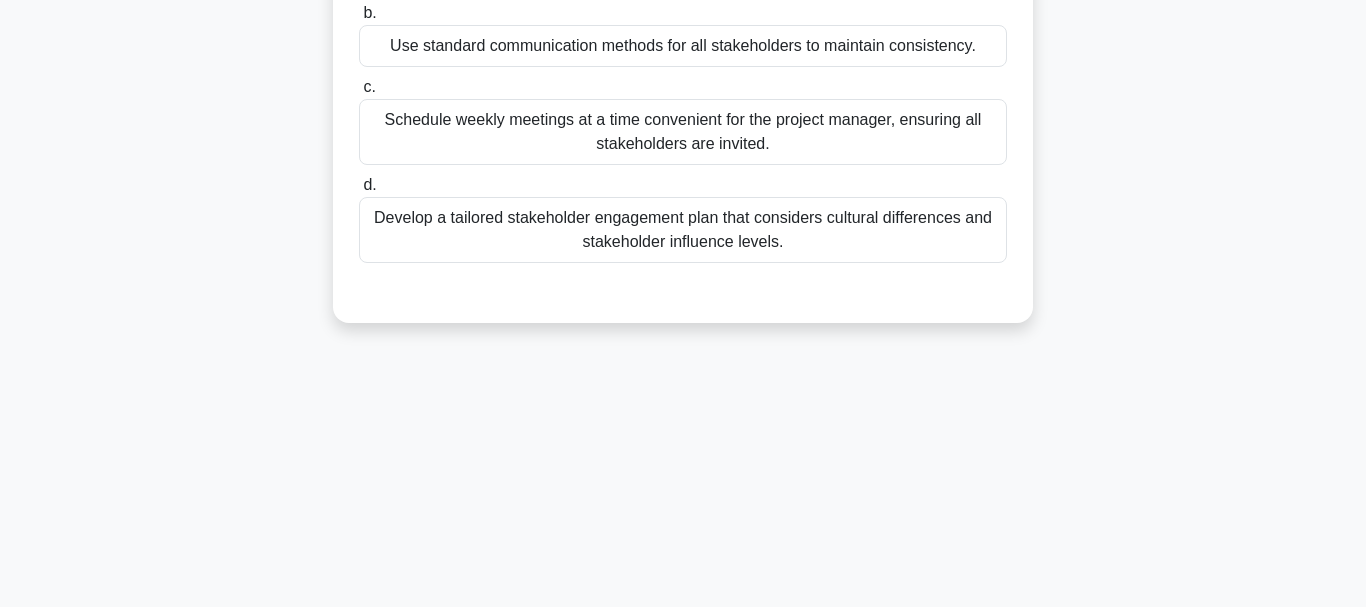 click on "Develop a tailored stakeholder engagement plan that considers cultural differences and stakeholder influence levels." at bounding box center (683, 230) 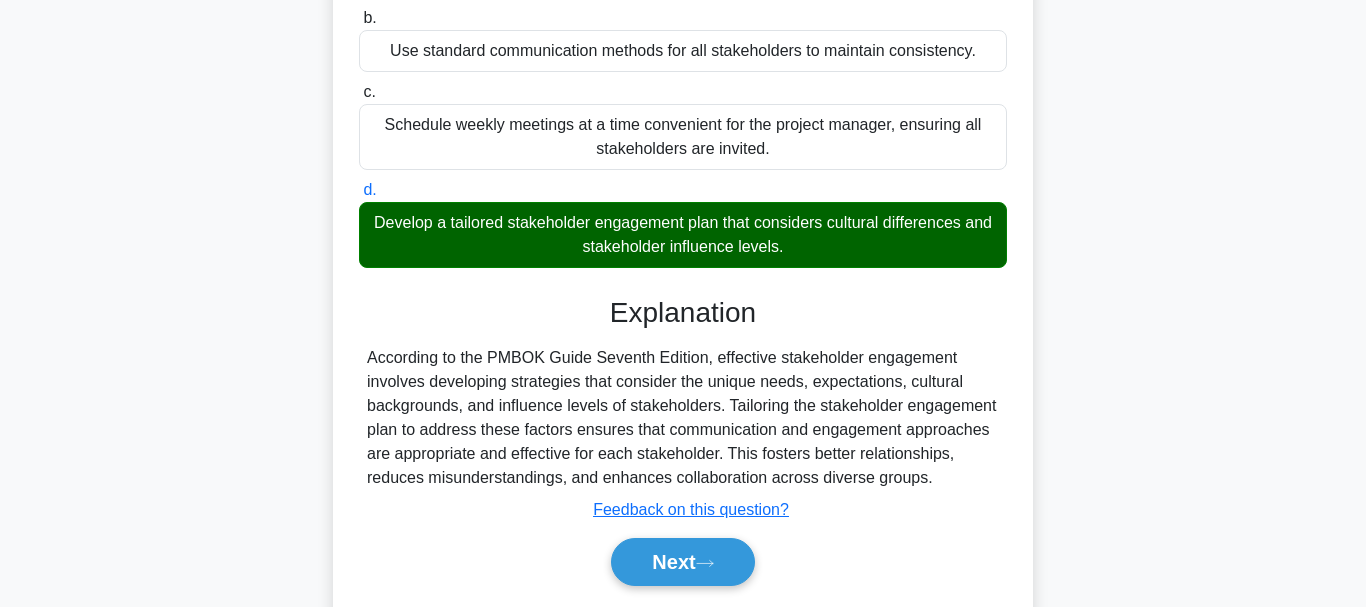 scroll, scrollTop: 473, scrollLeft: 0, axis: vertical 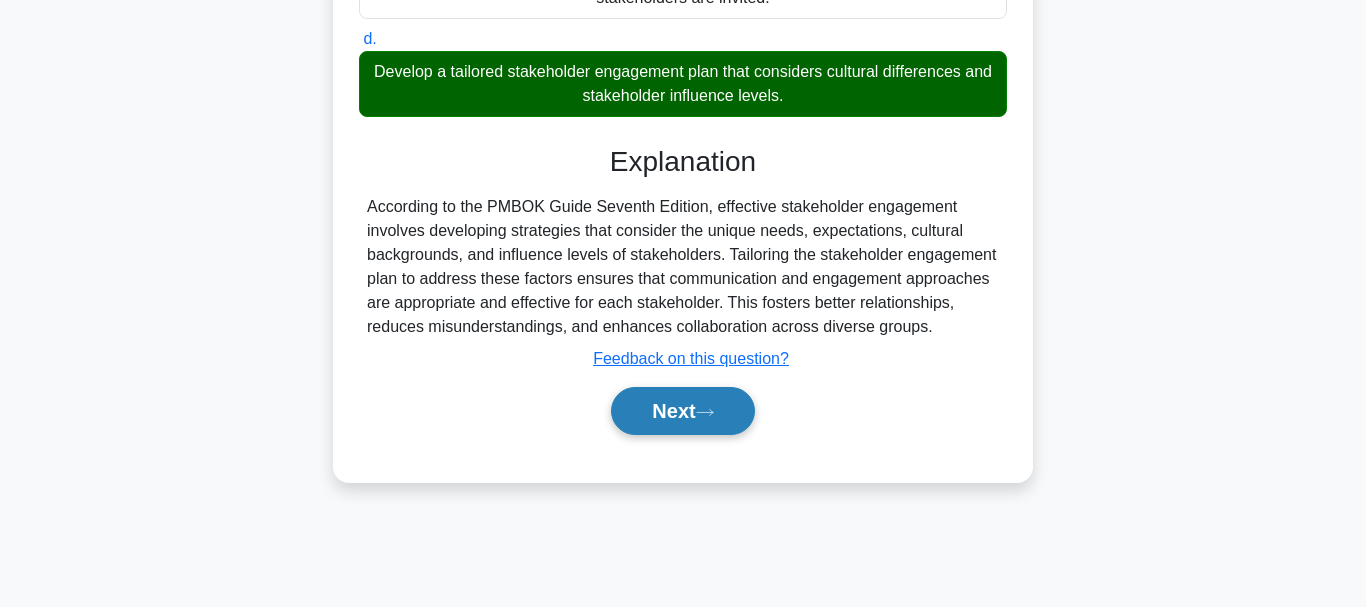 click on "Next" at bounding box center (682, 411) 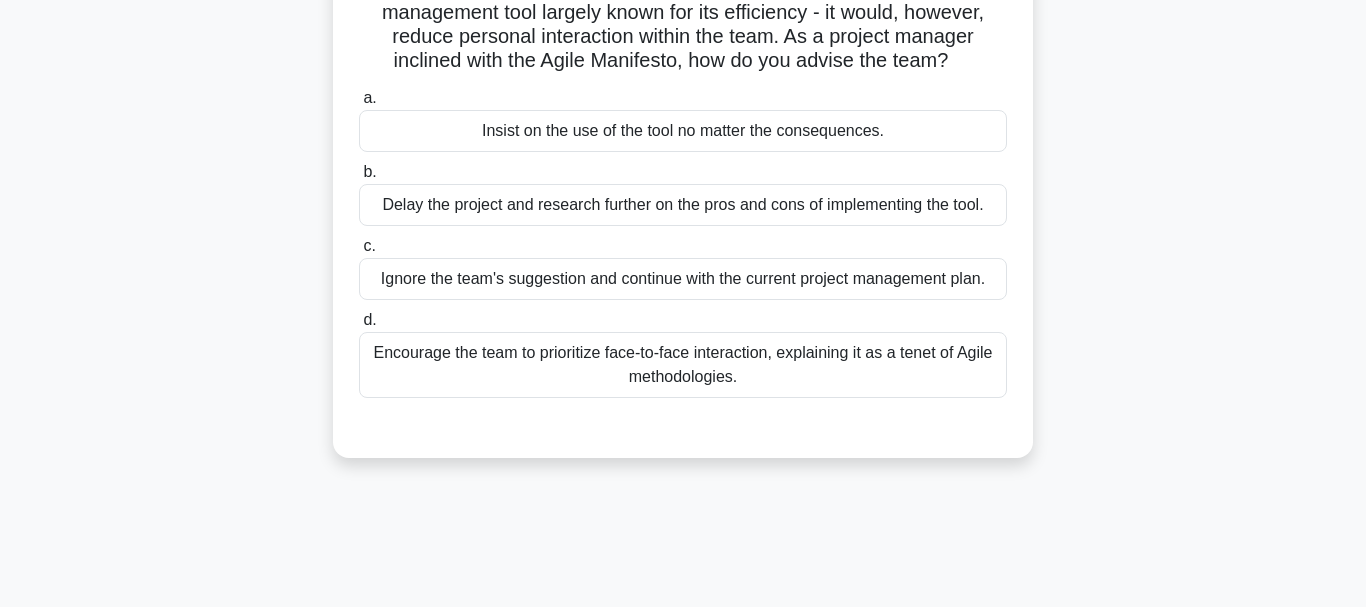 scroll, scrollTop: 162, scrollLeft: 0, axis: vertical 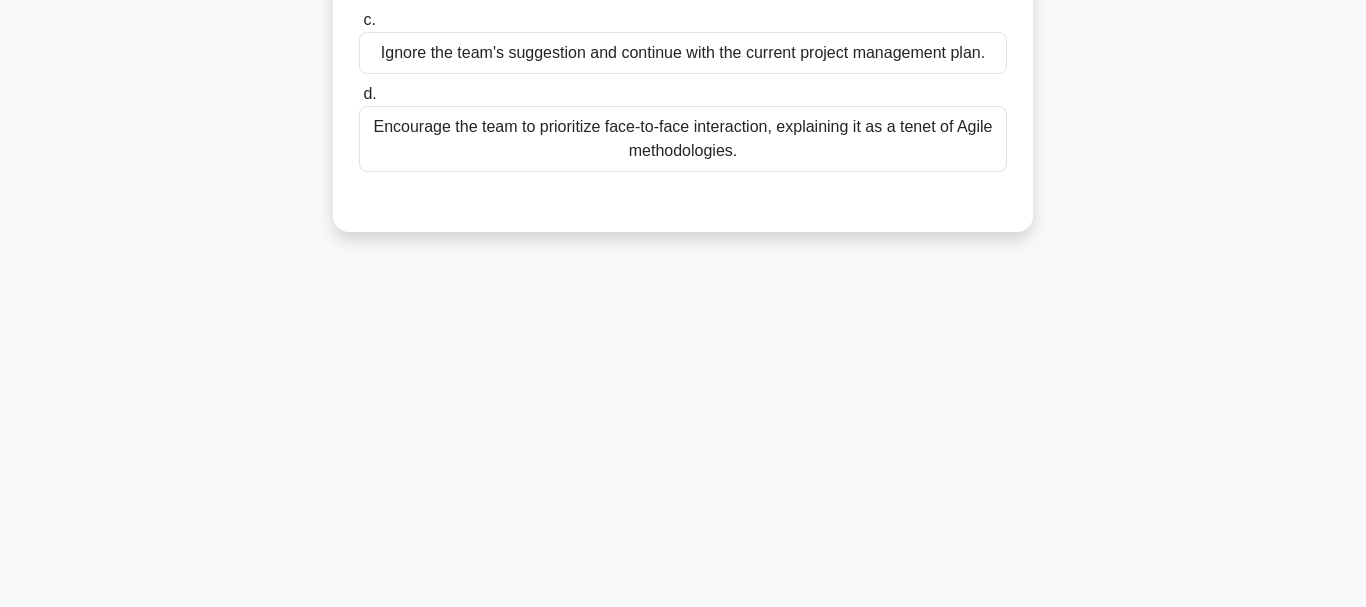 click on "Encourage the team to prioritize face-to-face interaction, explaining it as a tenet of Agile methodologies." at bounding box center (683, 139) 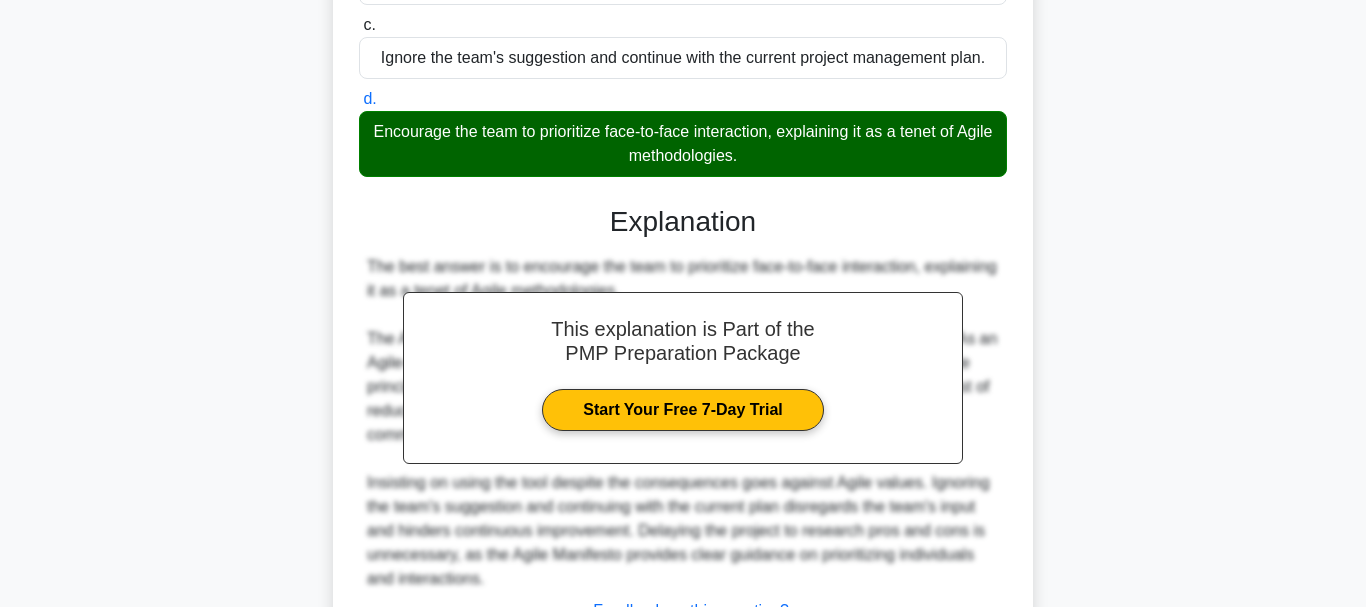 scroll, scrollTop: 556, scrollLeft: 0, axis: vertical 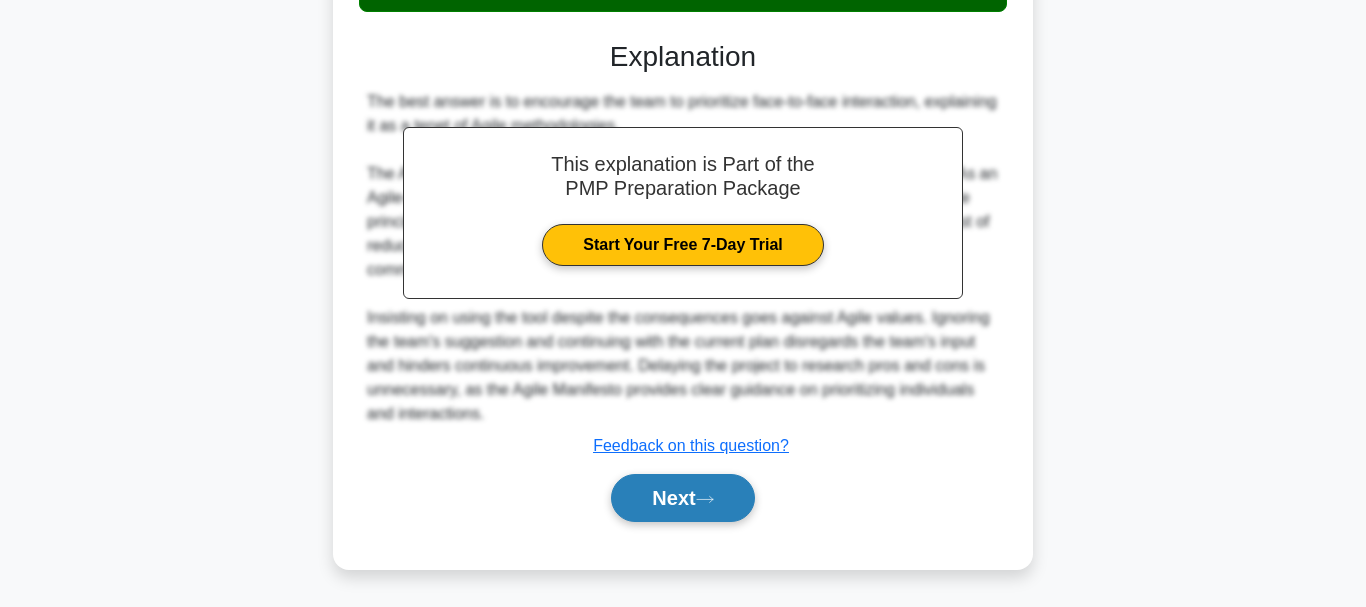 click on "Next" at bounding box center [682, 498] 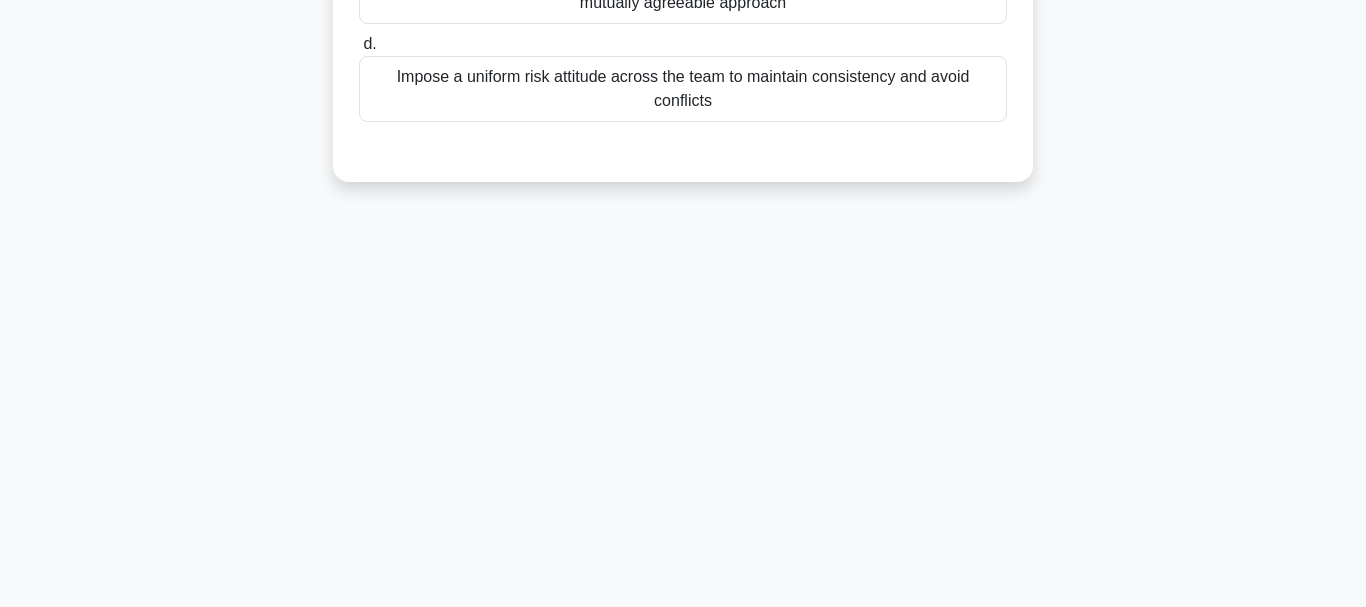 scroll, scrollTop: 473, scrollLeft: 0, axis: vertical 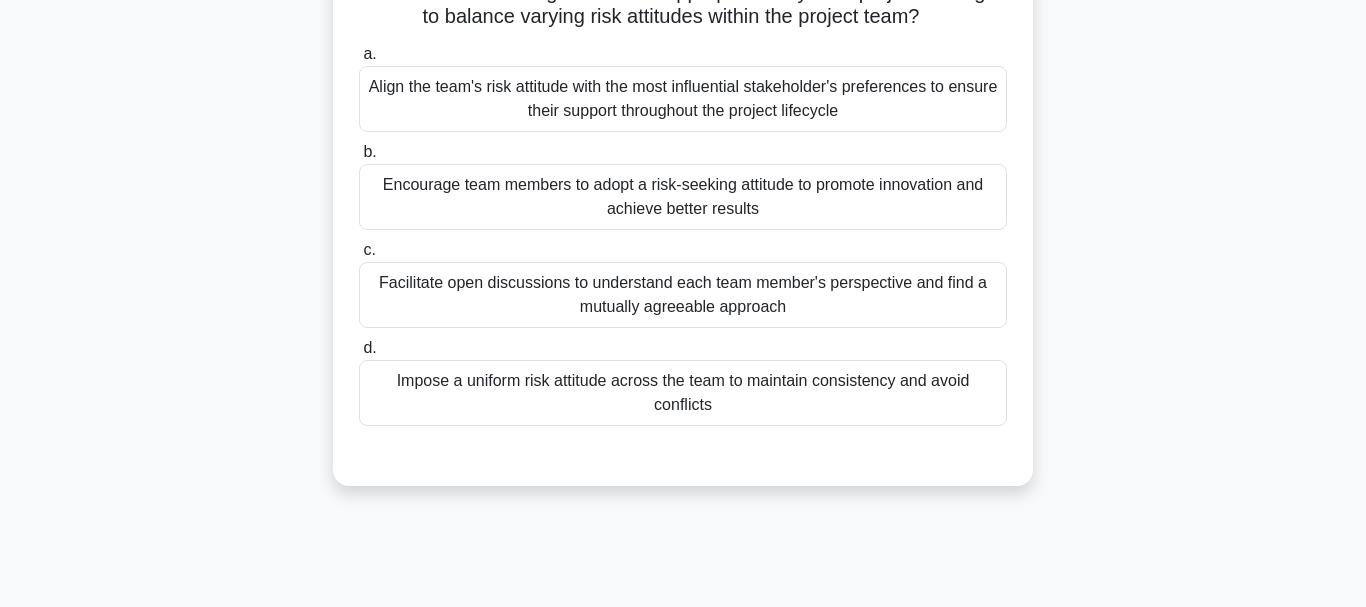 click on "Facilitate open discussions to understand each team member's perspective and find a mutually agreeable approach" at bounding box center (683, 295) 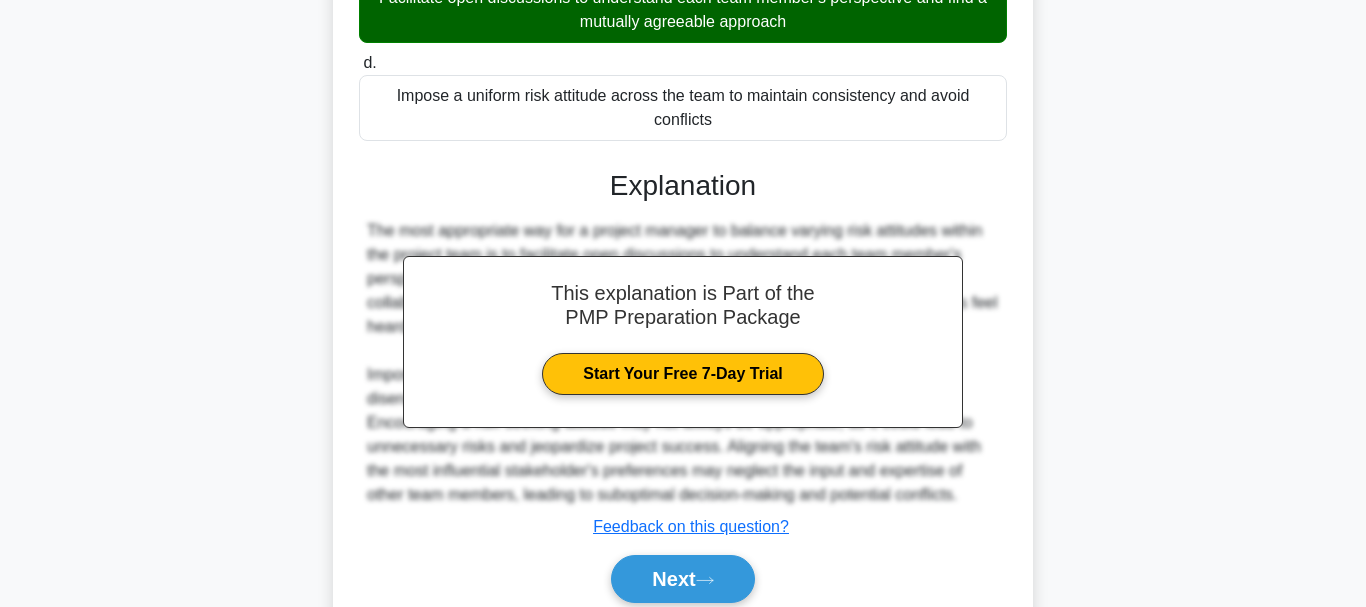 scroll, scrollTop: 532, scrollLeft: 0, axis: vertical 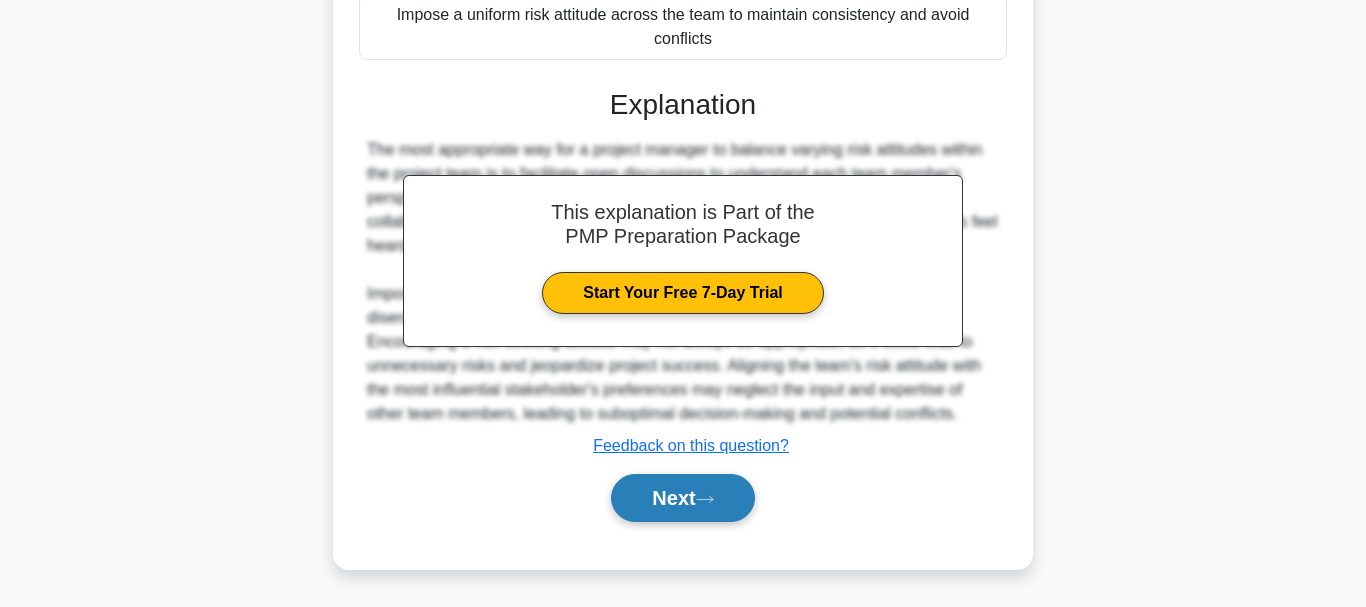 click 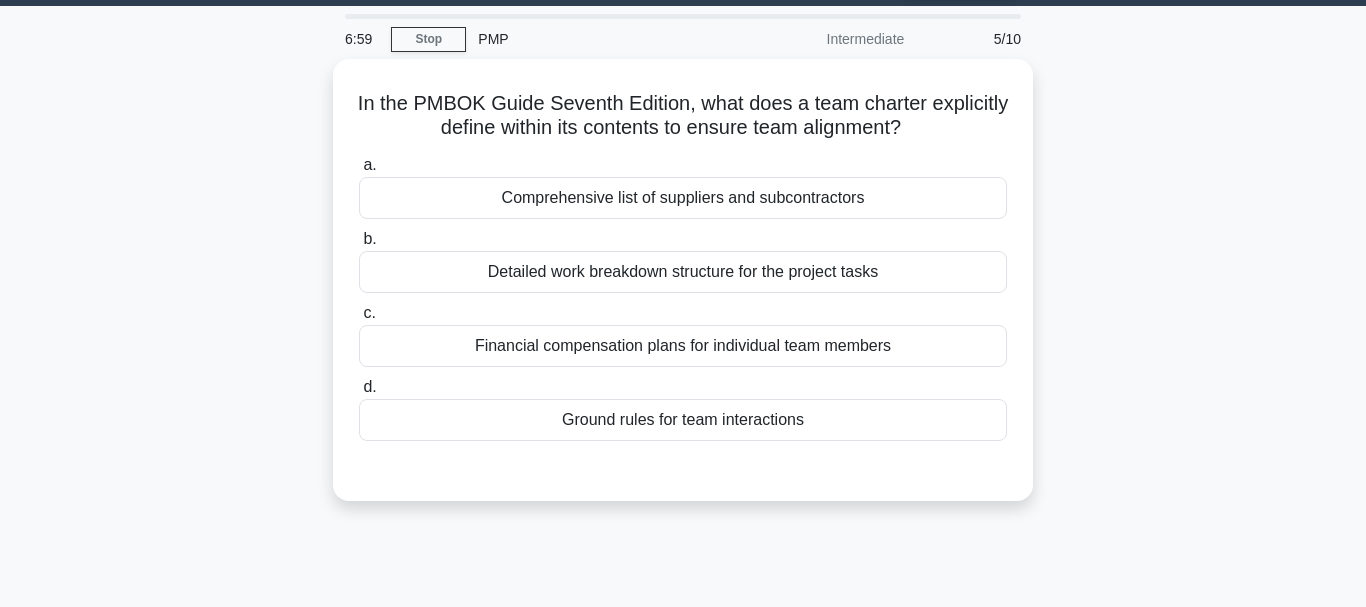 scroll, scrollTop: 60, scrollLeft: 0, axis: vertical 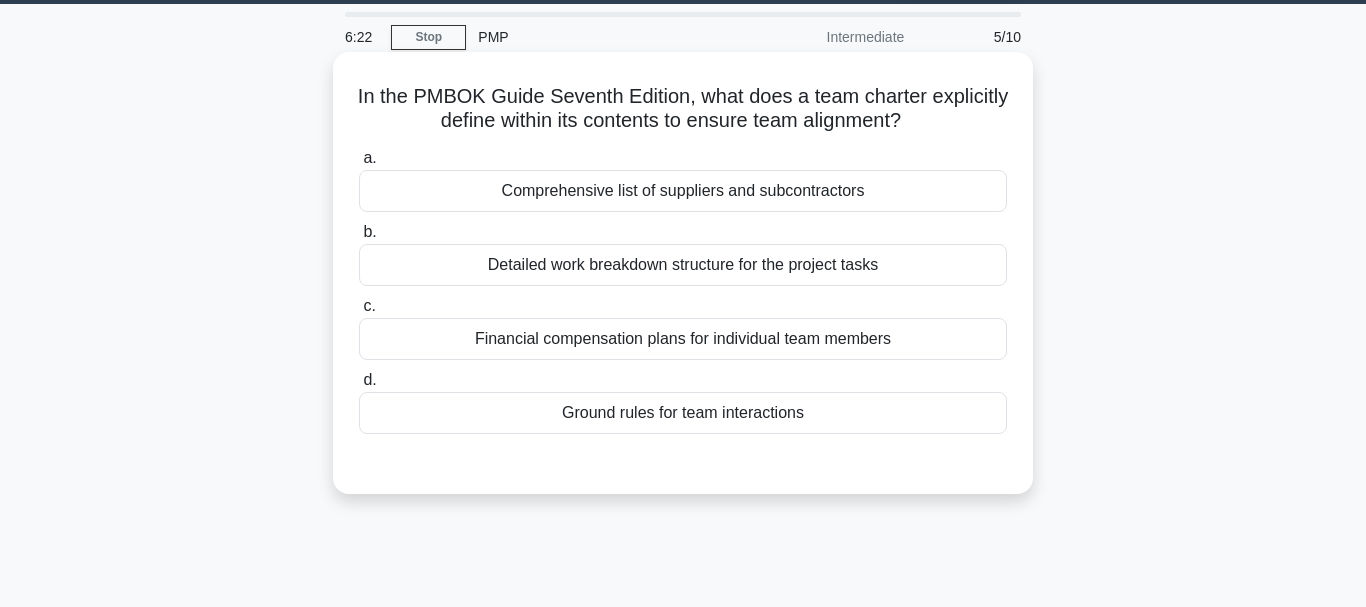 click on "Ground rules for team interactions" at bounding box center (683, 413) 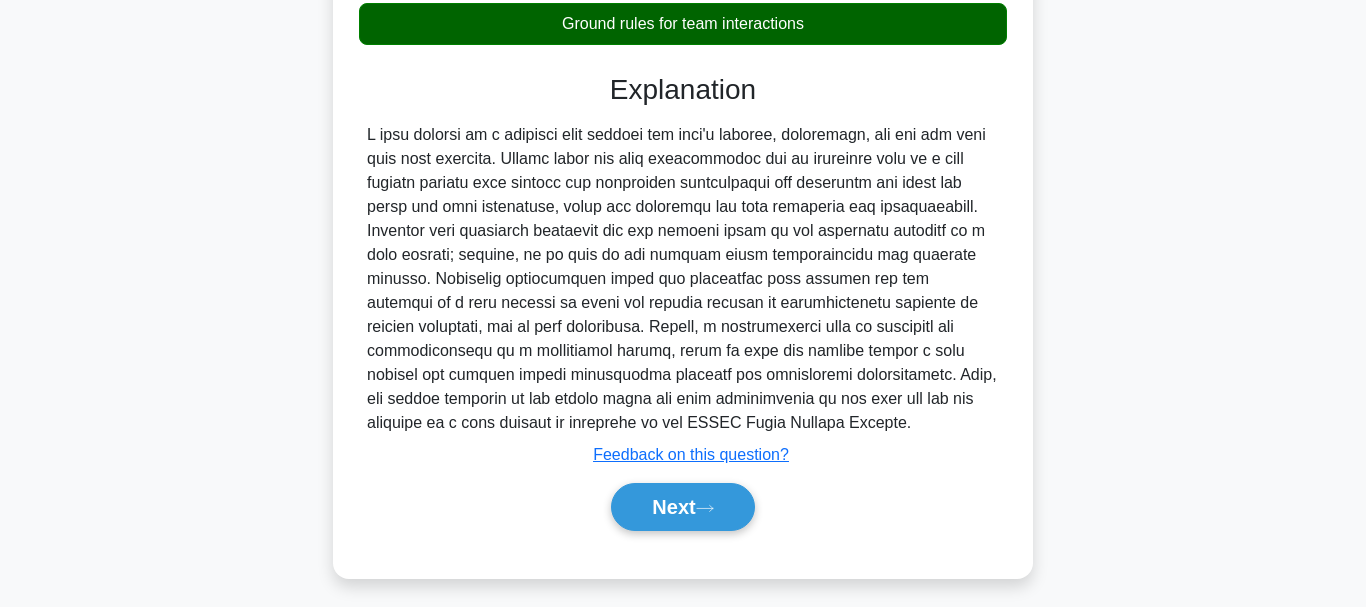 scroll, scrollTop: 473, scrollLeft: 0, axis: vertical 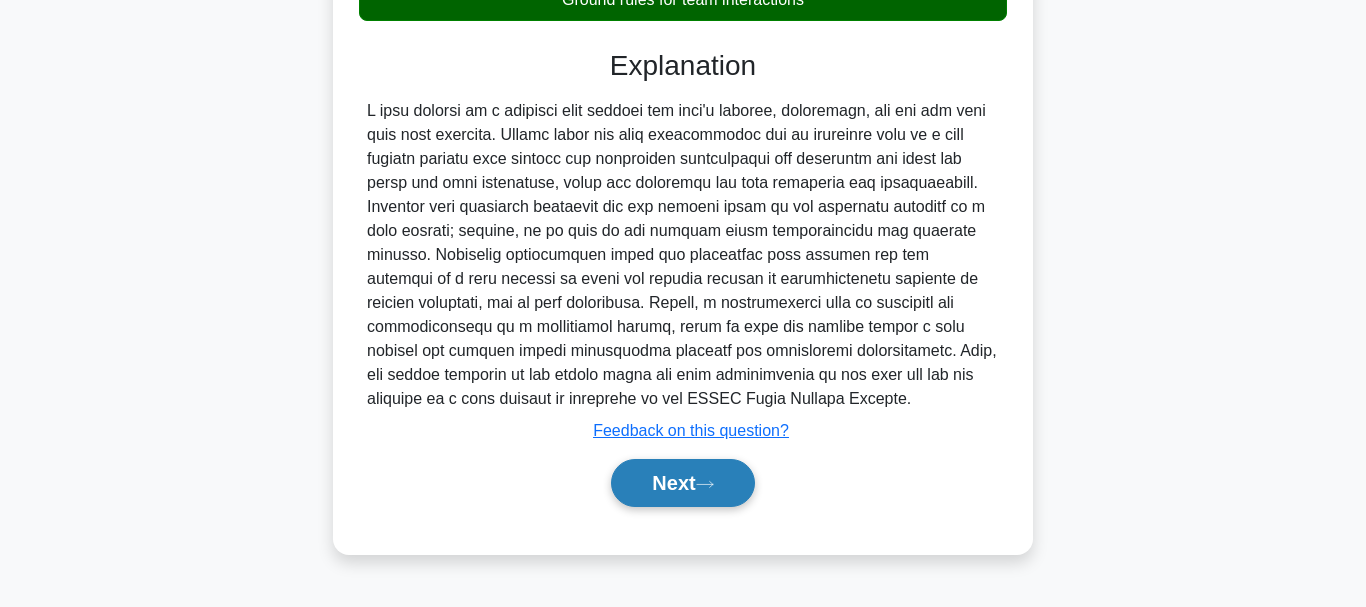 click on "Next" at bounding box center (682, 483) 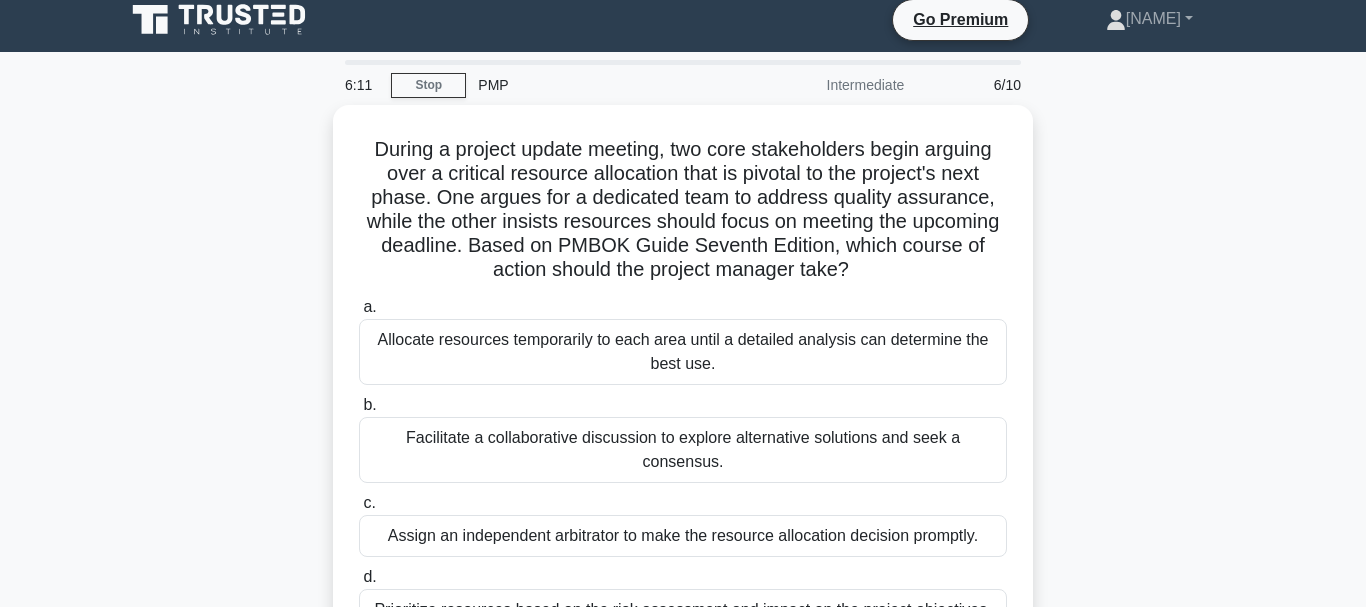 scroll, scrollTop: 83, scrollLeft: 0, axis: vertical 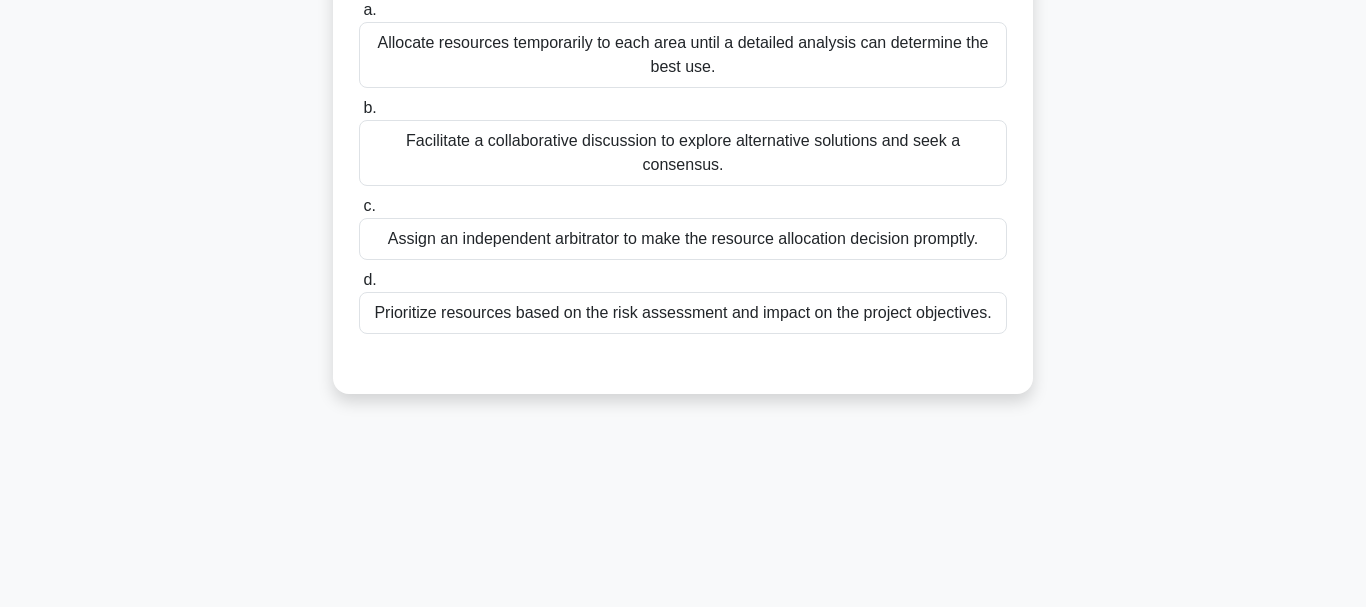 click on "Facilitate a collaborative discussion to explore alternative solutions and seek a consensus." at bounding box center (683, 153) 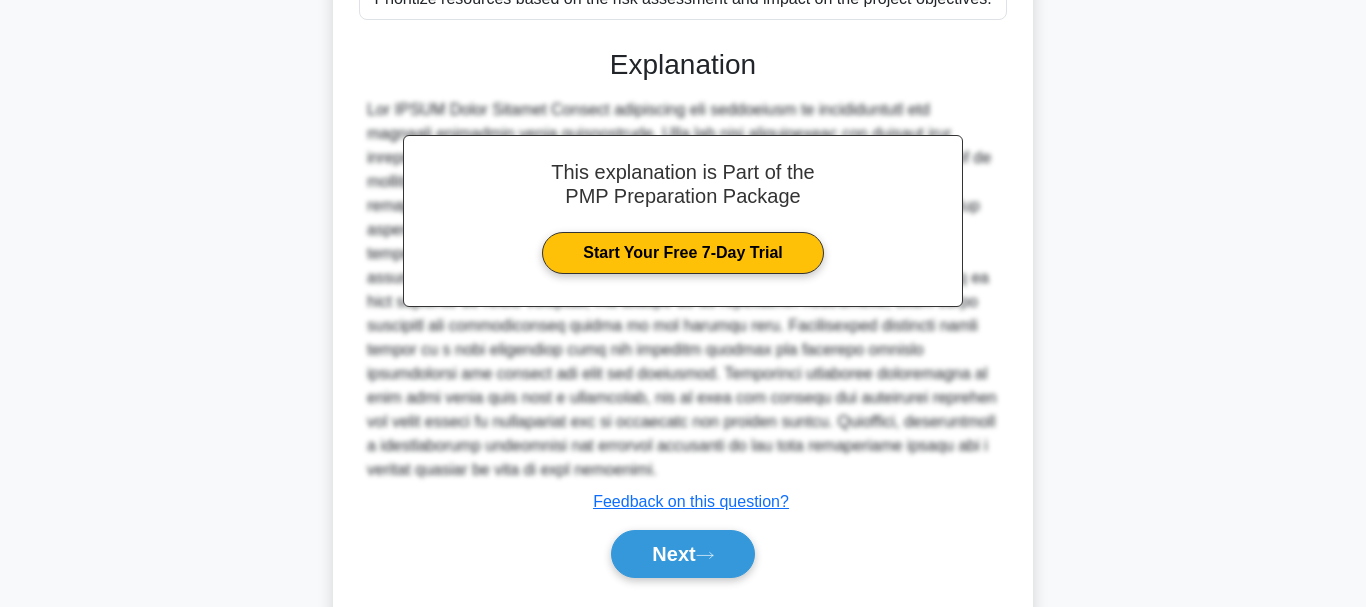 scroll, scrollTop: 652, scrollLeft: 0, axis: vertical 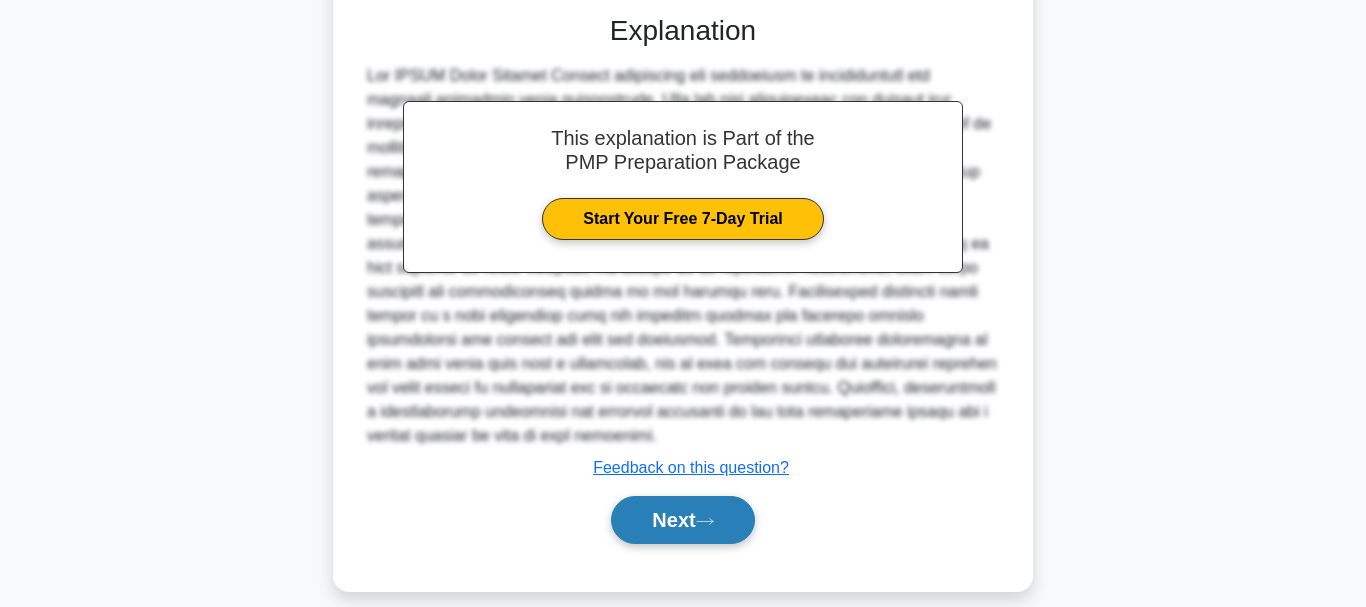 click on "Next" at bounding box center (682, 520) 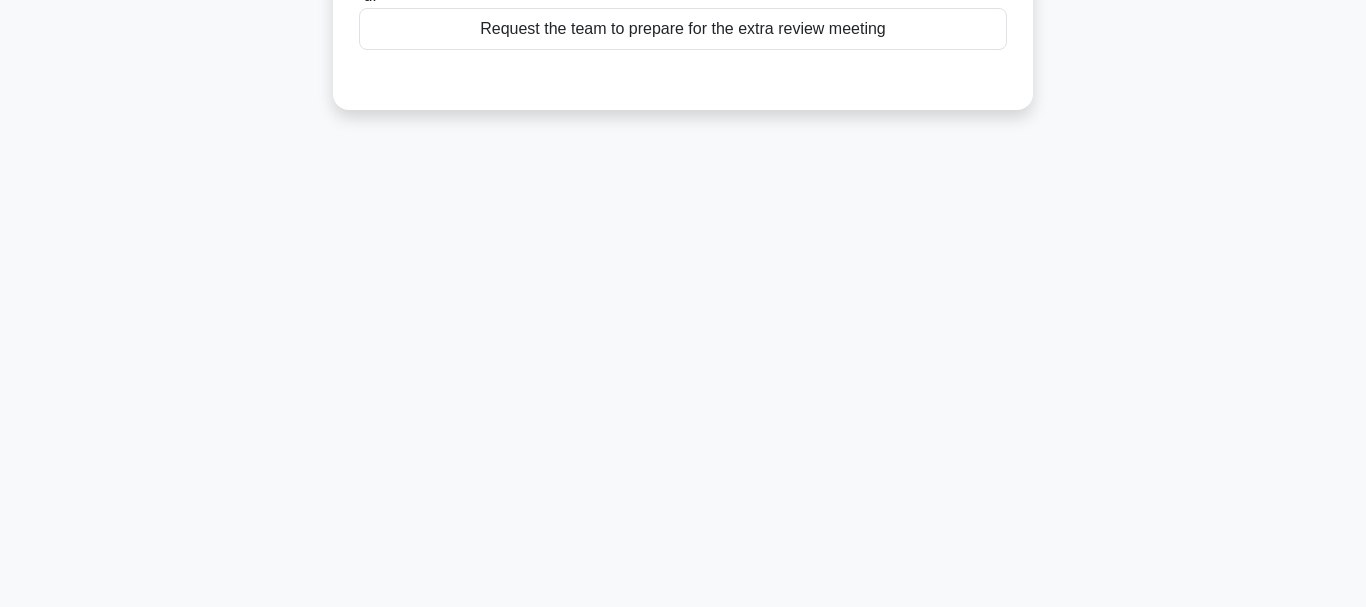 scroll, scrollTop: 473, scrollLeft: 0, axis: vertical 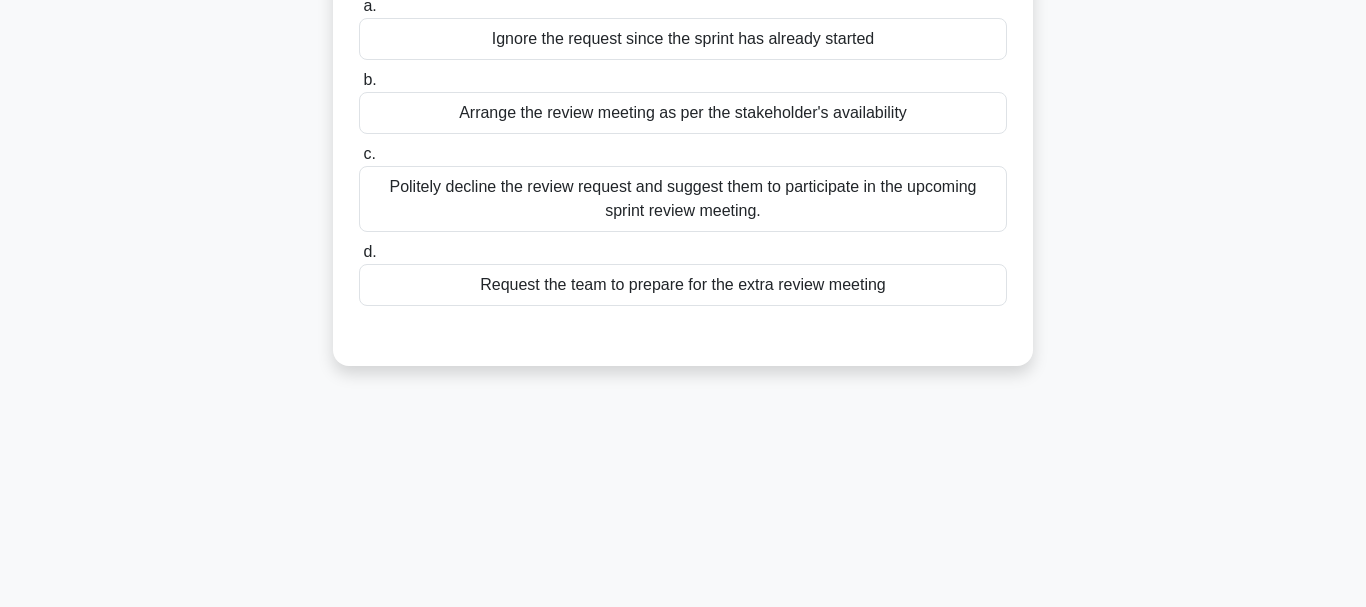 click on "Politely decline the review request and suggest them to participate in the upcoming sprint review meeting." at bounding box center [683, 199] 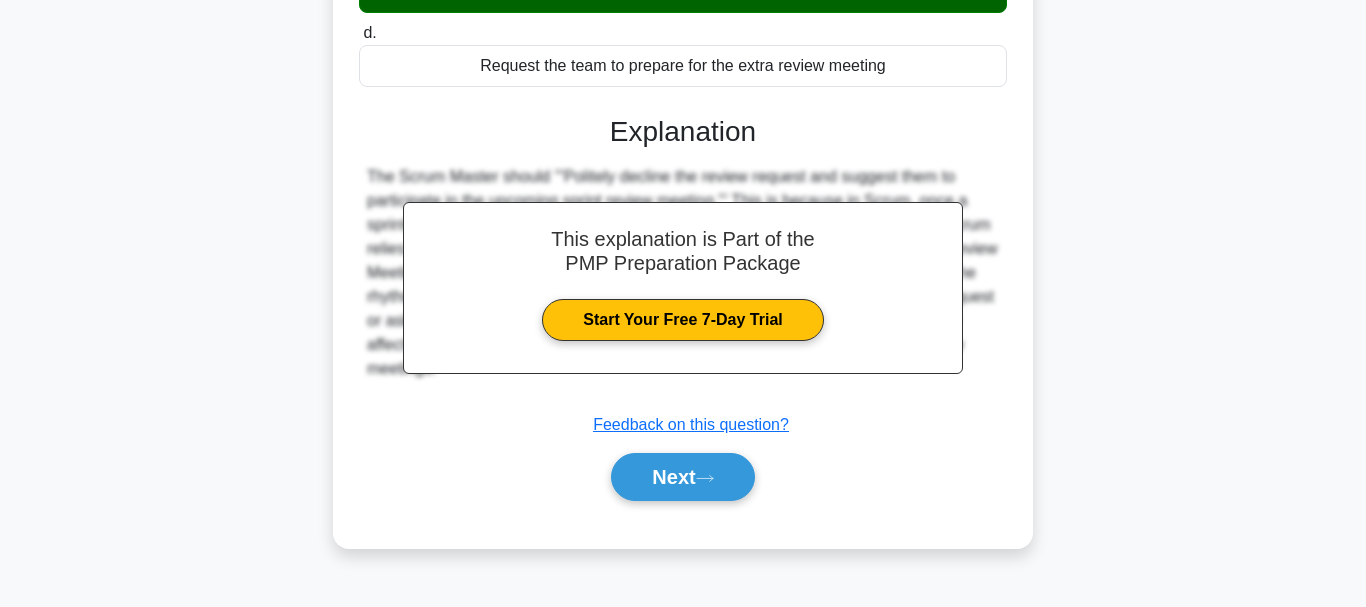 scroll, scrollTop: 473, scrollLeft: 0, axis: vertical 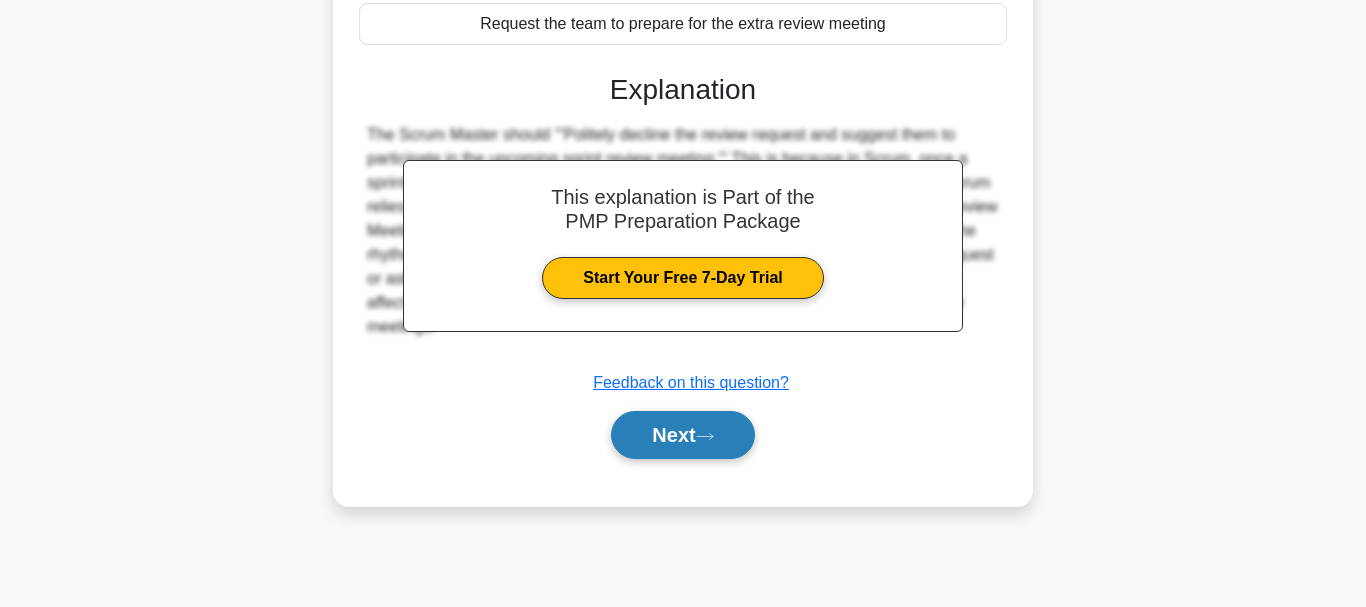 click on "Next" at bounding box center (682, 435) 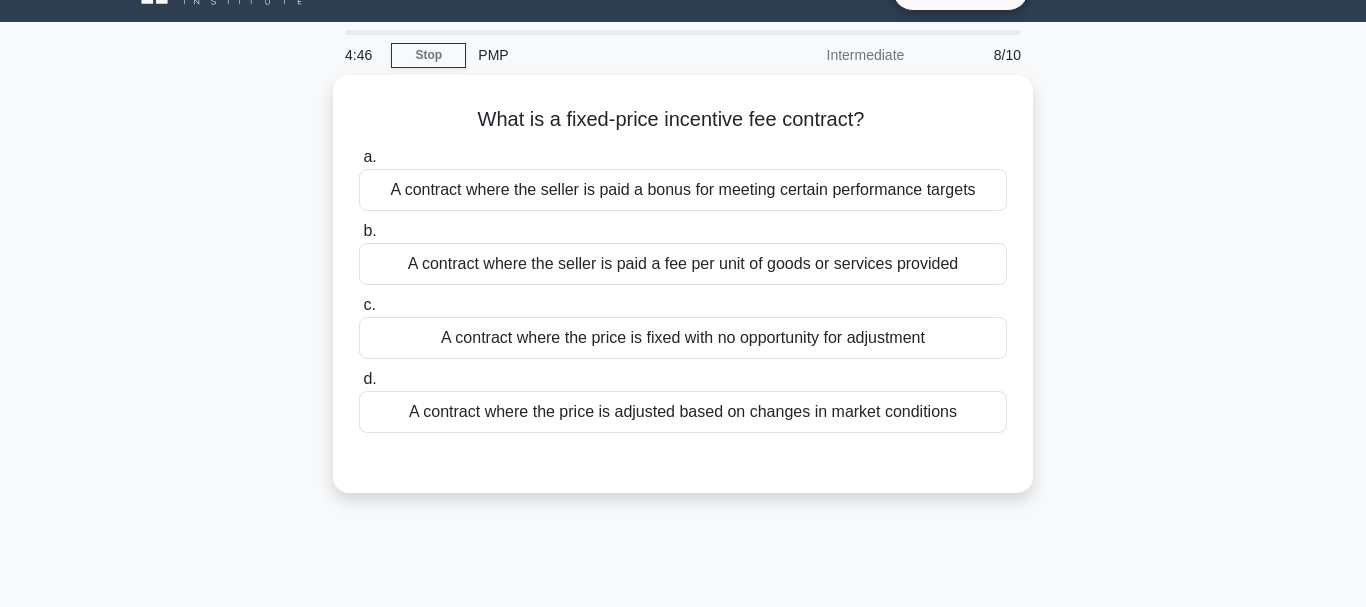 scroll, scrollTop: 0, scrollLeft: 0, axis: both 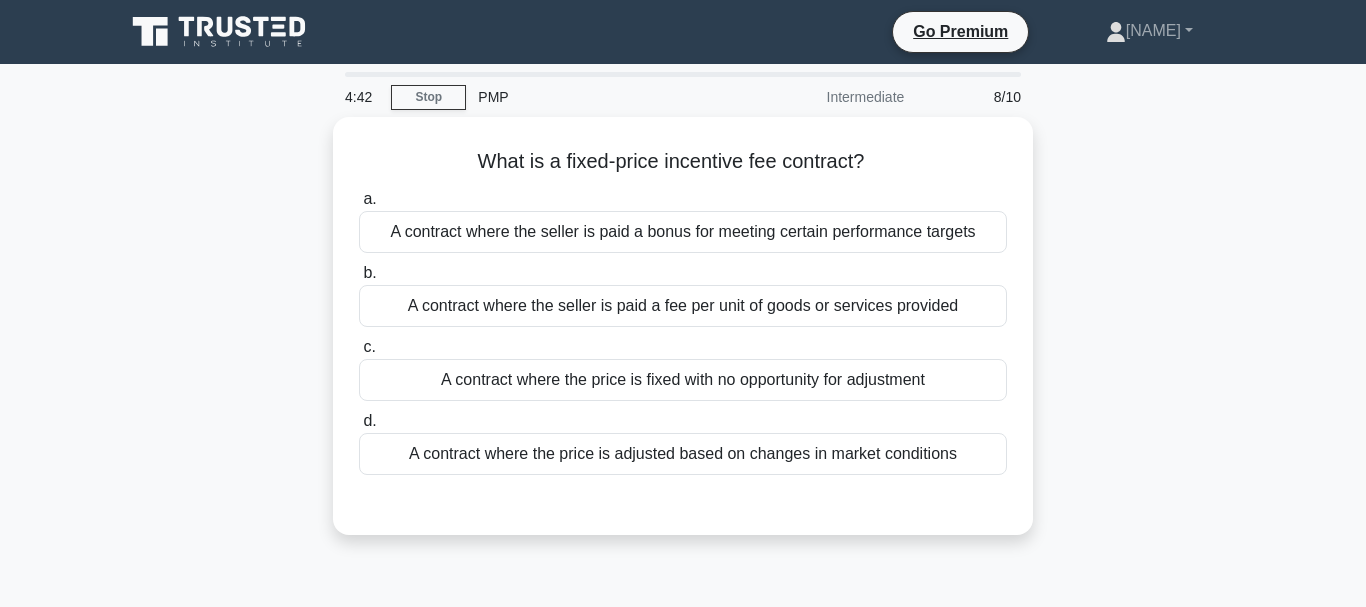 click on "4:42
Stop
PMP
Intermediate
8/10
What is a fixed-price incentive fee contract?
.spinner_0XTQ{transform-origin:center;animation:spinner_y6GP .75s linear infinite}@keyframes spinner_y6GP{100%{transform:rotate(360deg)}}
a.
b. c. d." at bounding box center [683, 572] 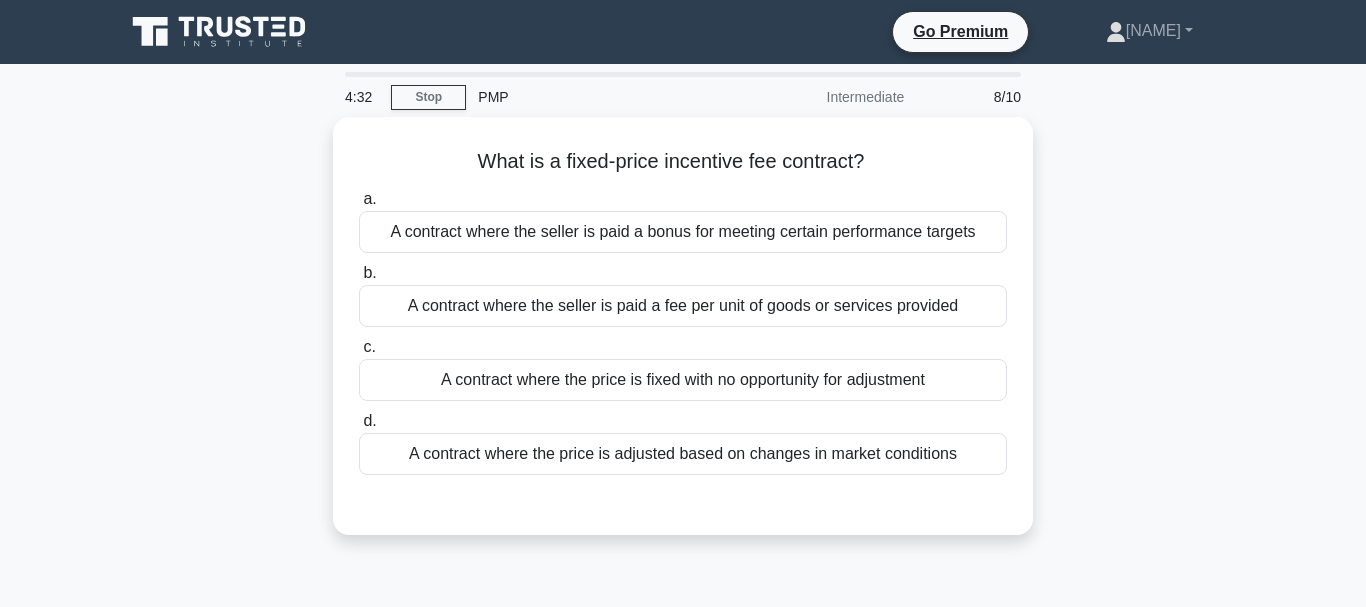 click on "4:32
Stop
PMP
Intermediate
8/10
What is a fixed-price incentive fee contract?
.spinner_0XTQ{transform-origin:center;animation:spinner_y6GP .75s linear infinite}@keyframes spinner_y6GP{100%{transform:rotate(360deg)}}
a.
b. c. d." at bounding box center [683, 572] 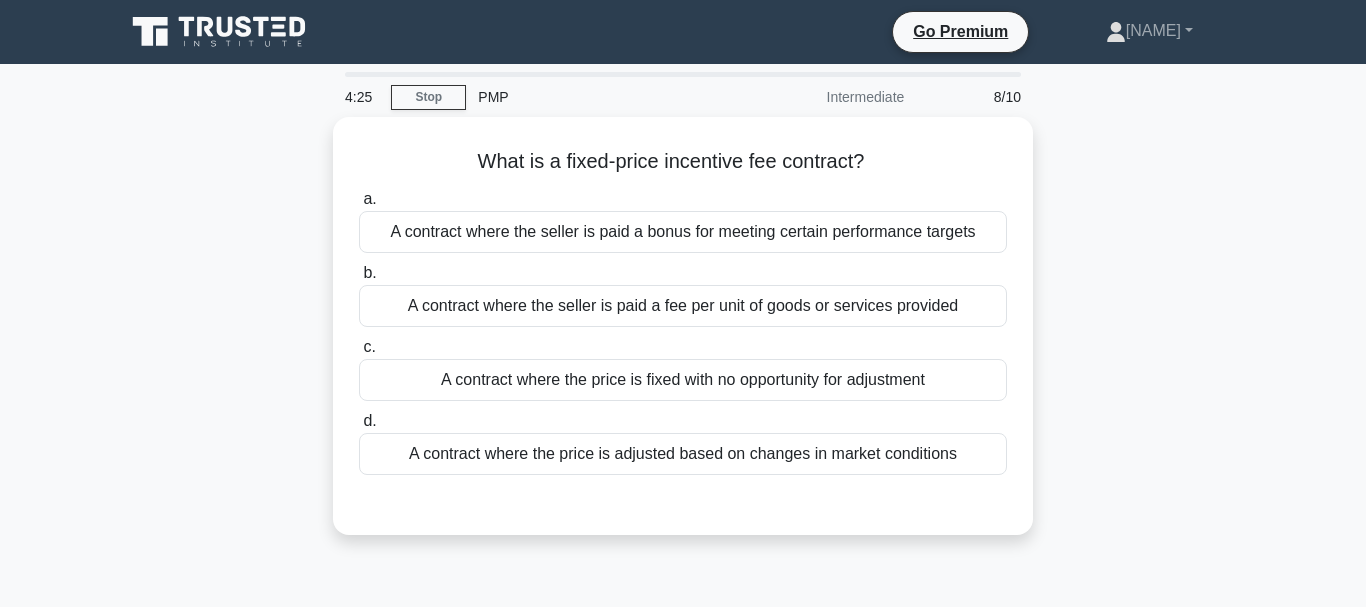 click on "4:25
Stop
PMP
Intermediate
8/10
What is a fixed-price incentive fee contract?
.spinner_0XTQ{transform-origin:center;animation:spinner_y6GP .75s linear infinite}@keyframes spinner_y6GP{100%{transform:rotate(360deg)}}
a.
b. c. d." at bounding box center [683, 572] 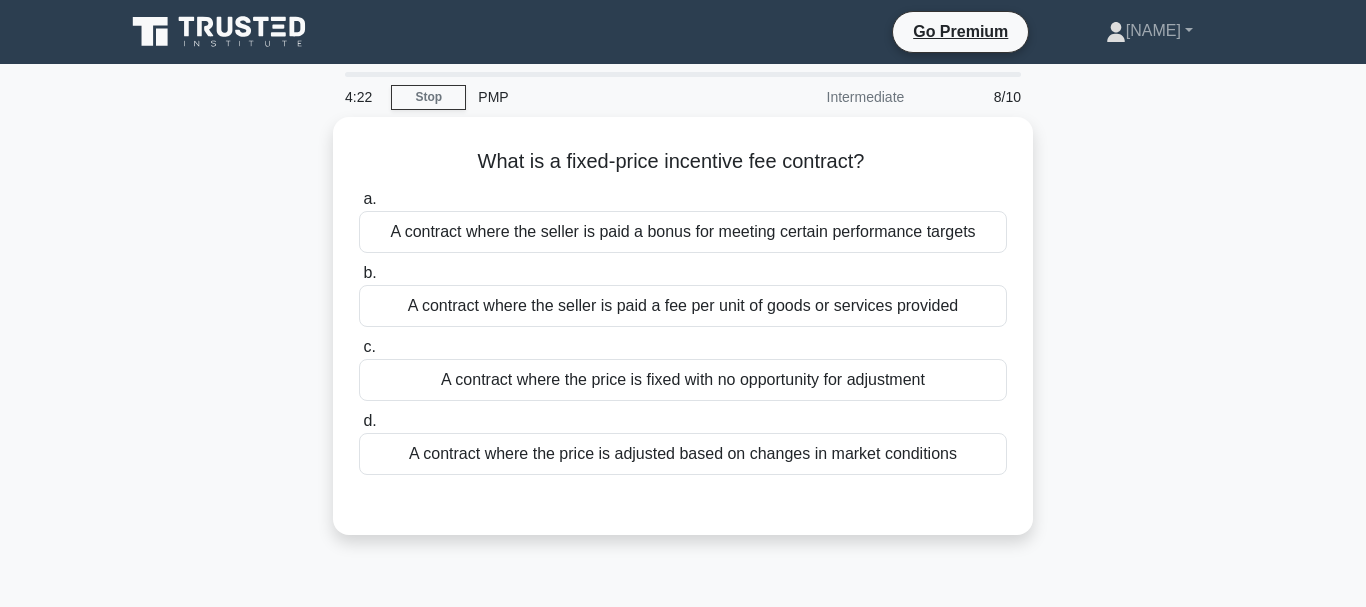 click on "4:22
Stop
PMP
Intermediate
8/10
What is a fixed-price incentive fee contract?
.spinner_0XTQ{transform-origin:center;animation:spinner_y6GP .75s linear infinite}@keyframes spinner_y6GP{100%{transform:rotate(360deg)}}
a.
b. c. d." at bounding box center [683, 572] 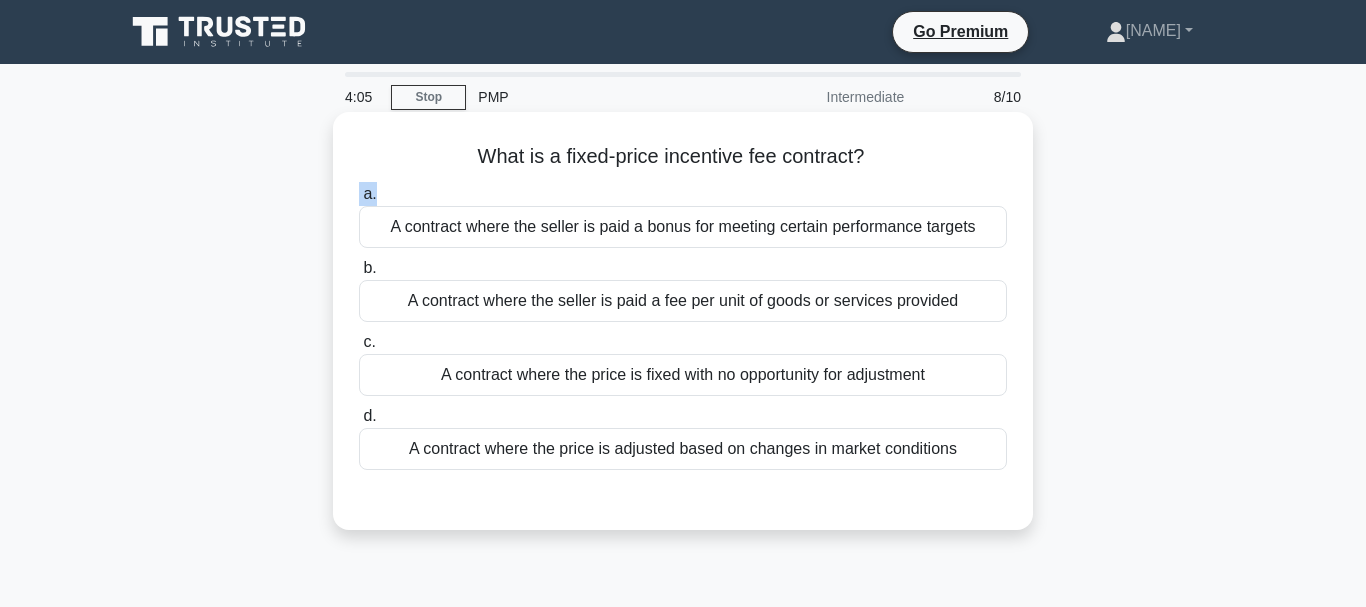 click on "What is a fixed-price incentive fee contract?
.spinner_0XTQ{transform-origin:center;animation:spinner_y6GP .75s linear infinite}@keyframes spinner_y6GP{100%{transform:rotate(360deg)}}
a.
A contract where the seller is paid a bonus for meeting certain performance targets
b." at bounding box center (683, 321) 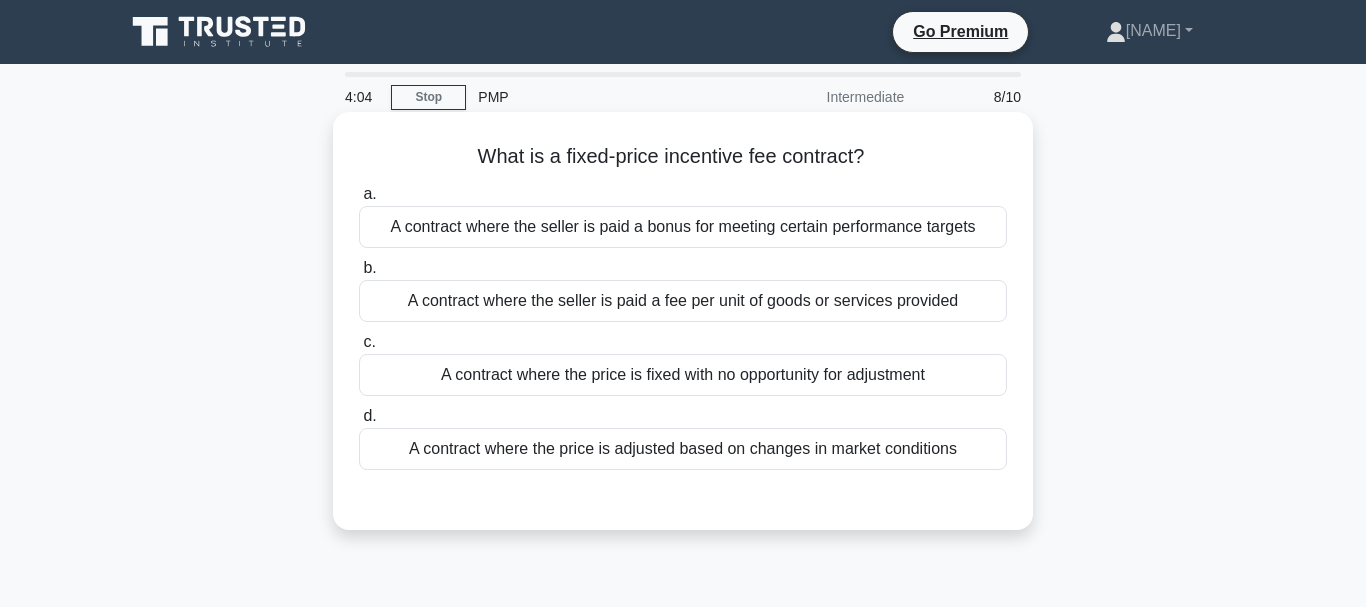 click on "A contract where the seller is paid a bonus for meeting certain performance targets" at bounding box center (683, 227) 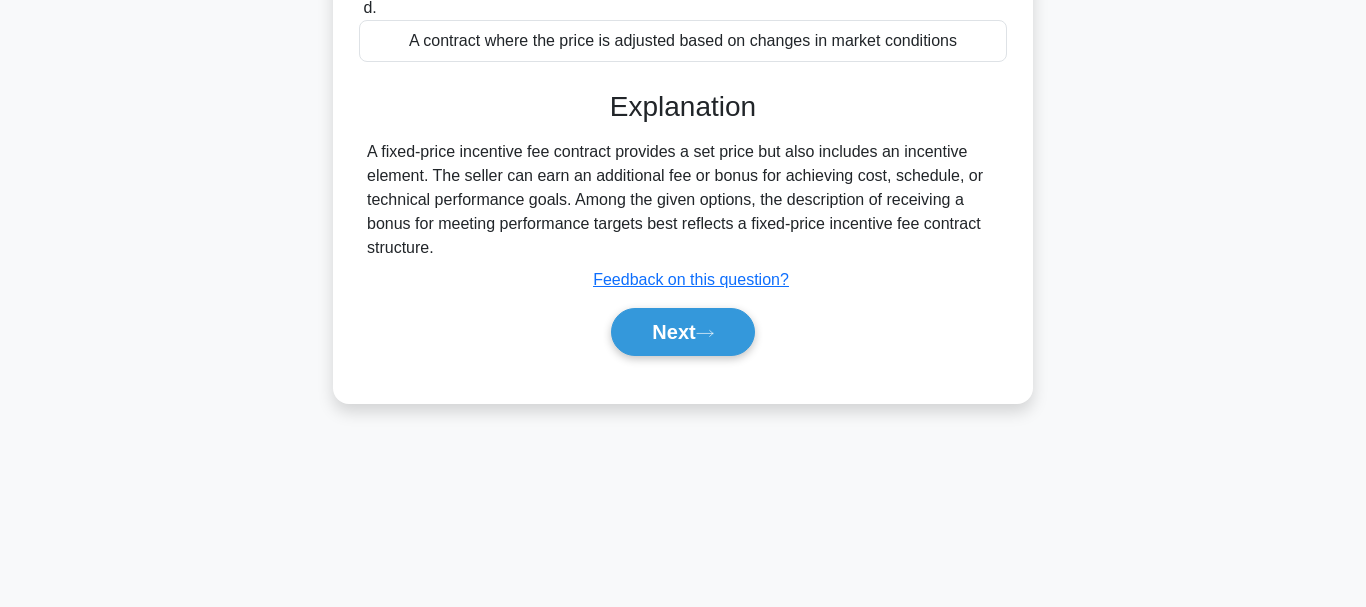 scroll, scrollTop: 415, scrollLeft: 0, axis: vertical 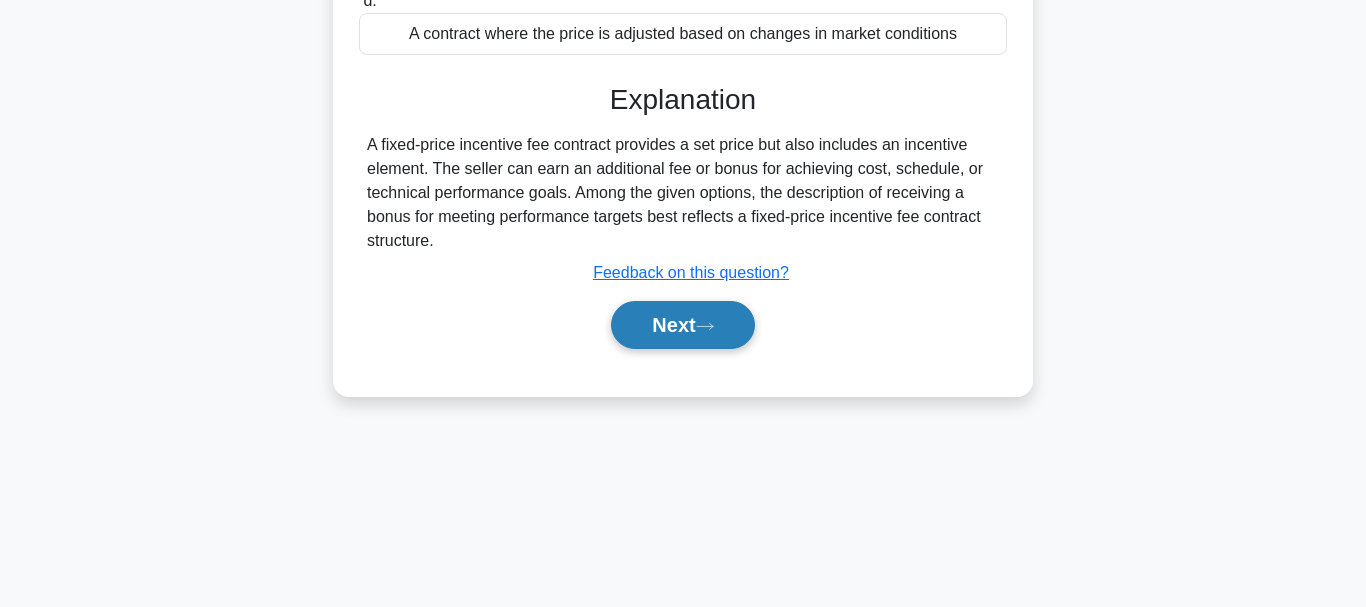 click on "Next" at bounding box center [682, 325] 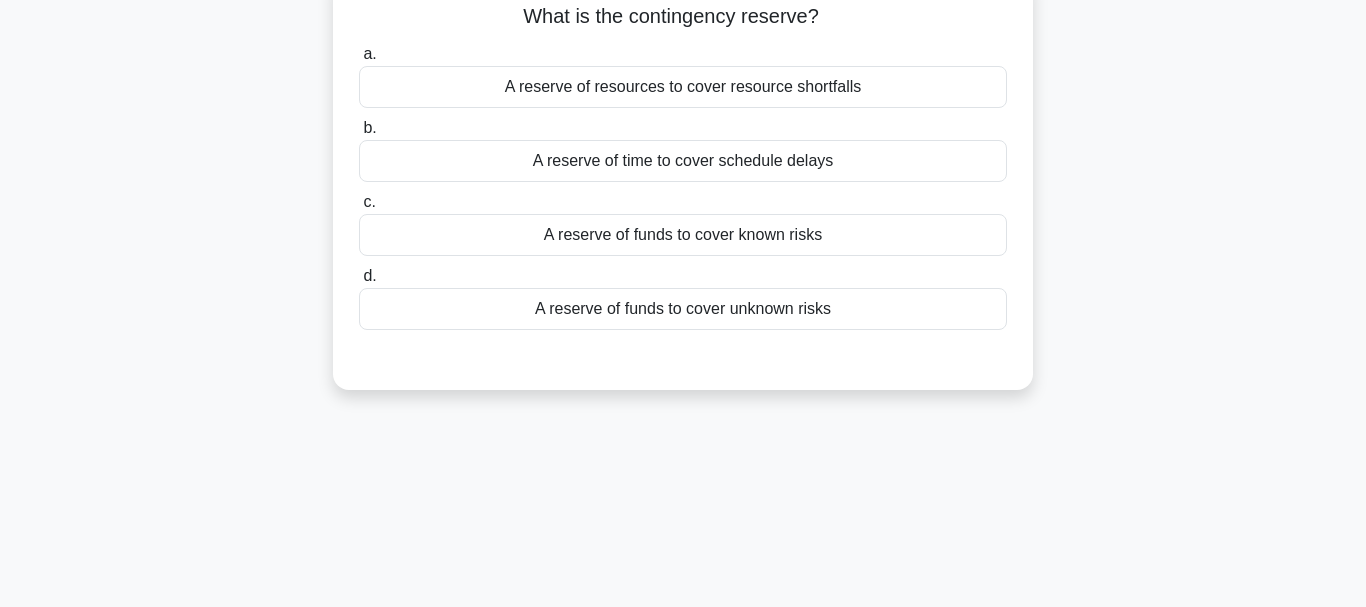 scroll, scrollTop: 0, scrollLeft: 0, axis: both 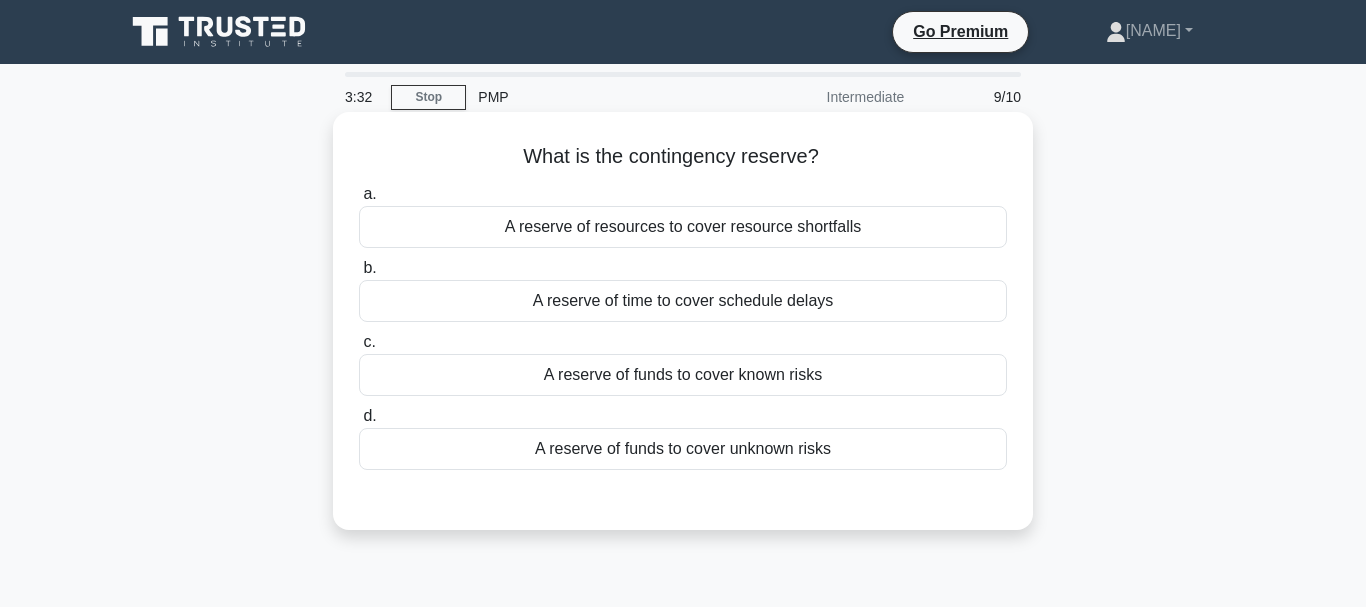 click on "A reserve of resources to cover resource shortfalls" at bounding box center [683, 227] 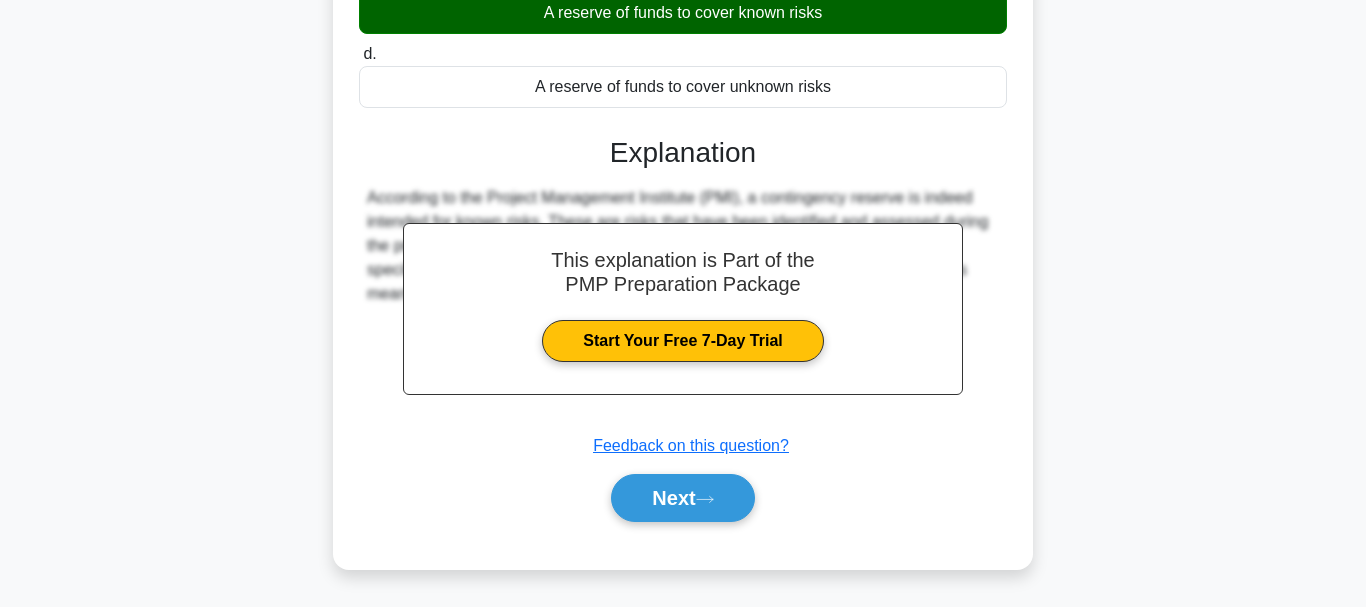 scroll, scrollTop: 371, scrollLeft: 0, axis: vertical 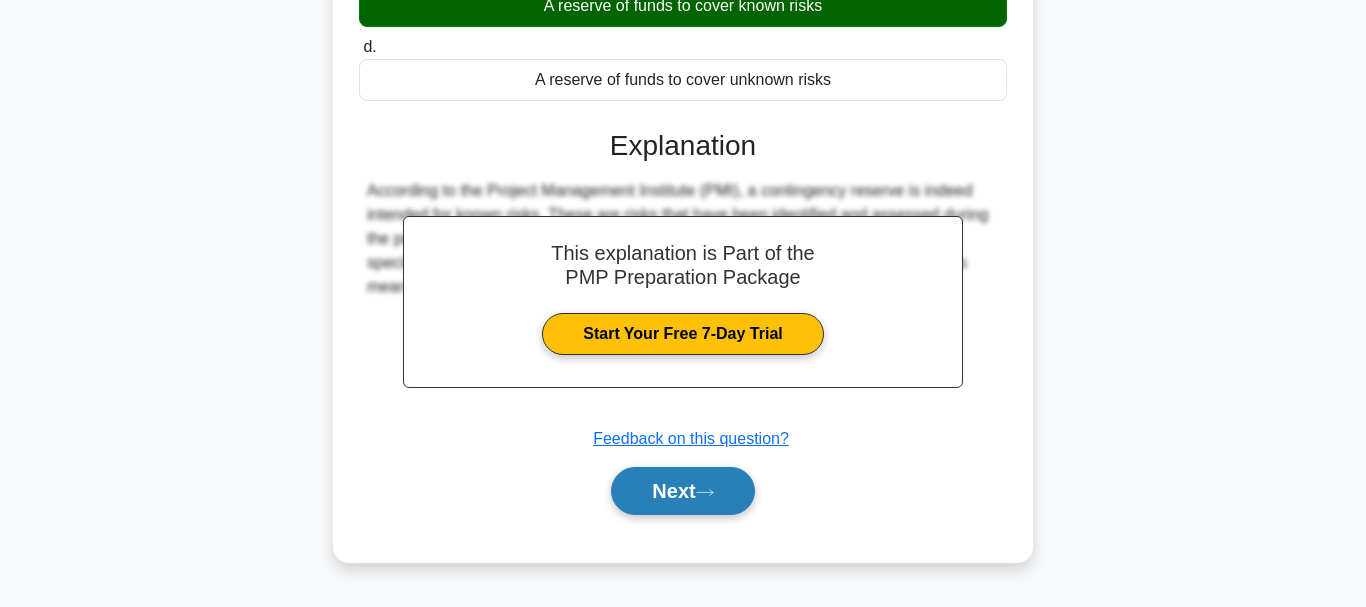 click on "Next" at bounding box center (682, 491) 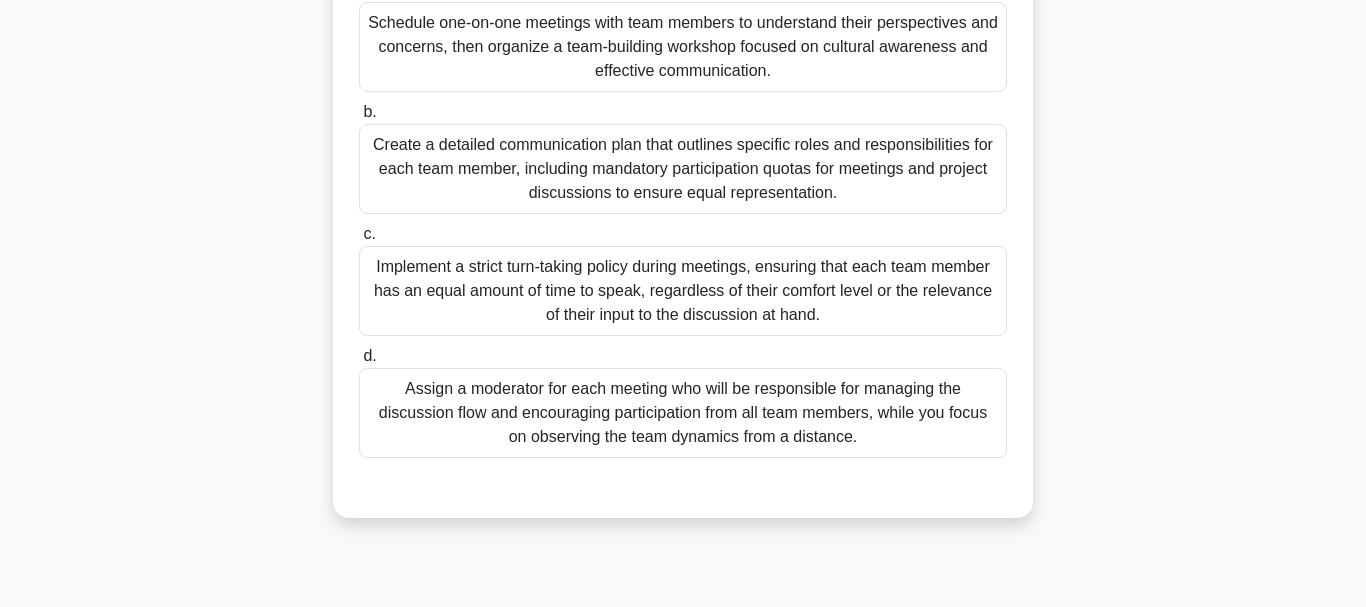 scroll, scrollTop: 337, scrollLeft: 0, axis: vertical 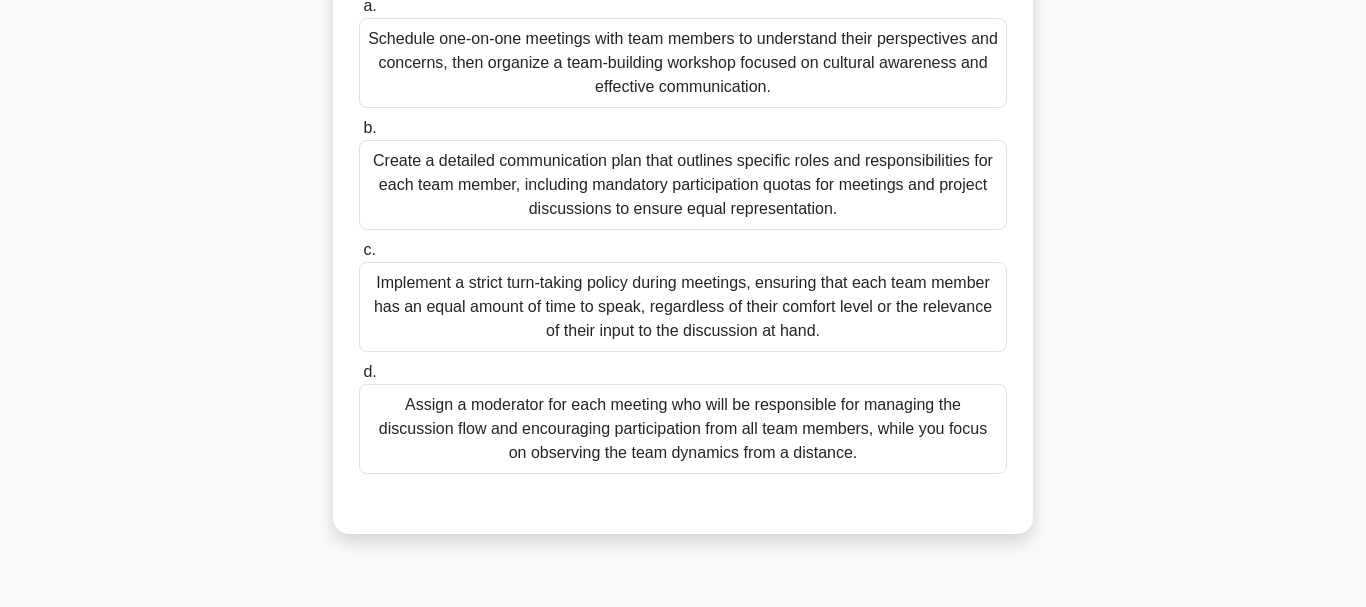 click on "1:22
Stop
PMP
Intermediate
10/10
You're managing a diverse project team with members from different cultural backgrounds. During a crucial project phase, you notice that some team members are hesitant to voice their opinions, while others dominate discussions. This is causing delays and miscommunication. As the project manager, you want to create an inclusive environment where all team members feel valued and heard. What is the most effective approach to address this situation and improve team dynamics?
.spinner_0XTQ{transform-origin:center;animation:spinner_y6GP .75s linear infinite}@keyframes spinner_y6GP{100%{transform:rotate(360deg)}}
a. b. c. d." at bounding box center [683, 235] 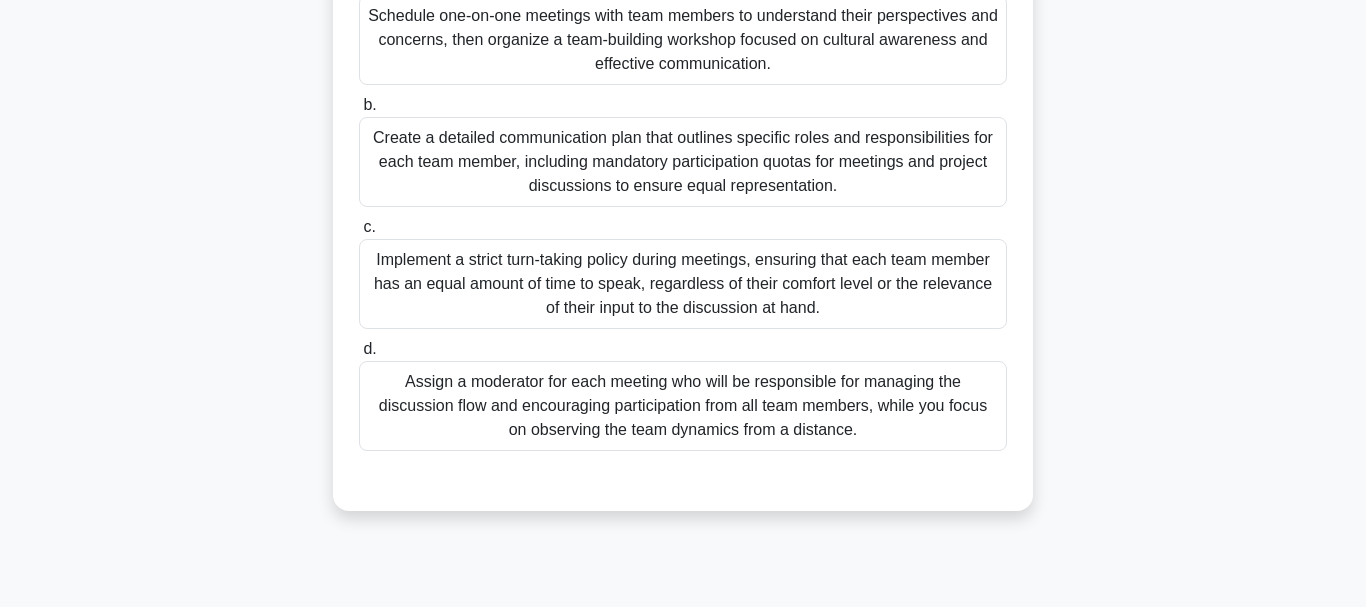 scroll, scrollTop: 355, scrollLeft: 0, axis: vertical 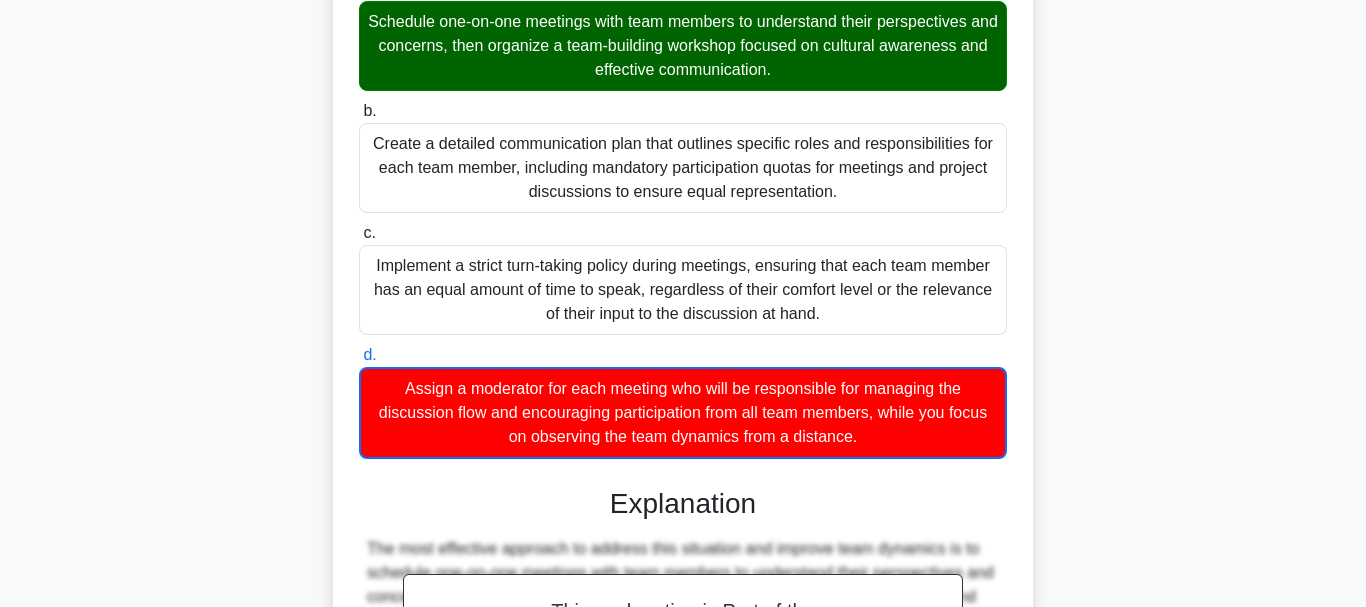 drag, startPoint x: 1353, startPoint y: 267, endPoint x: 1365, endPoint y: 331, distance: 65.11528 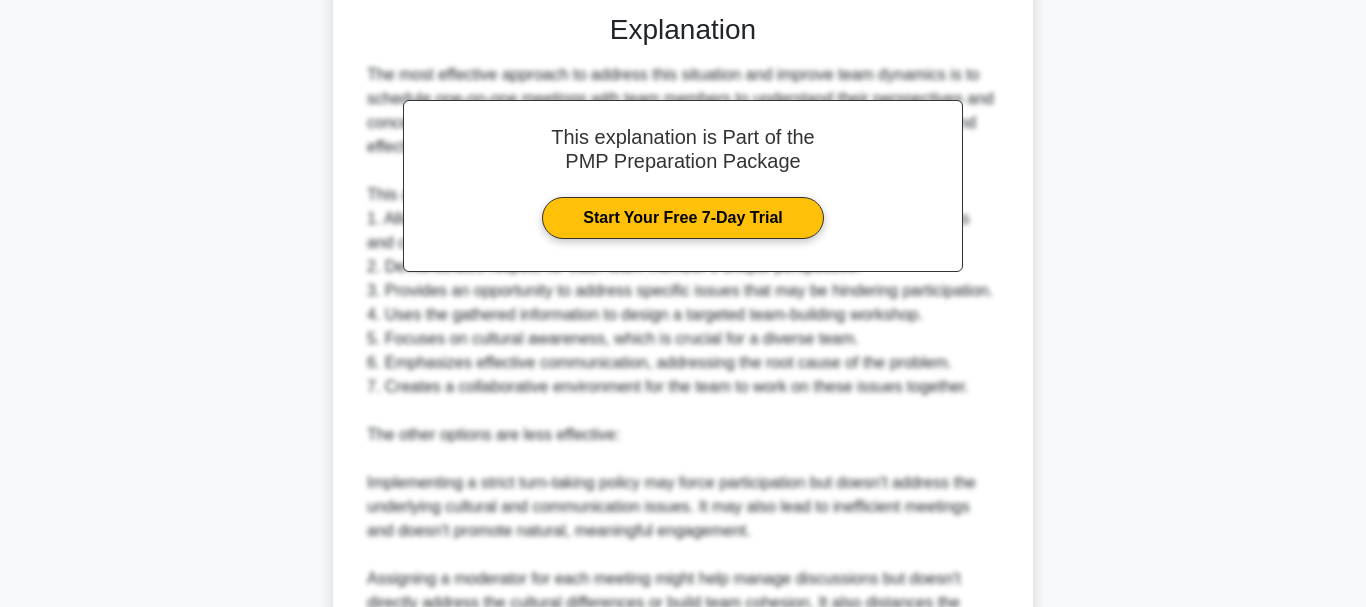 scroll, scrollTop: 840, scrollLeft: 0, axis: vertical 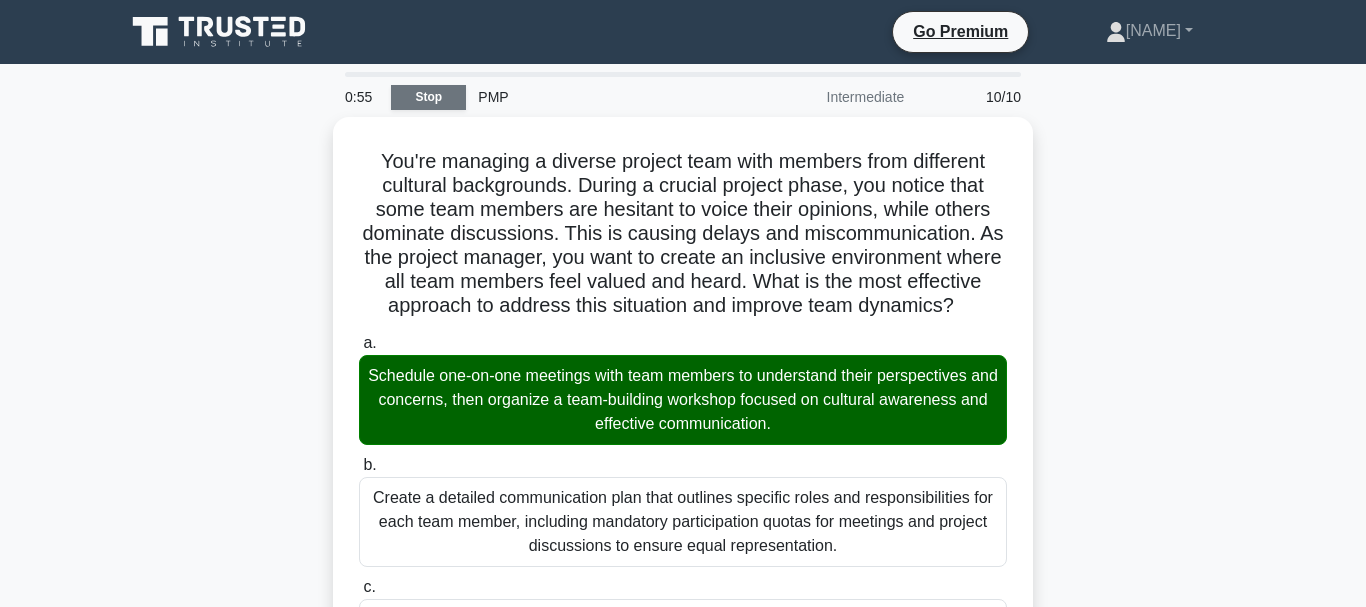 click on "Stop" at bounding box center (428, 97) 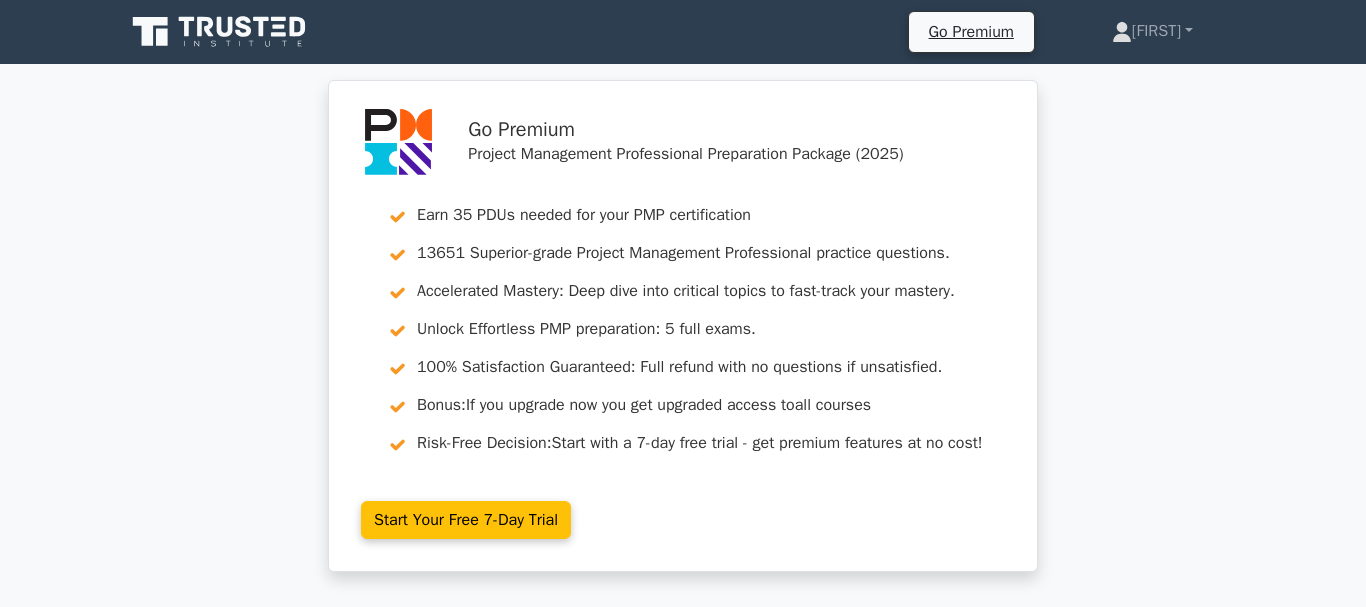 scroll, scrollTop: 0, scrollLeft: 0, axis: both 